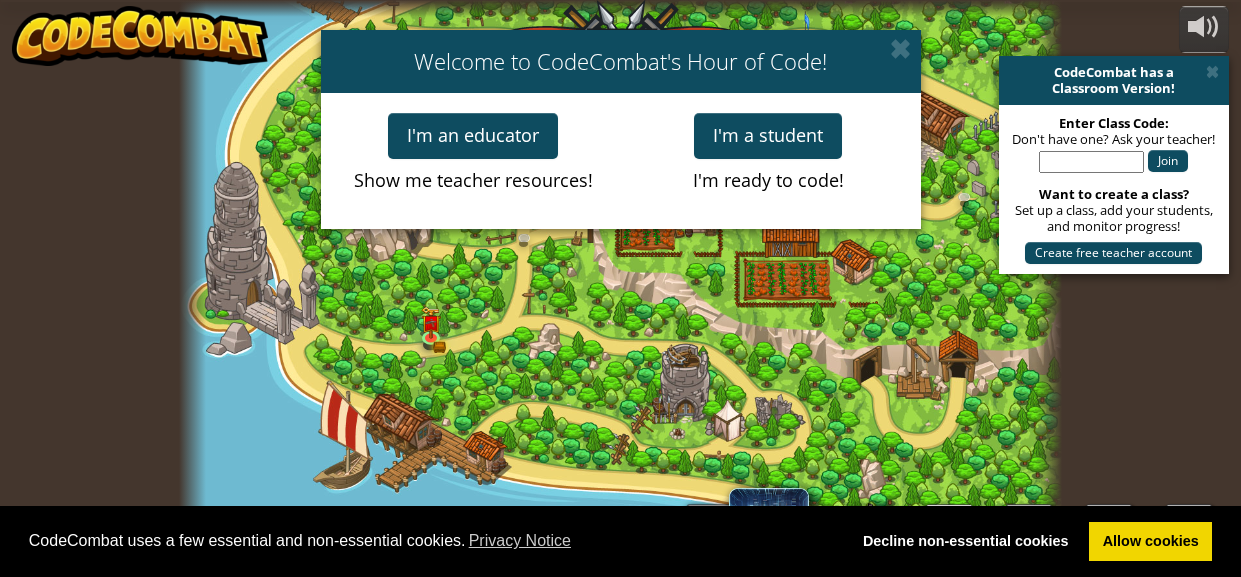 scroll, scrollTop: 0, scrollLeft: 0, axis: both 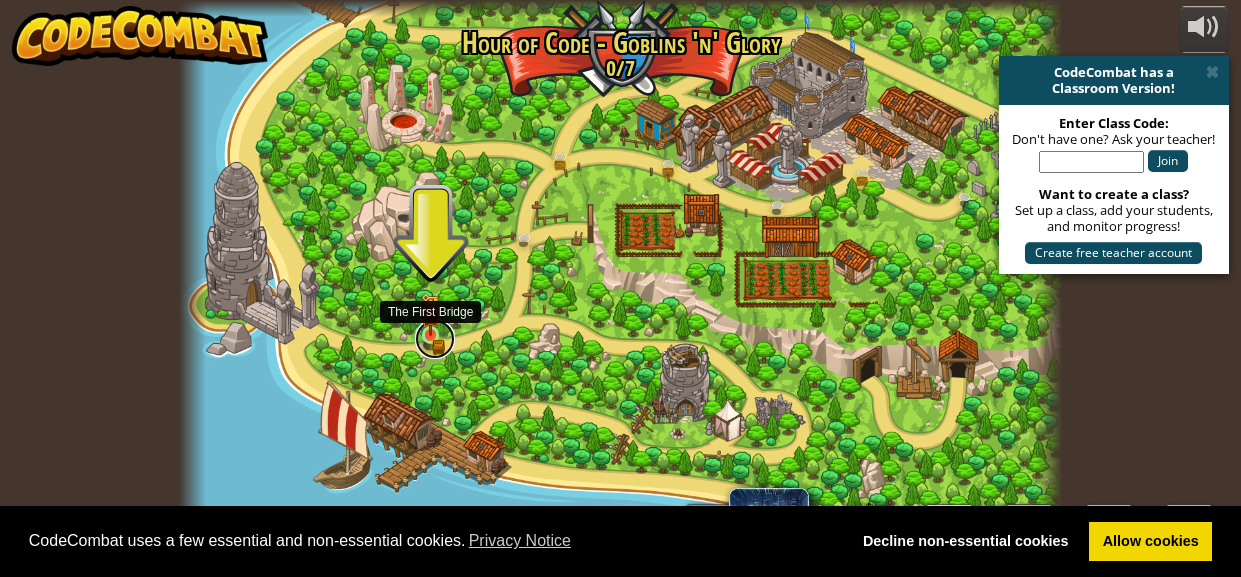 click at bounding box center [435, 339] 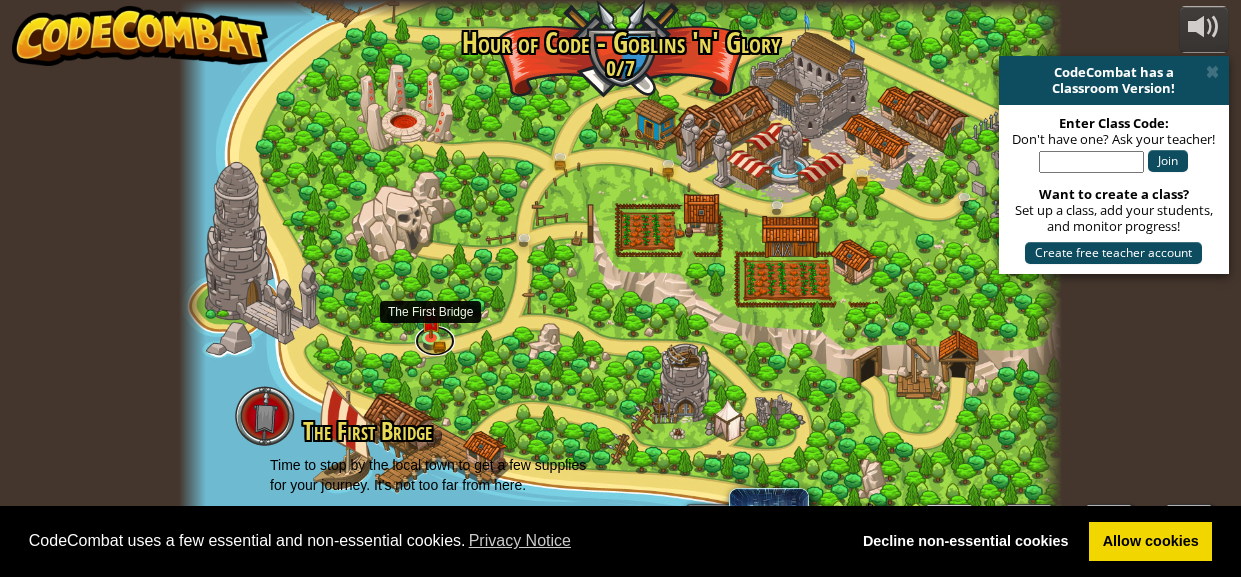 scroll, scrollTop: 8, scrollLeft: 0, axis: vertical 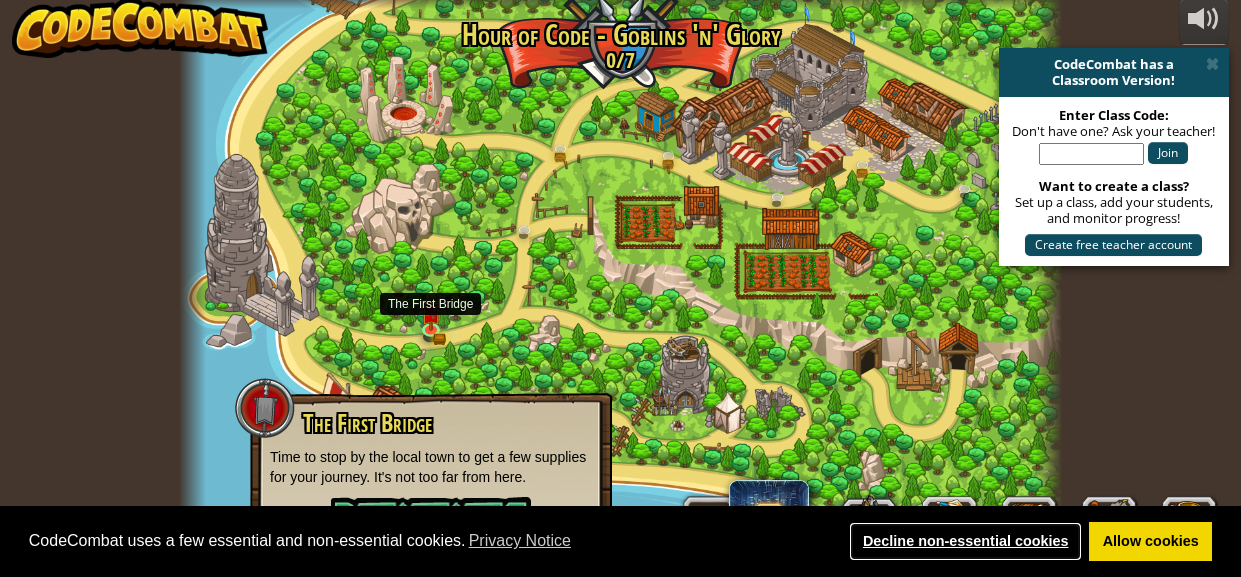click on "Decline non-essential cookies" at bounding box center [965, 542] 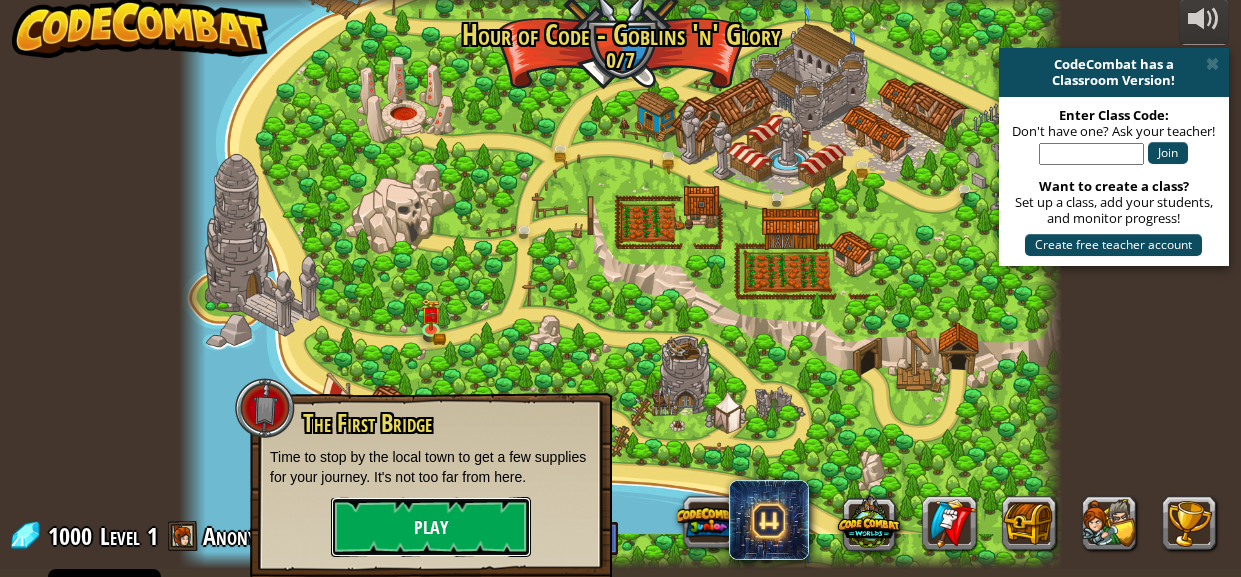 click on "Play" at bounding box center [431, 527] 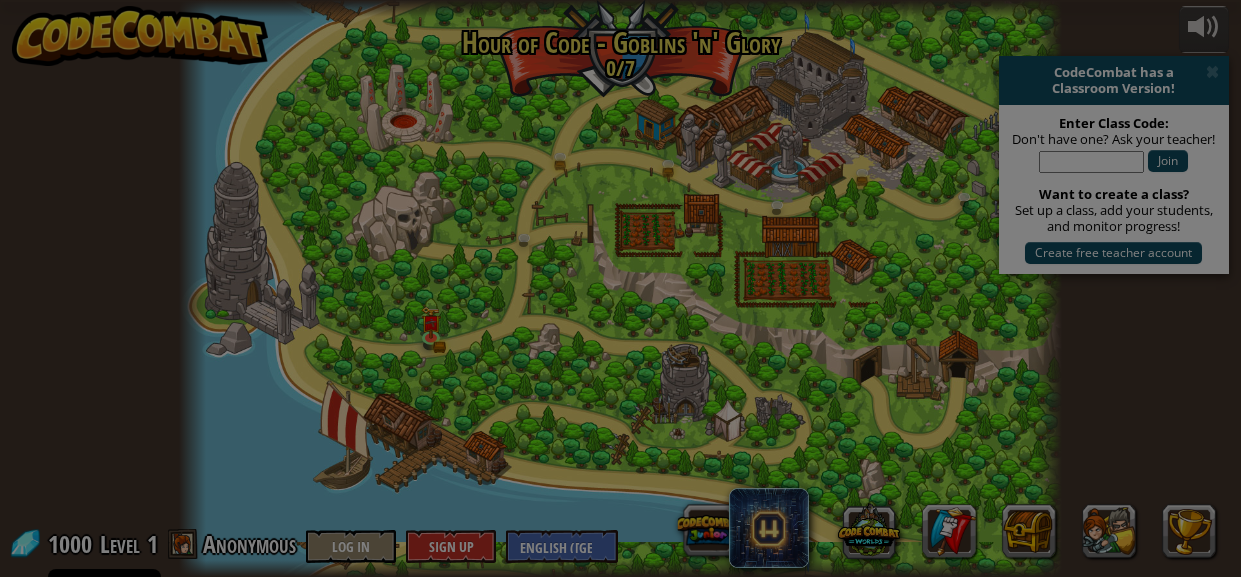 scroll, scrollTop: 0, scrollLeft: 0, axis: both 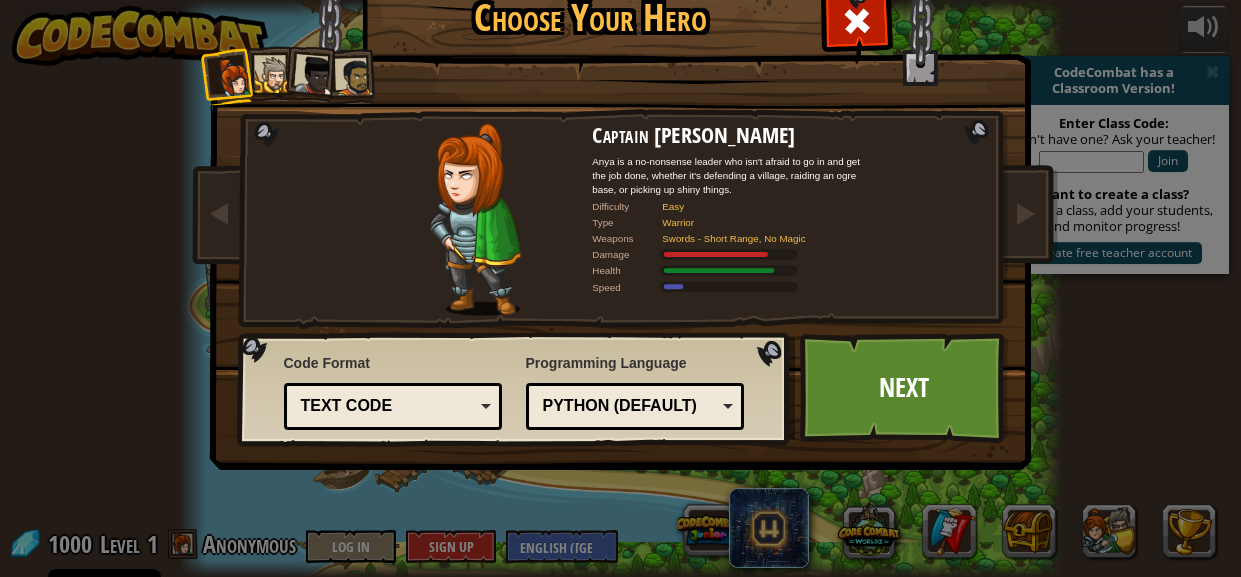 click on "Text code" at bounding box center [387, 406] 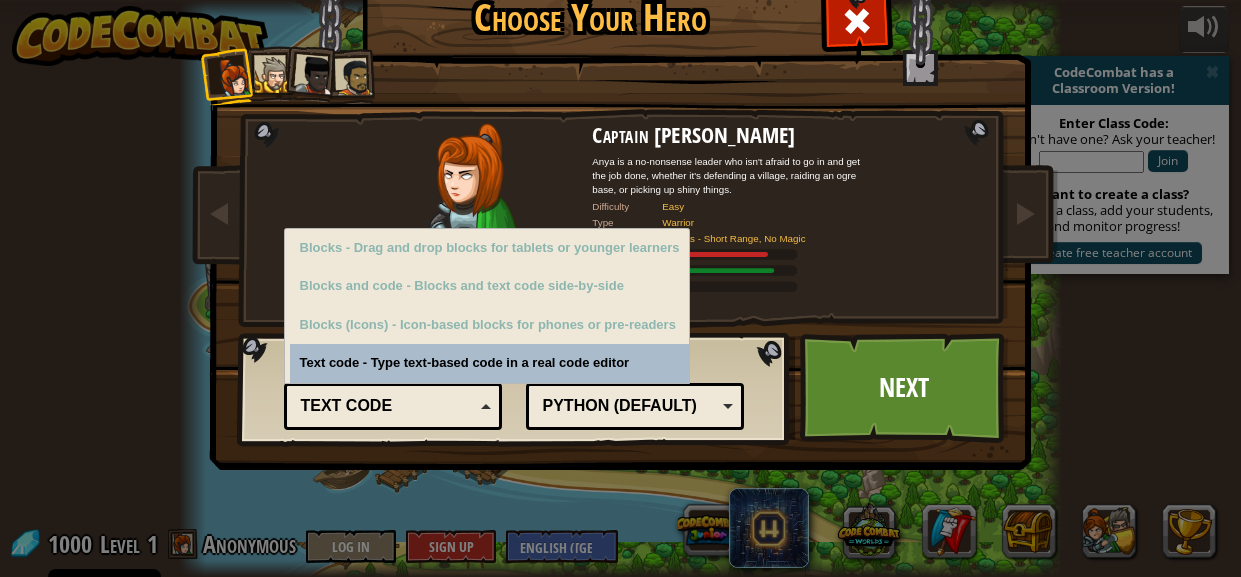 click on "Code Format Text code Blocks and code Blocks Blocks (Icons) Text code Blocks - Drag and drop blocks for tablets or younger learners Blocks and code - Blocks and text code side-by-side Blocks (Icons) - Icon-based blocks for phones or pre-readers Text code - Type text-based code in a real code editor" at bounding box center (393, 389) 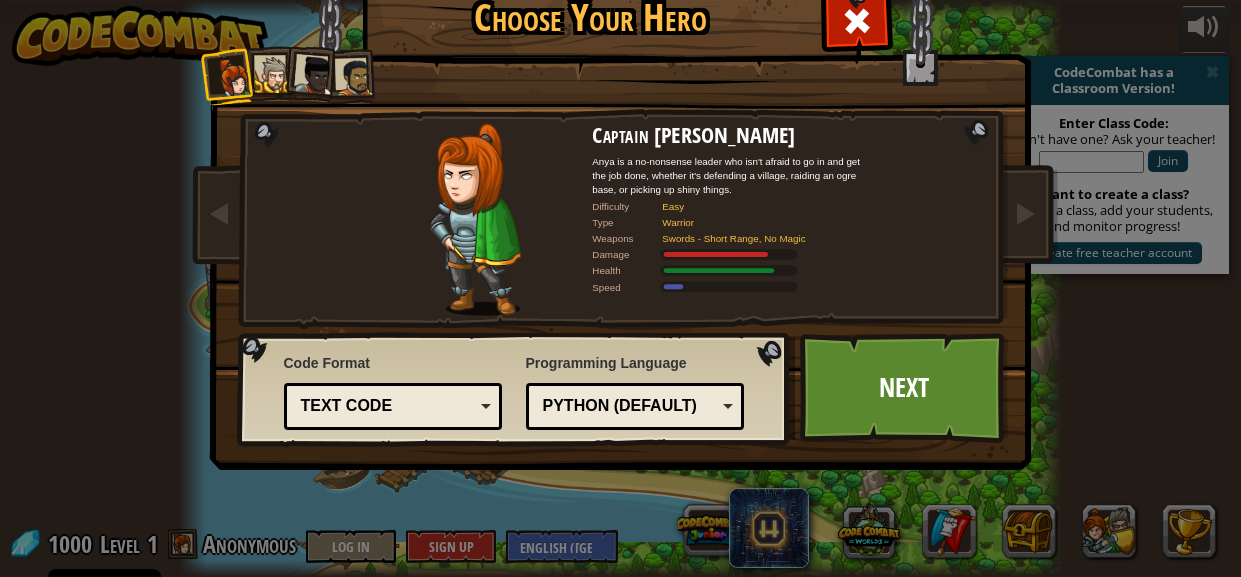 click on "Text code" at bounding box center (393, 406) 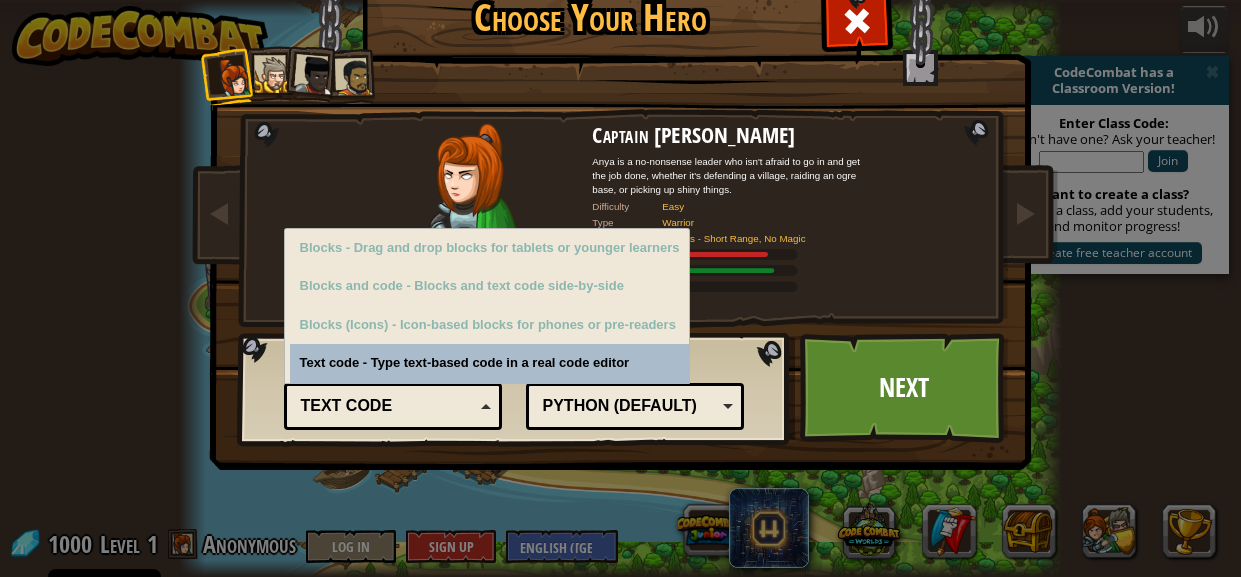 click on "Code Format Text code Blocks and code Blocks Blocks (Icons) Text code Blocks - Drag and drop blocks for tablets or younger learners Blocks and code - Blocks and text code side-by-side Blocks (Icons) - Icon-based blocks for phones or pre-readers Text code - Type text-based code in a real code editor Programming Language Python (Default) JavaScript Lua C++ Java (Experimental) Python (Default) C++ - (Subscriber Only) Game development and high performance computing. Java (Experimental) - (Subscriber Only) Android and enterprise. JavaScript - The language of the web. (Not the same as Java.) Lua - Game scripting language. Python (Default) - Simple yet powerful, great for beginners and experts." at bounding box center [514, 389] 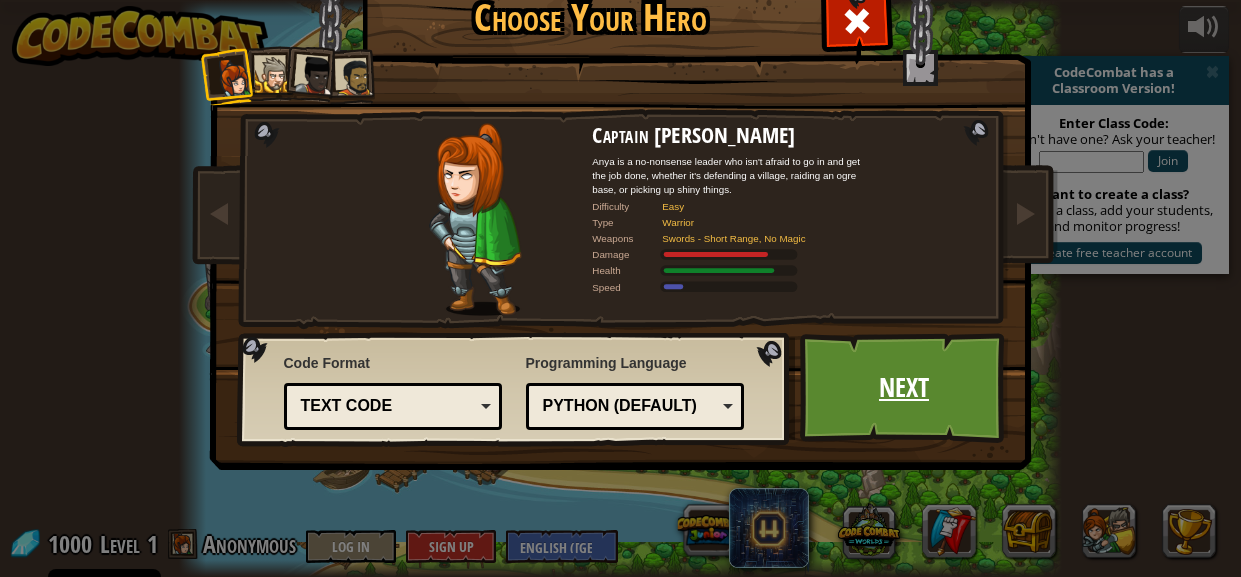 click on "Next" at bounding box center [904, 388] 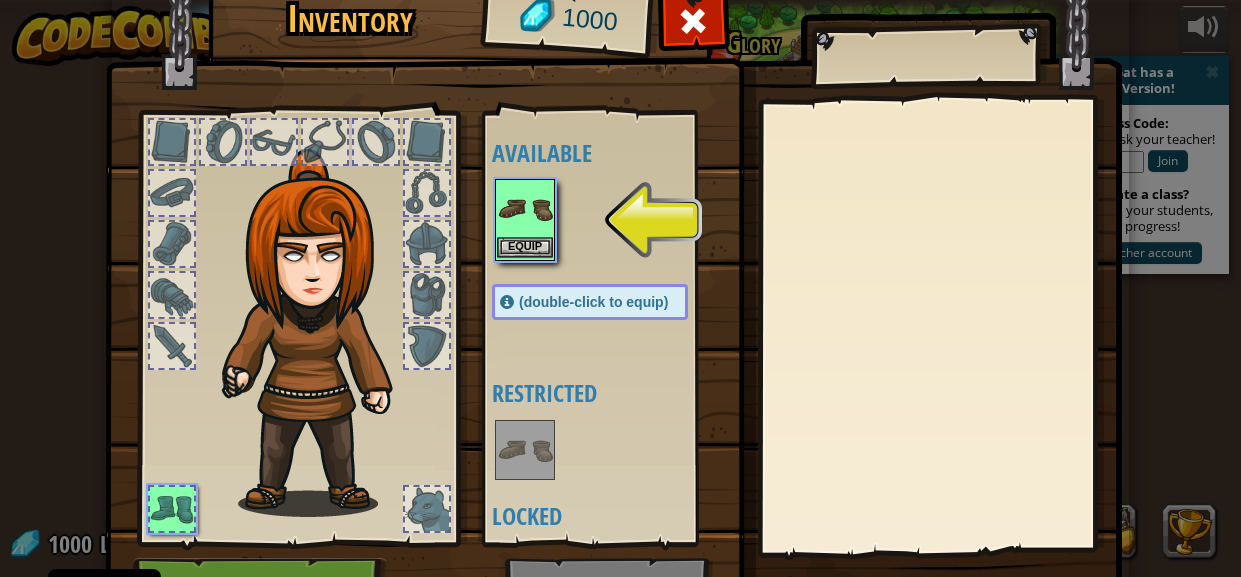 click at bounding box center (525, 209) 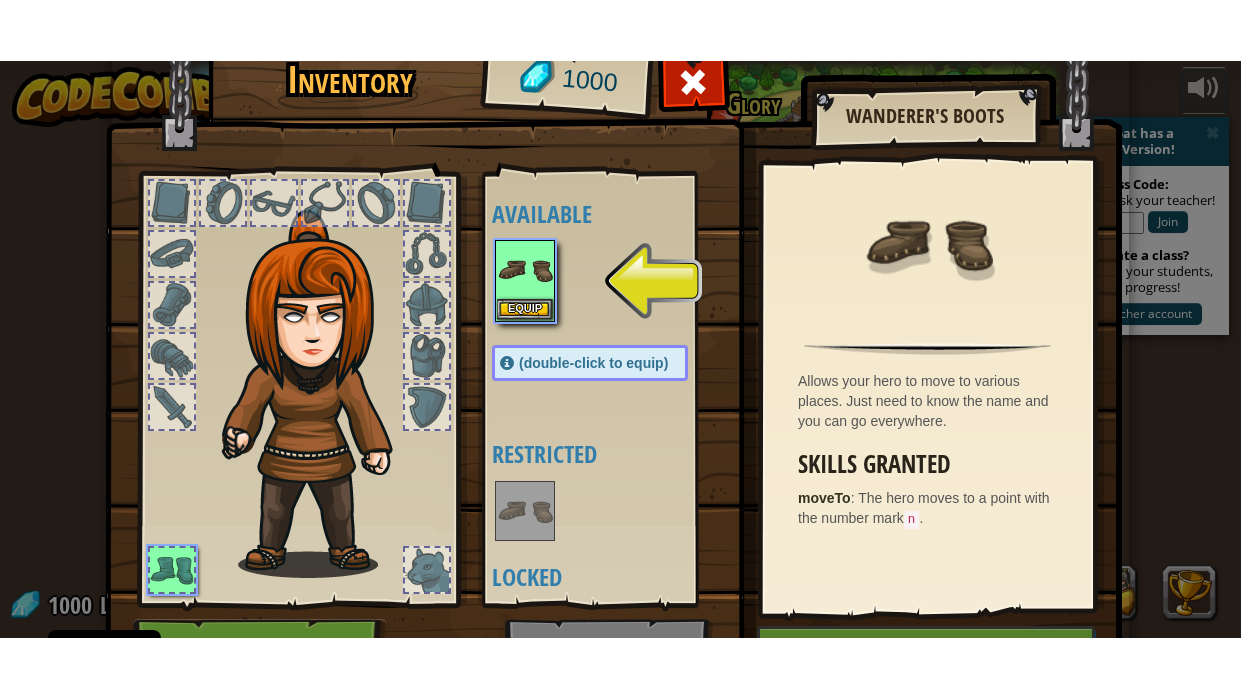 scroll, scrollTop: 112, scrollLeft: 0, axis: vertical 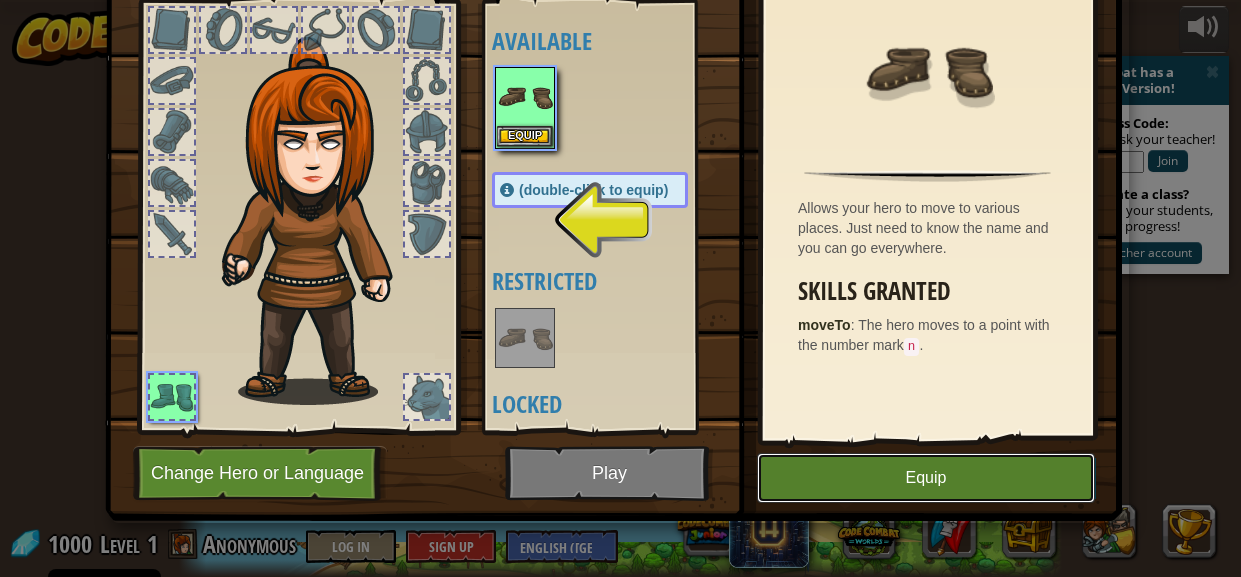 click on "Equip" at bounding box center (926, 478) 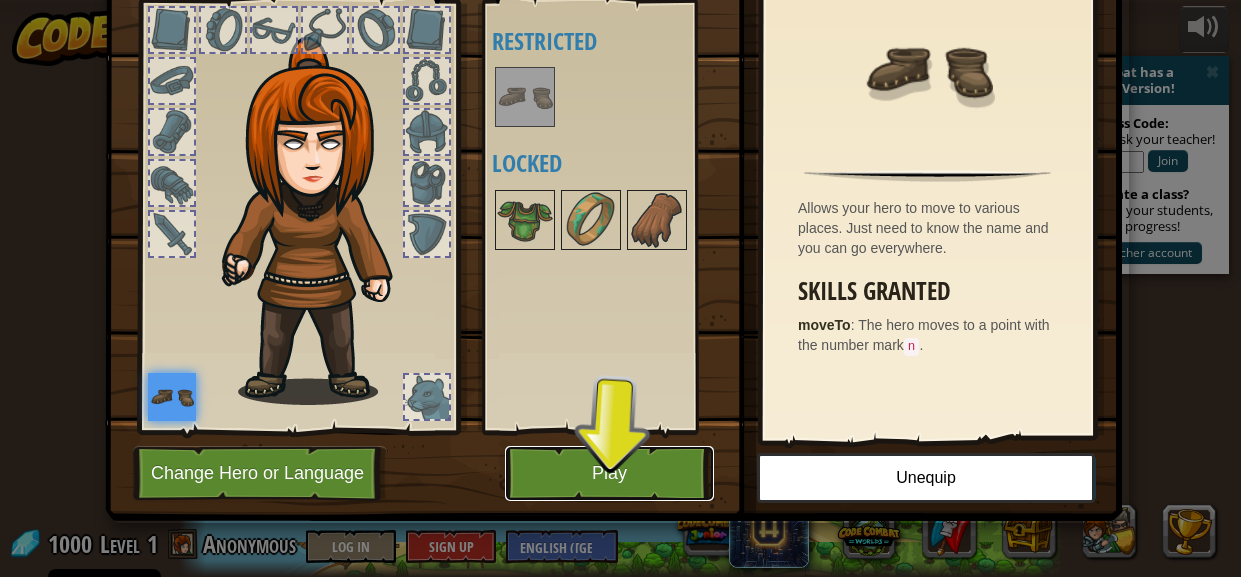 click on "Play" at bounding box center (609, 473) 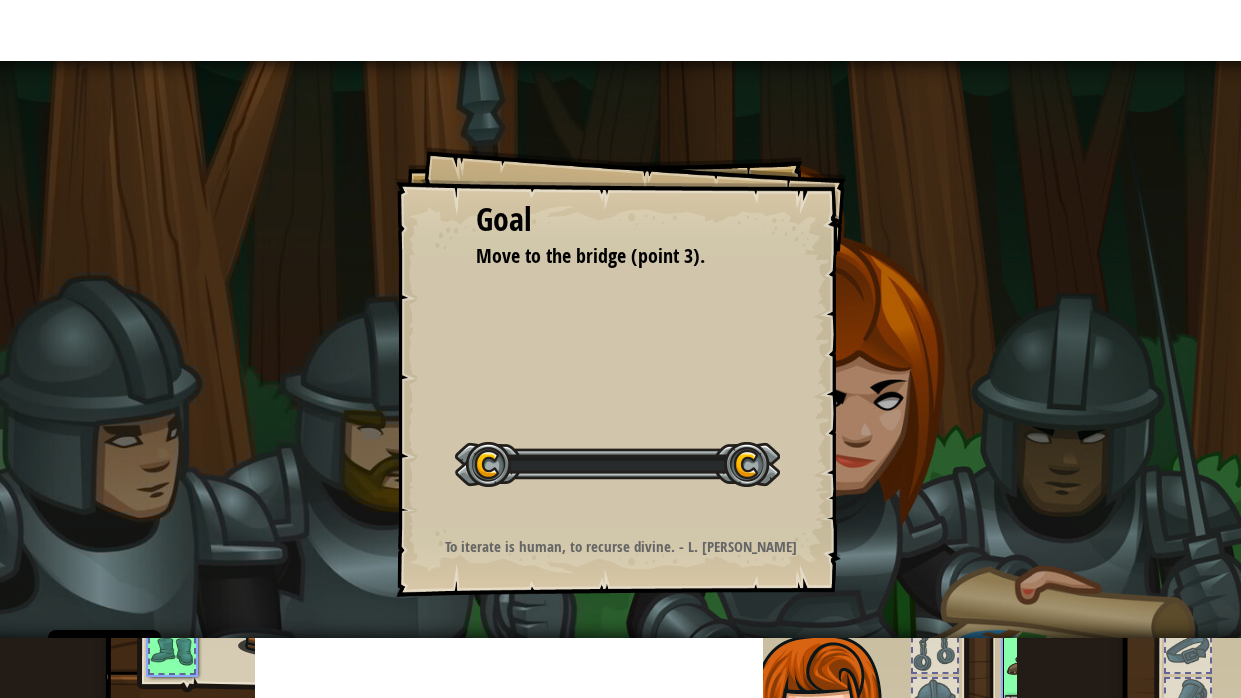 scroll, scrollTop: 0, scrollLeft: 0, axis: both 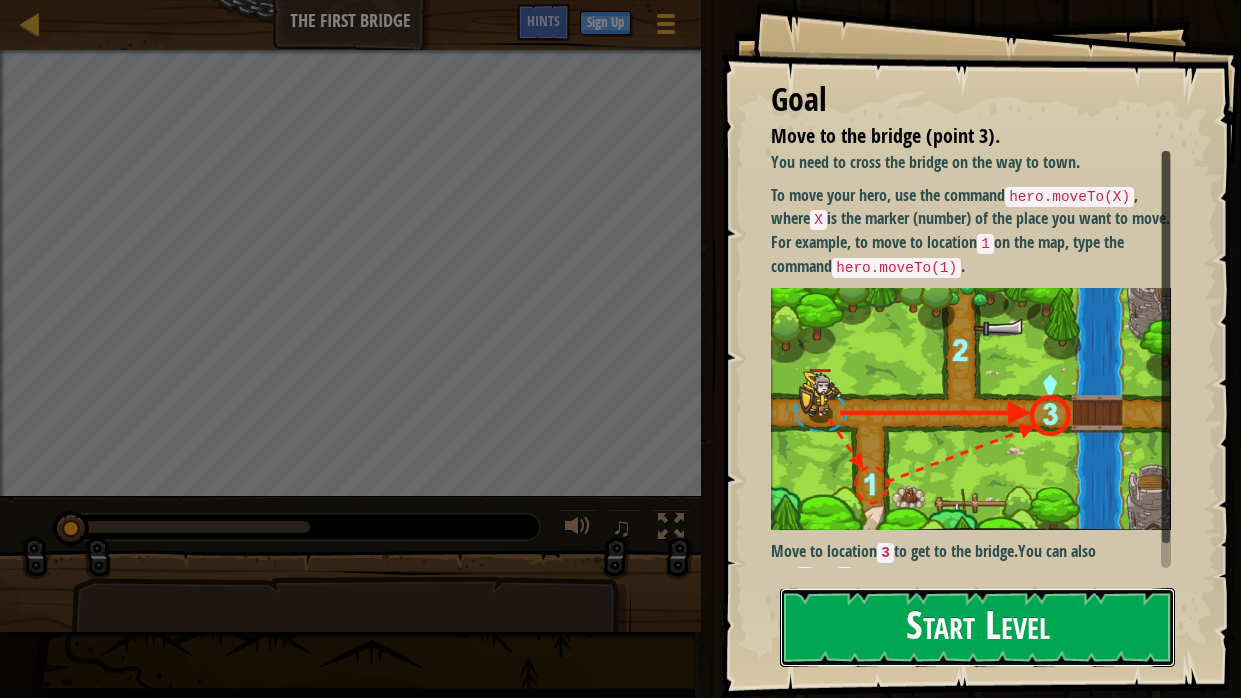 click on "Start Level" at bounding box center [977, 627] 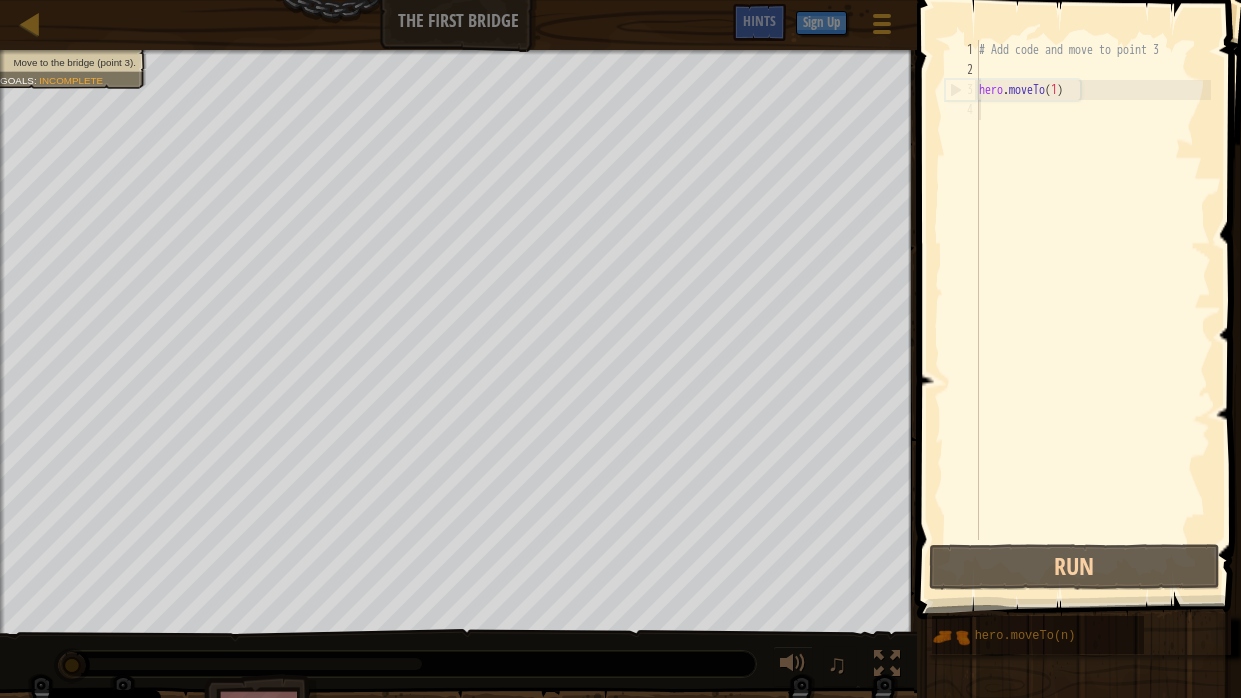 click on "# Add code and move to point 3 hero . moveTo ( 1 )" at bounding box center (1093, 310) 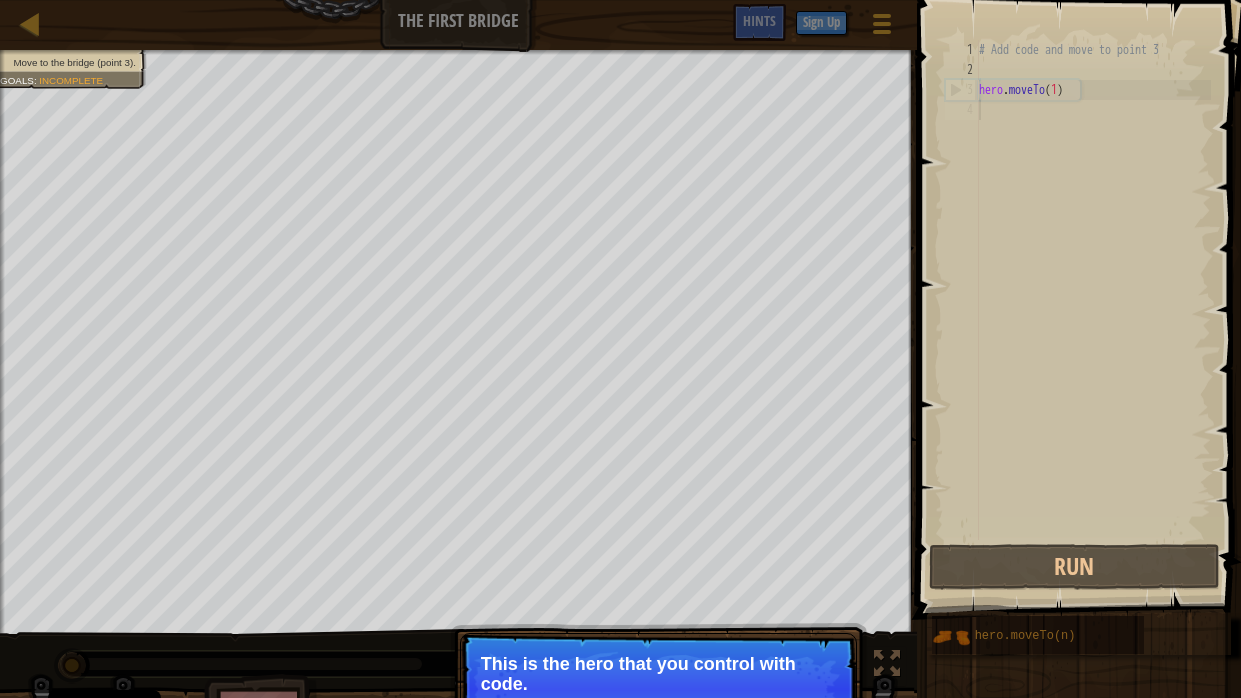 click on "# Add code and move to point 3 hero . moveTo ( 1 )" at bounding box center [1093, 310] 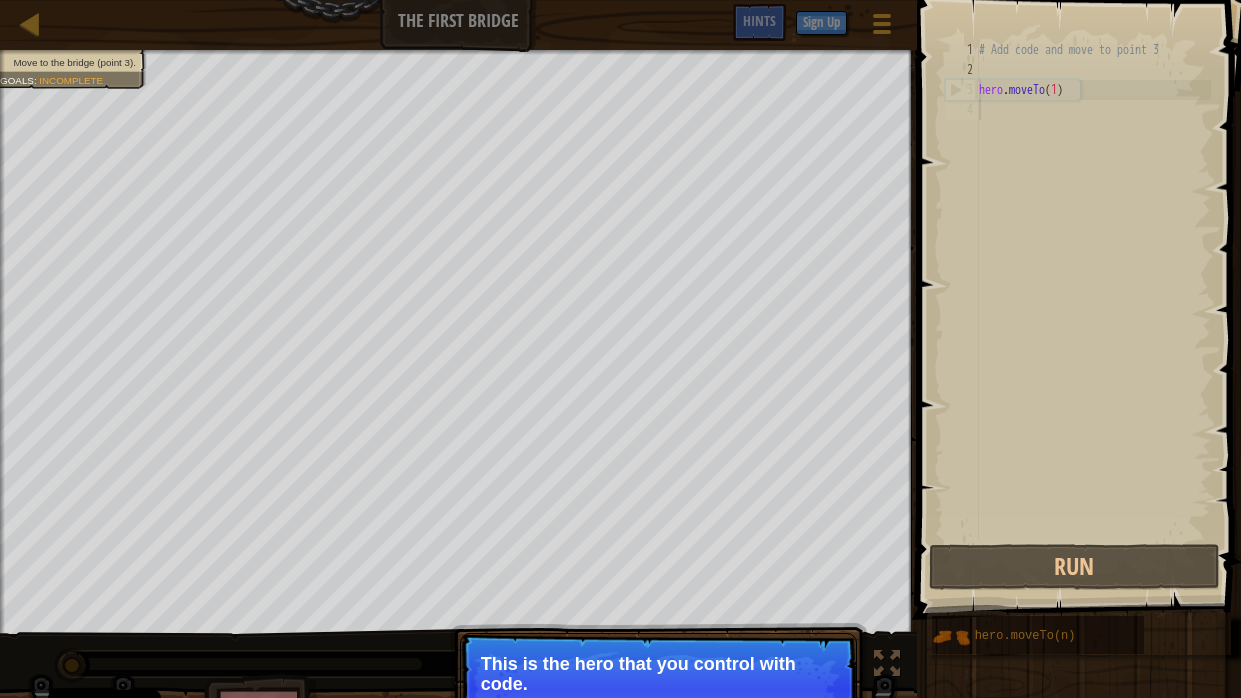 click on "# Add code and move to point 3 hero . moveTo ( 1 )" at bounding box center (1093, 310) 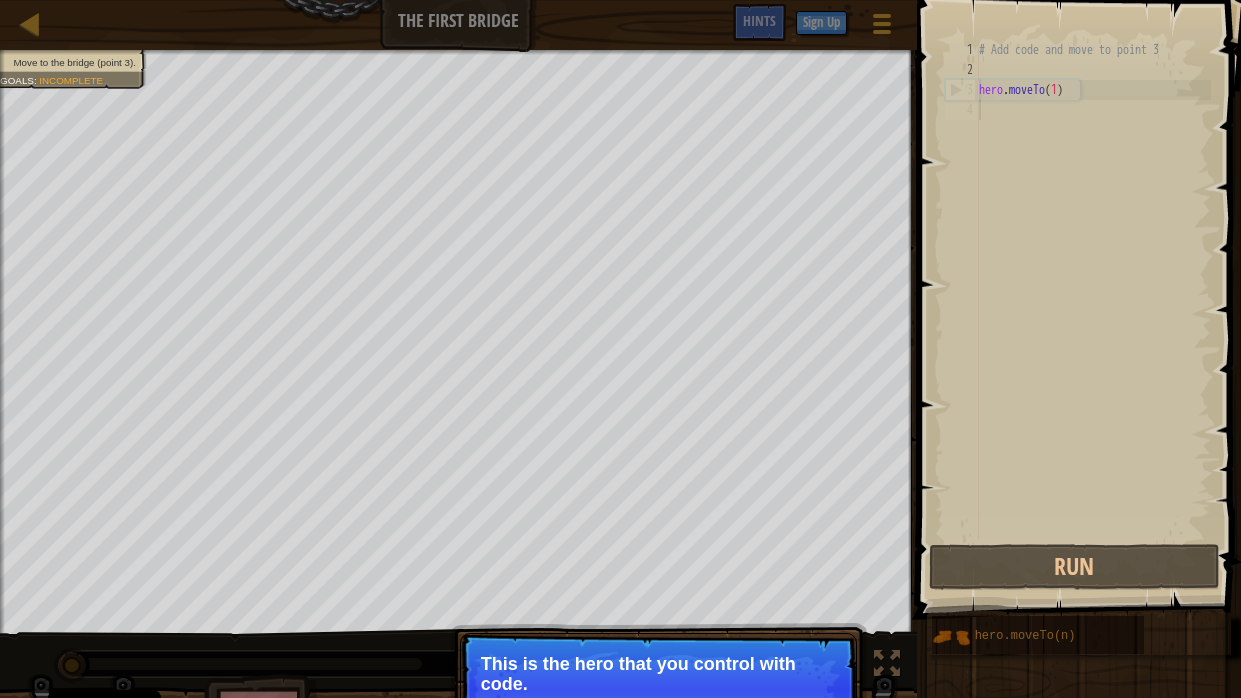 type on "hero.moveTo(1)" 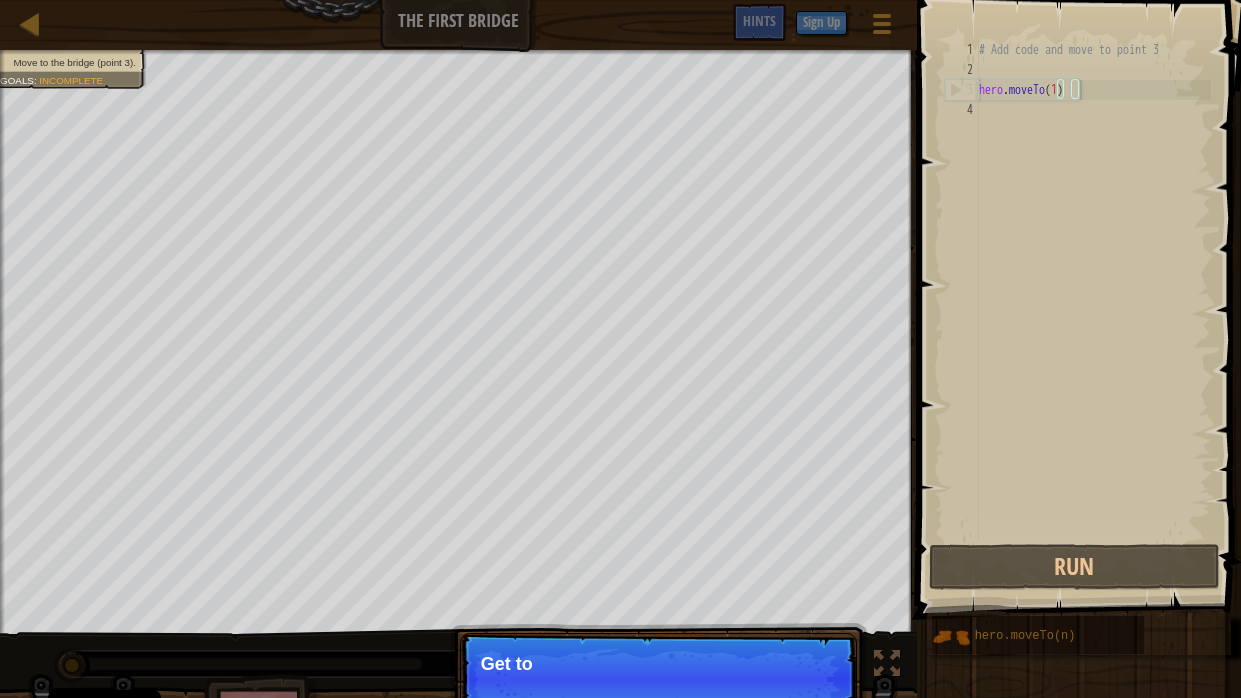 click on "# Add code and move to point 3 hero . moveTo ( 1 )" at bounding box center [1093, 310] 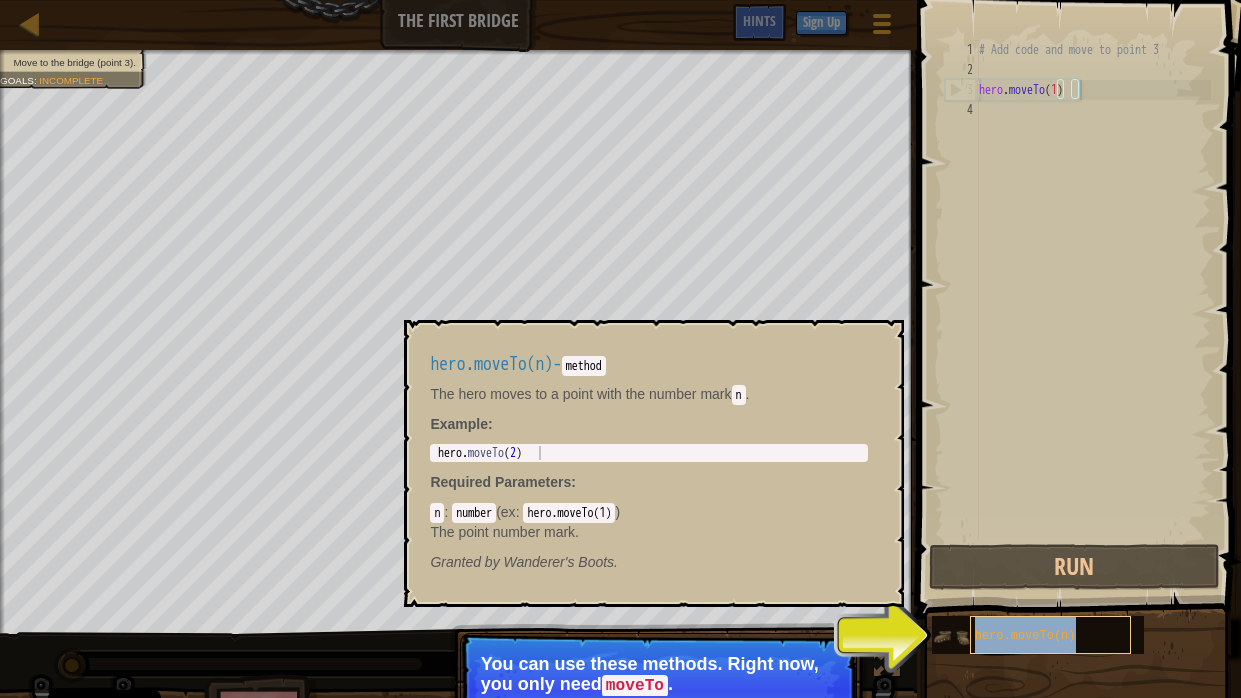 click on "hero.moveTo(n)" at bounding box center (1025, 636) 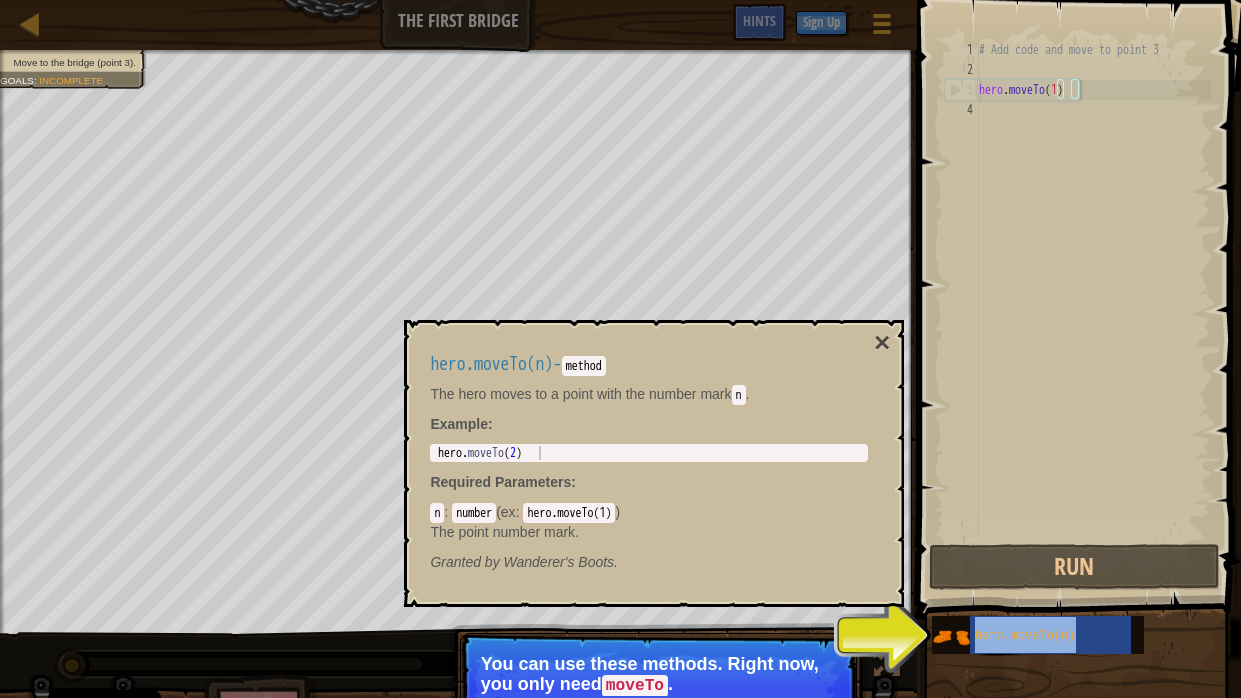 click at bounding box center [1081, 281] 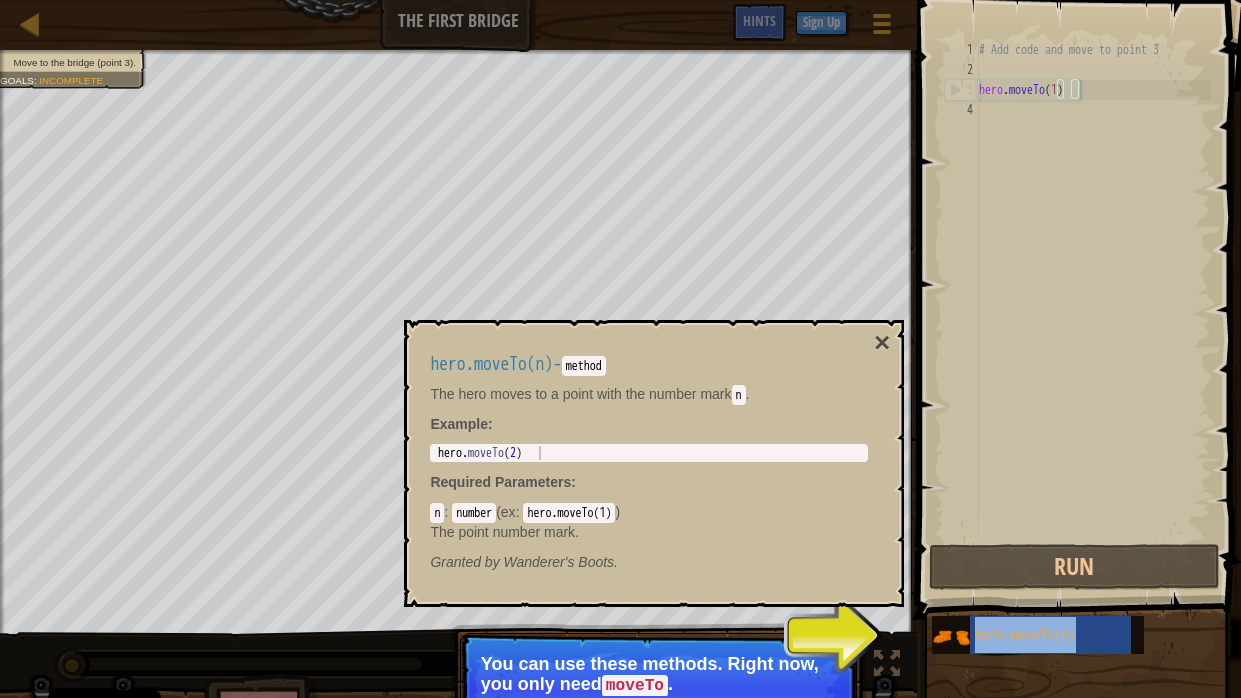 click on "# Add code and move to point 3 hero . moveTo ( 1 )" at bounding box center [1093, 310] 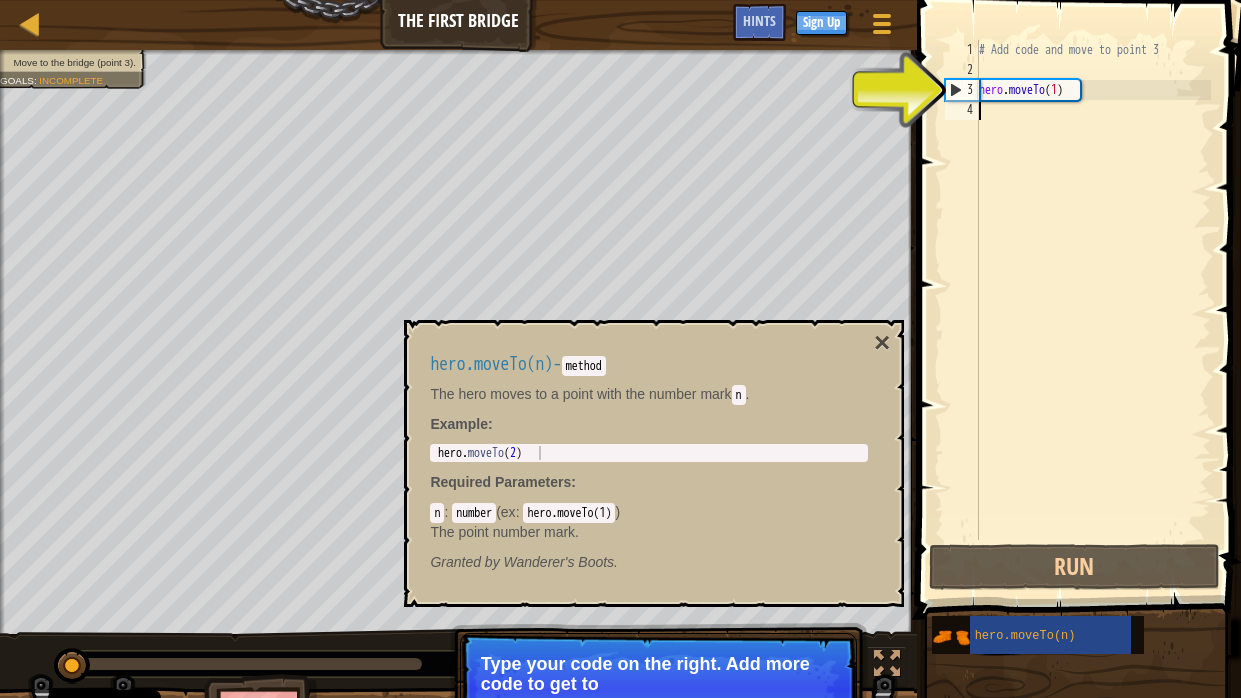 click on "# Add code and move to point 3 hero . moveTo ( 1 )" at bounding box center (1093, 310) 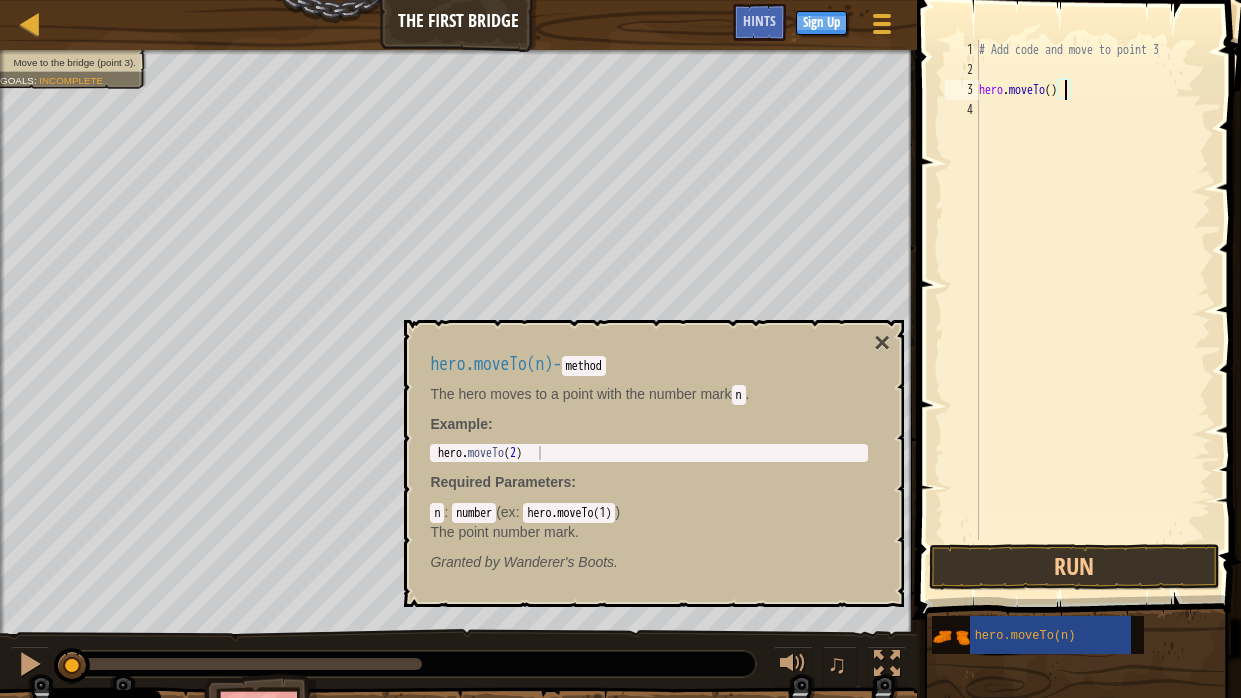 scroll, scrollTop: 9, scrollLeft: 7, axis: both 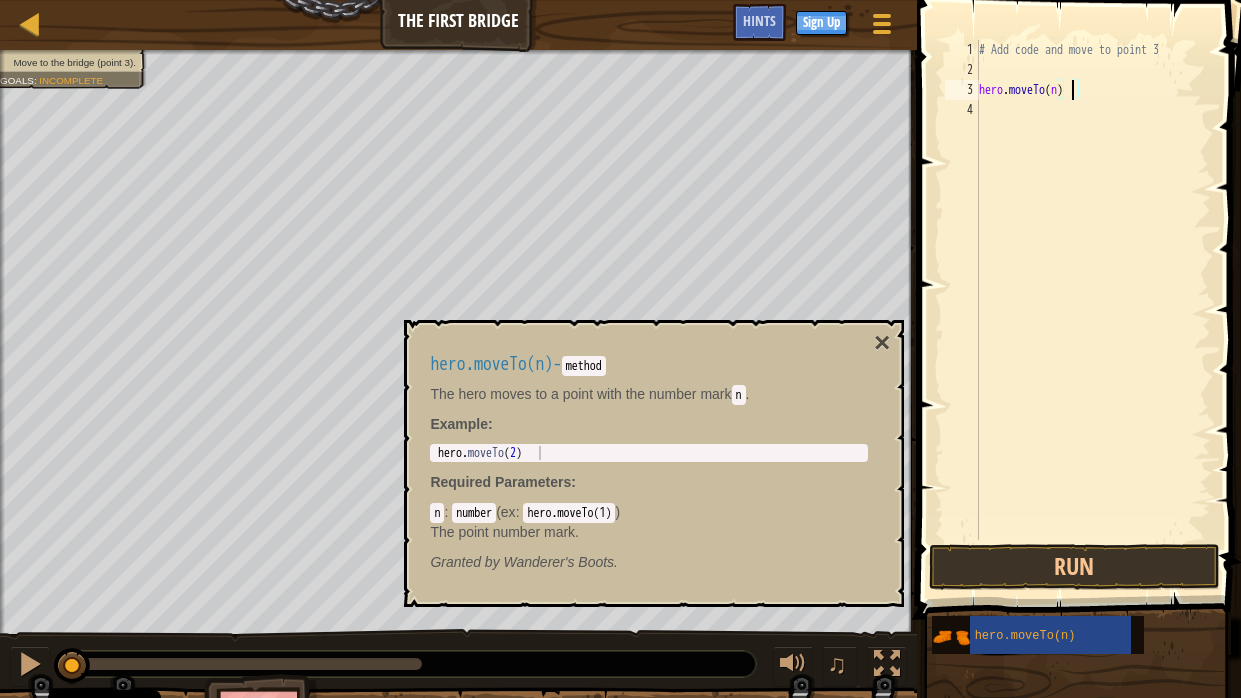 click on "# Add code and move to point 3 hero . moveTo ( n )" at bounding box center [1093, 310] 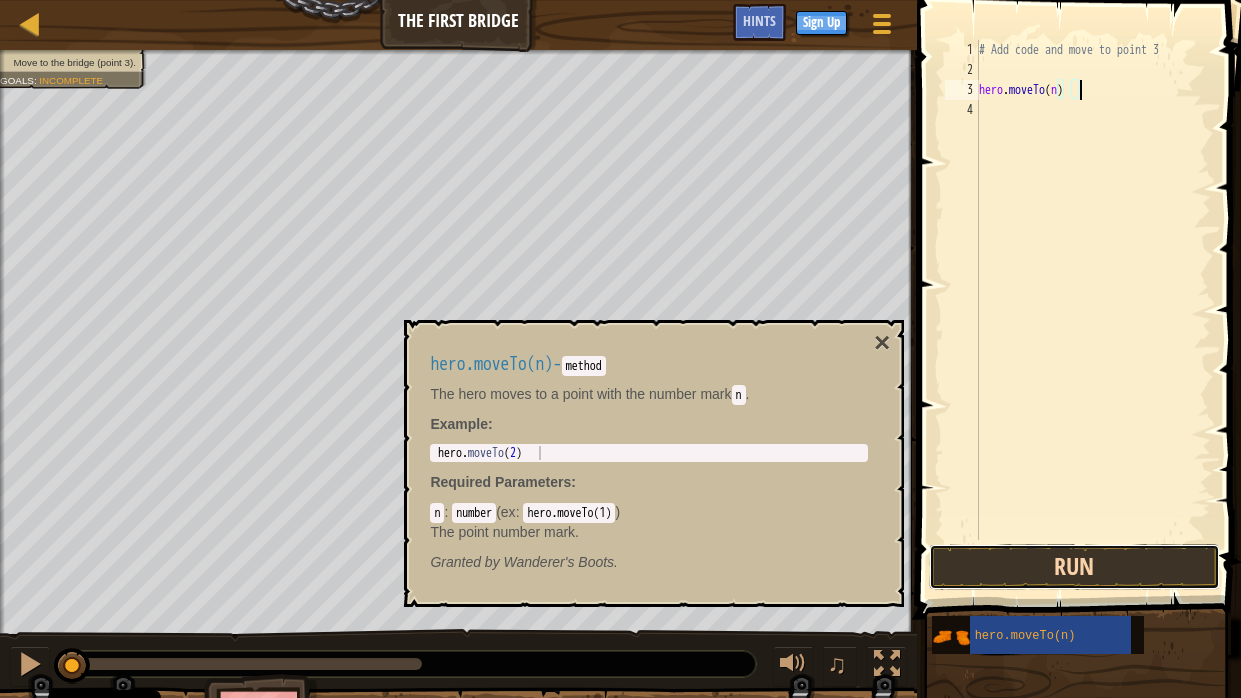 click on "Run" at bounding box center [1074, 567] 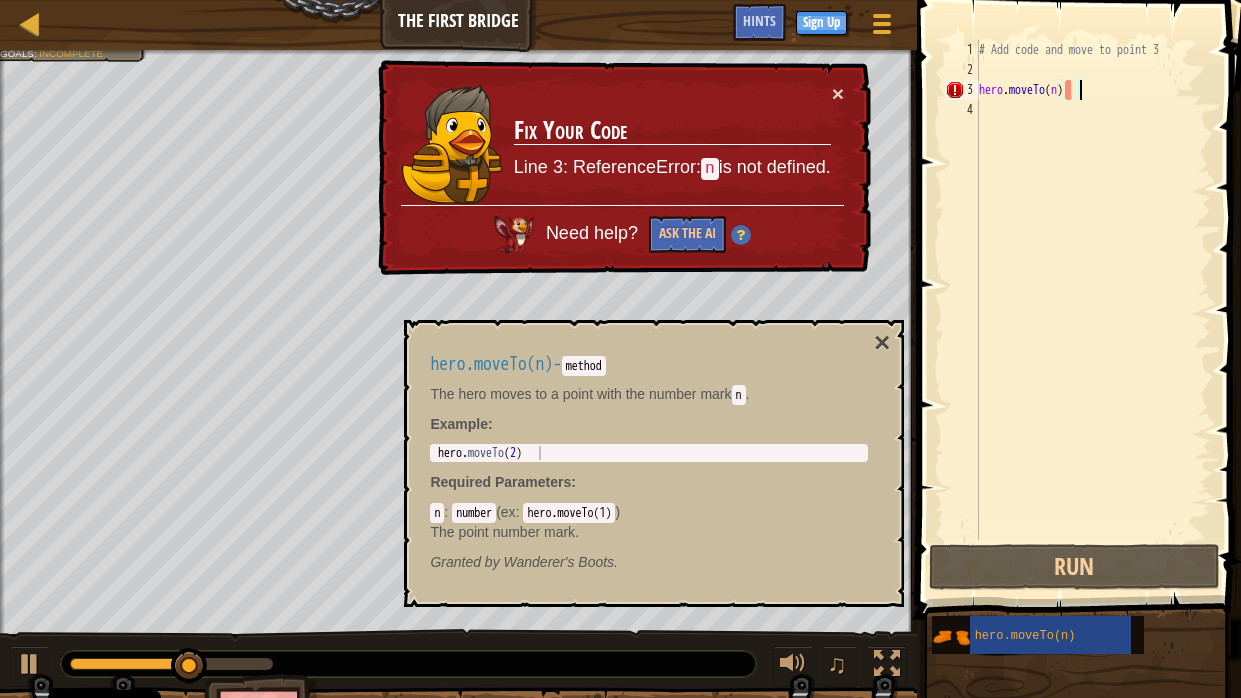 click on "× Fix Your Code Line 3: ReferenceError:  n  is not defined.
Need help? Ask the AI" at bounding box center [622, 168] 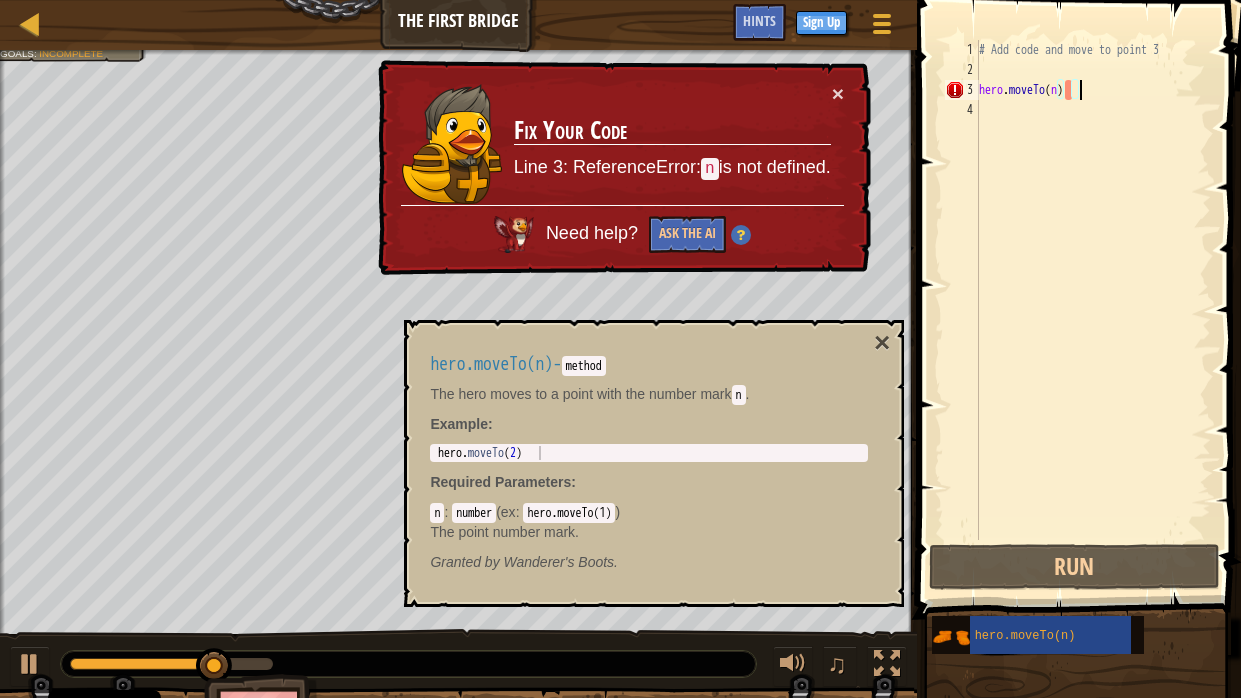 click on "× Fix Your Code Line 3: ReferenceError:  n  is not defined.
Need help? Ask the AI" at bounding box center [622, 168] 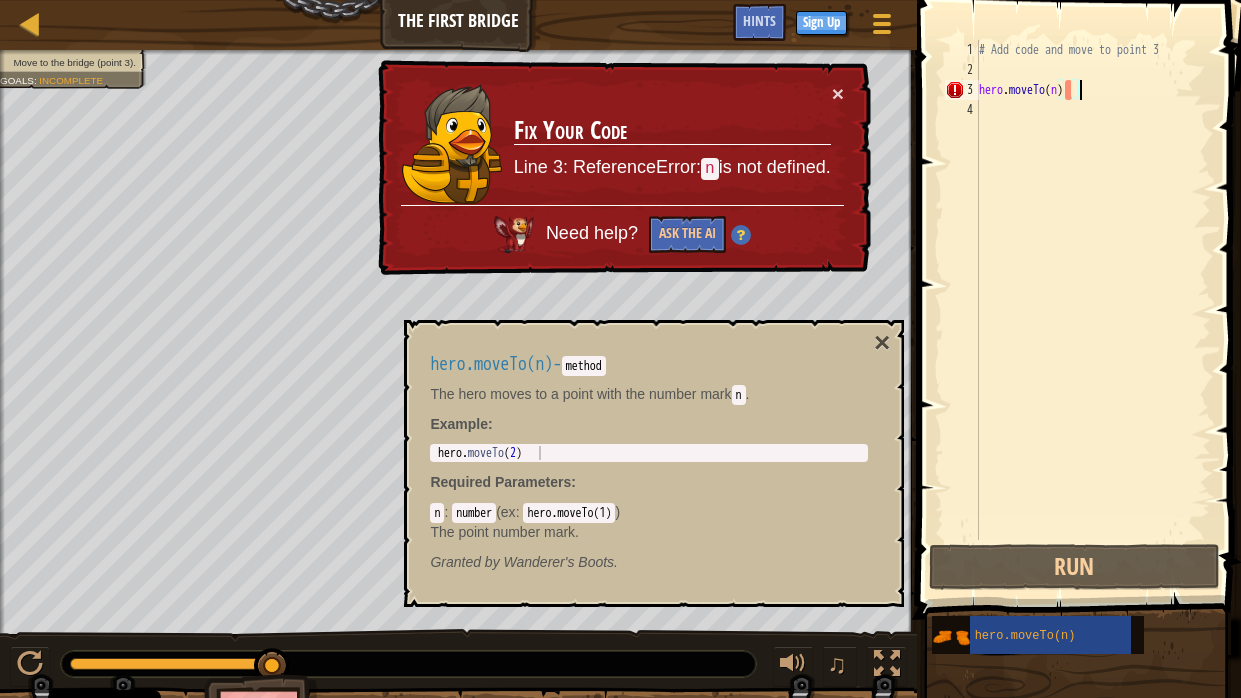 click on "× Fix Your Code Line 3: ReferenceError:  n  is not defined.
Need help? Ask the AI" at bounding box center (622, 168) 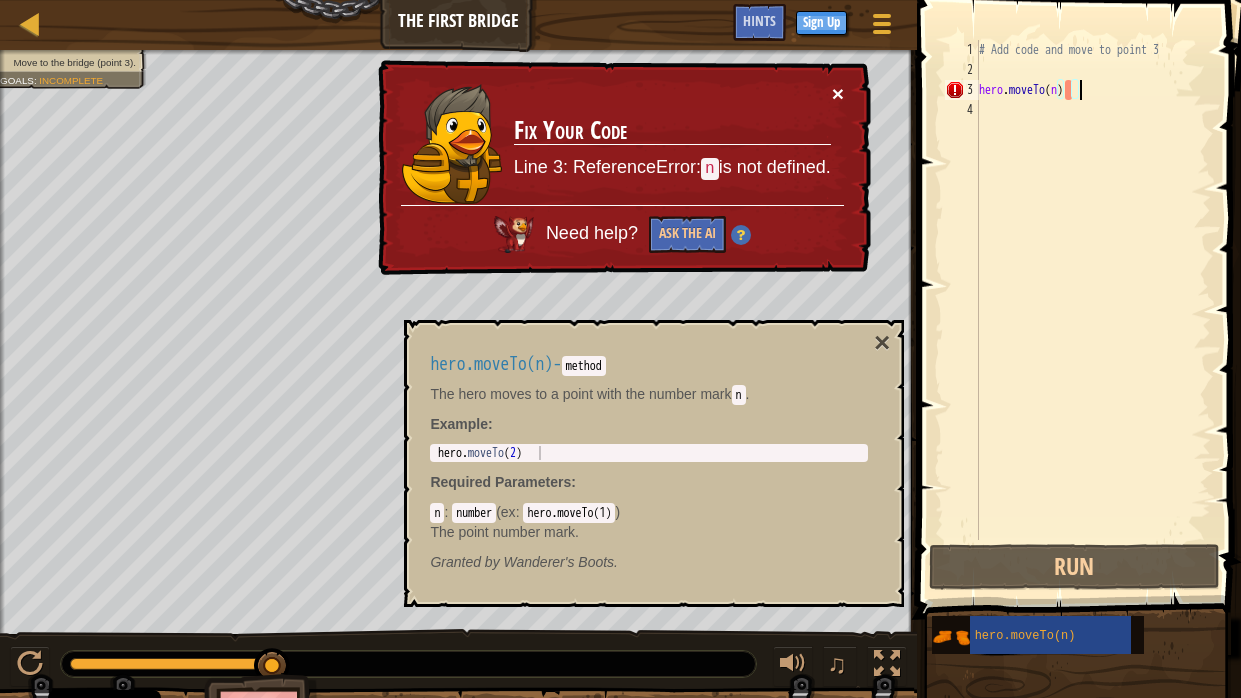 click on "×" at bounding box center (838, 93) 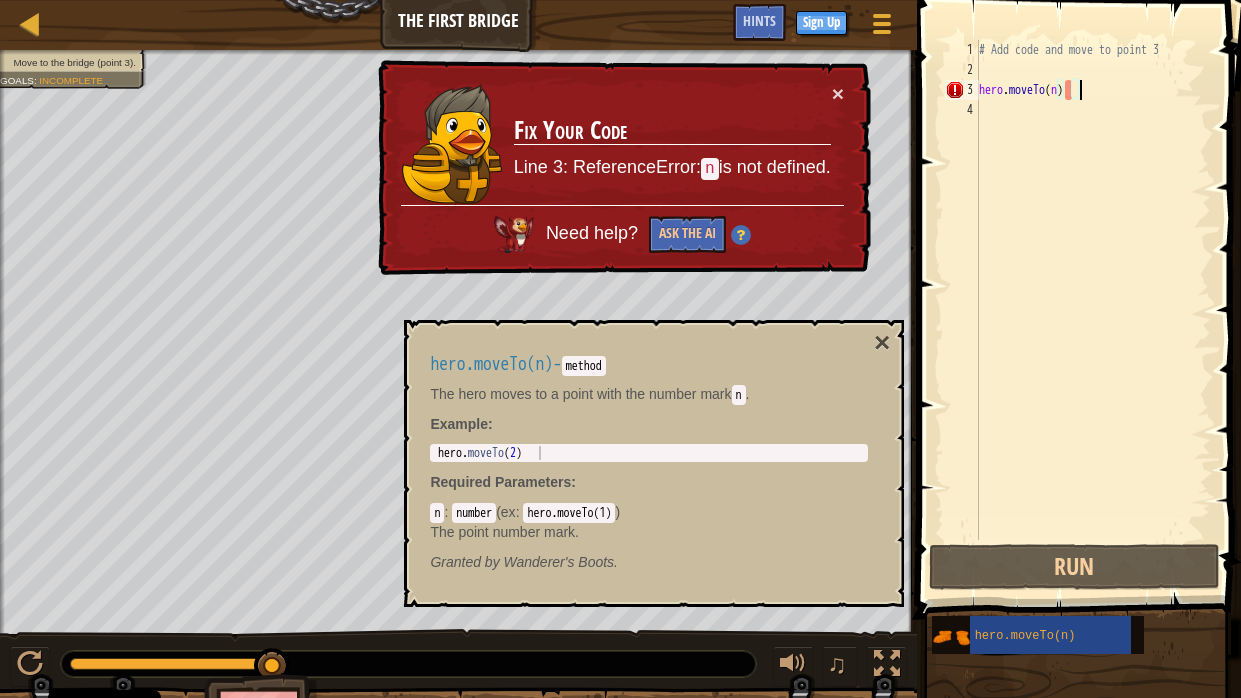 click on "# Add code and move to point 3 hero . moveTo ( n )" at bounding box center (1093, 310) 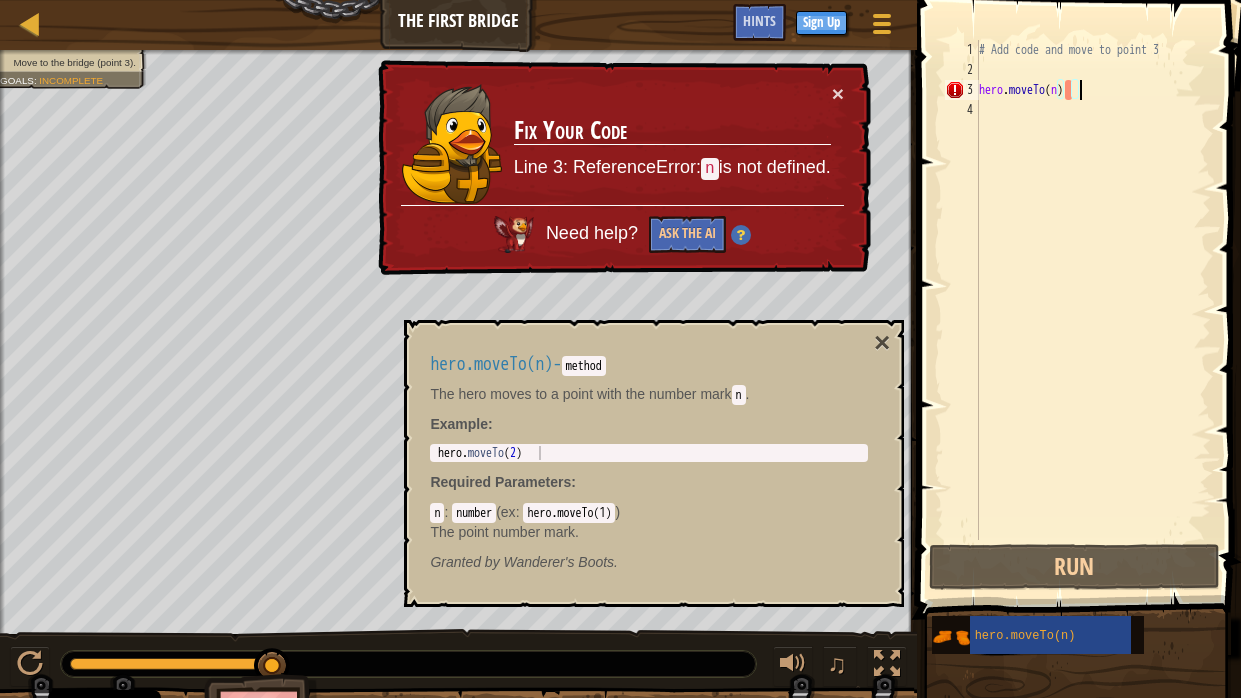 type on "# Add code and move to point 3" 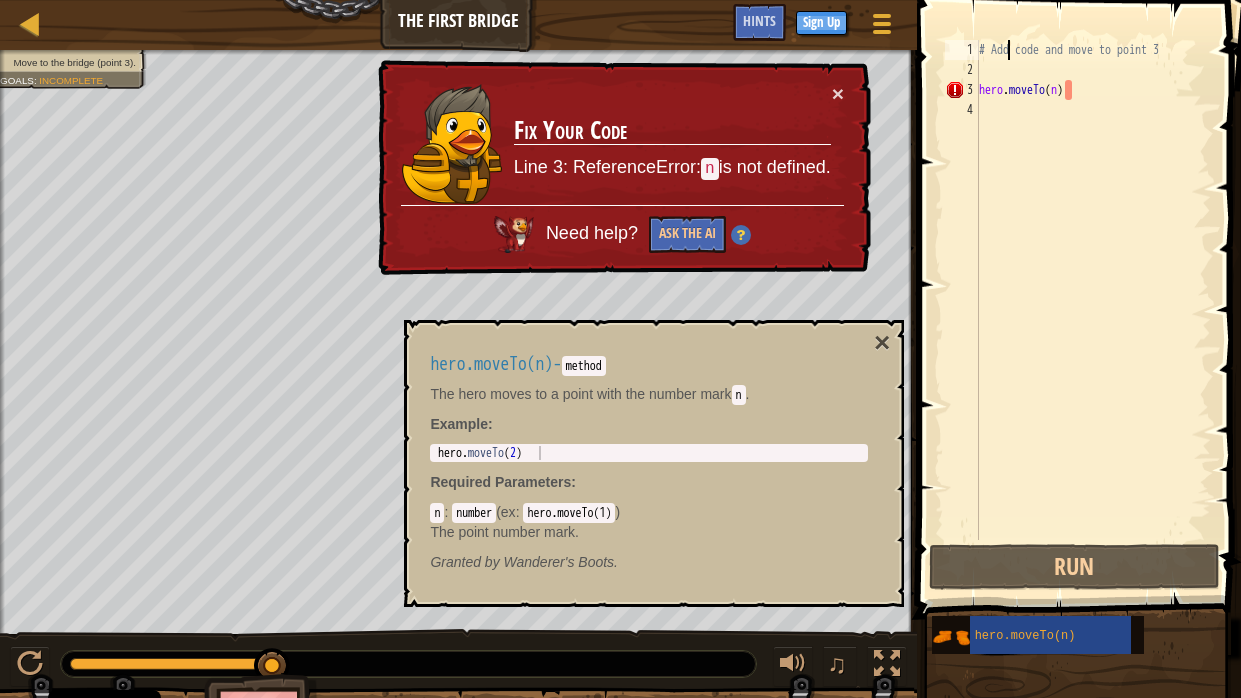 click on "# Add code and move to point 3 hero . moveTo ( n )" at bounding box center (1093, 310) 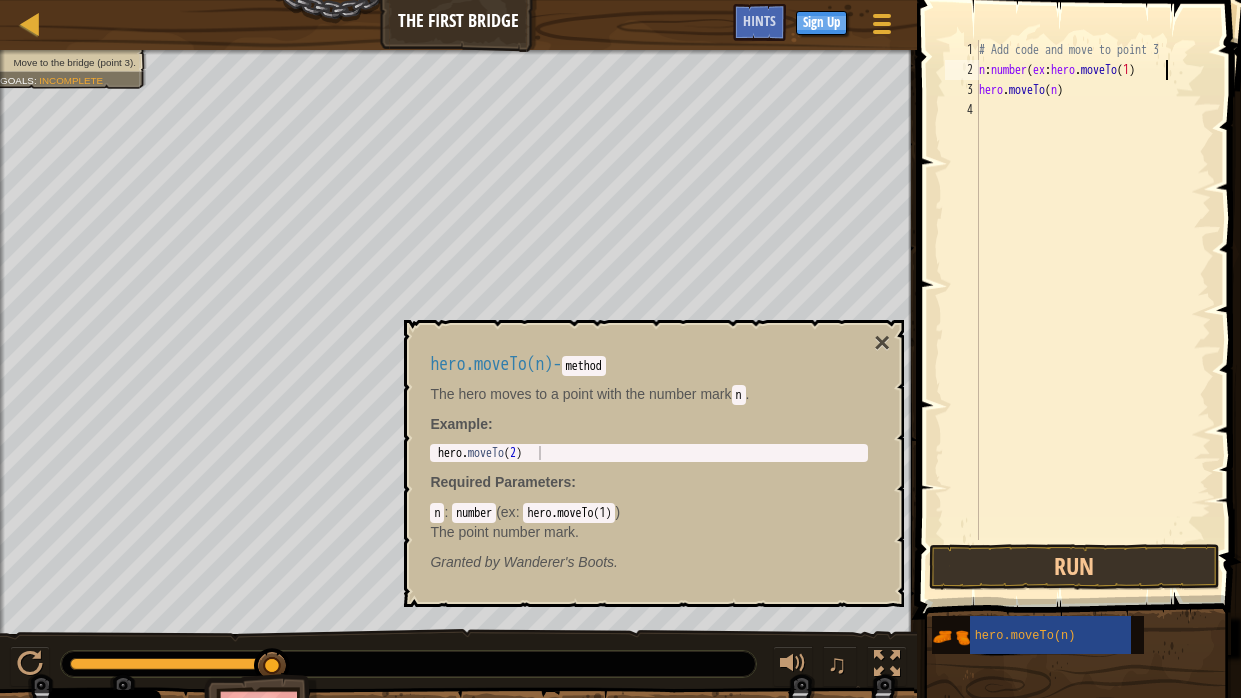 scroll, scrollTop: 9, scrollLeft: 15, axis: both 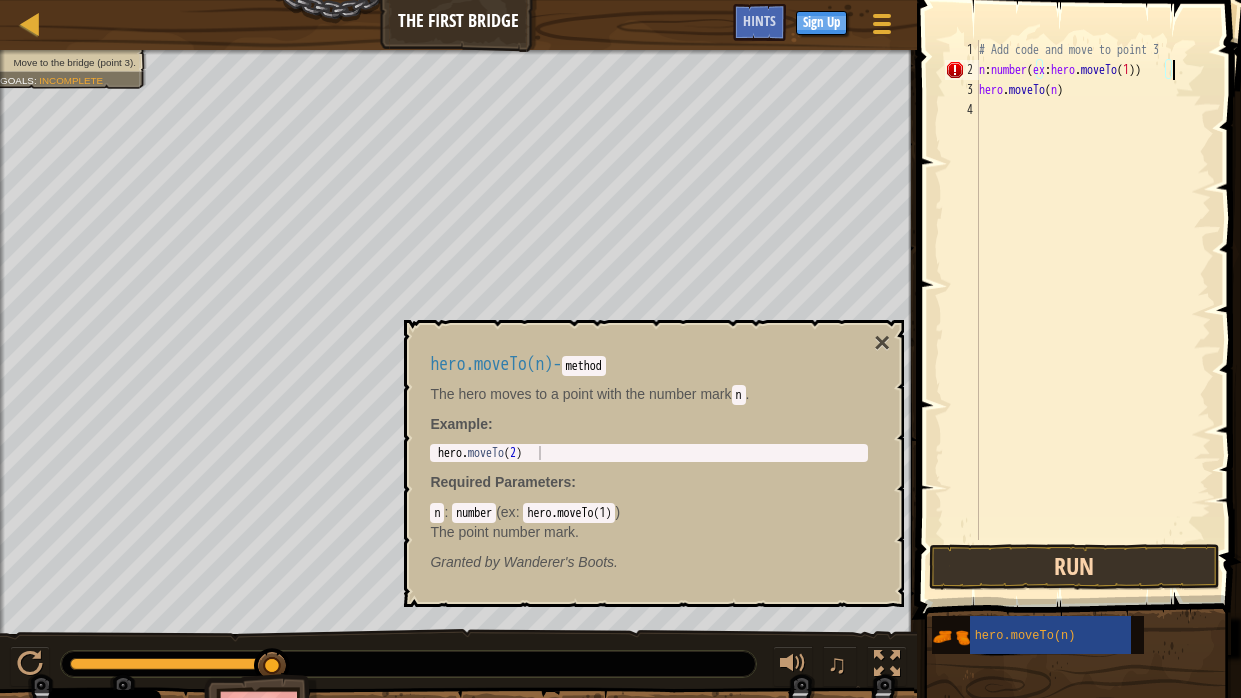 type on "n:number(ex:hero.moveTo(1))" 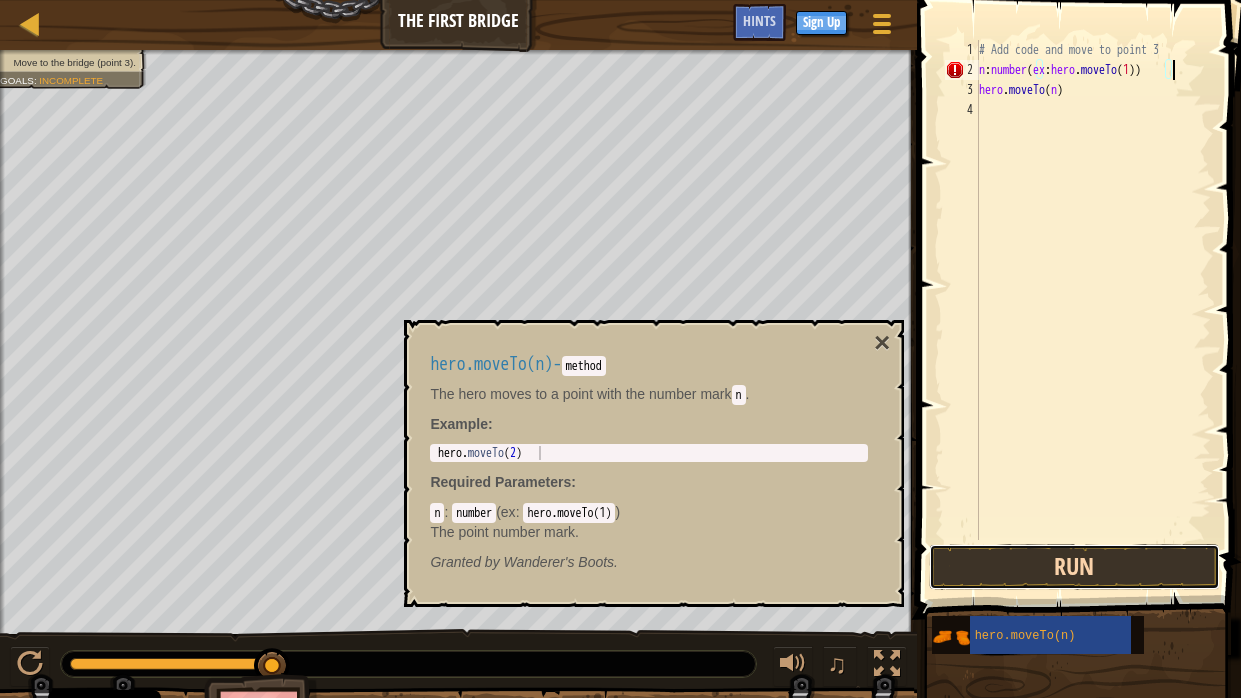 click on "Run" at bounding box center (1074, 567) 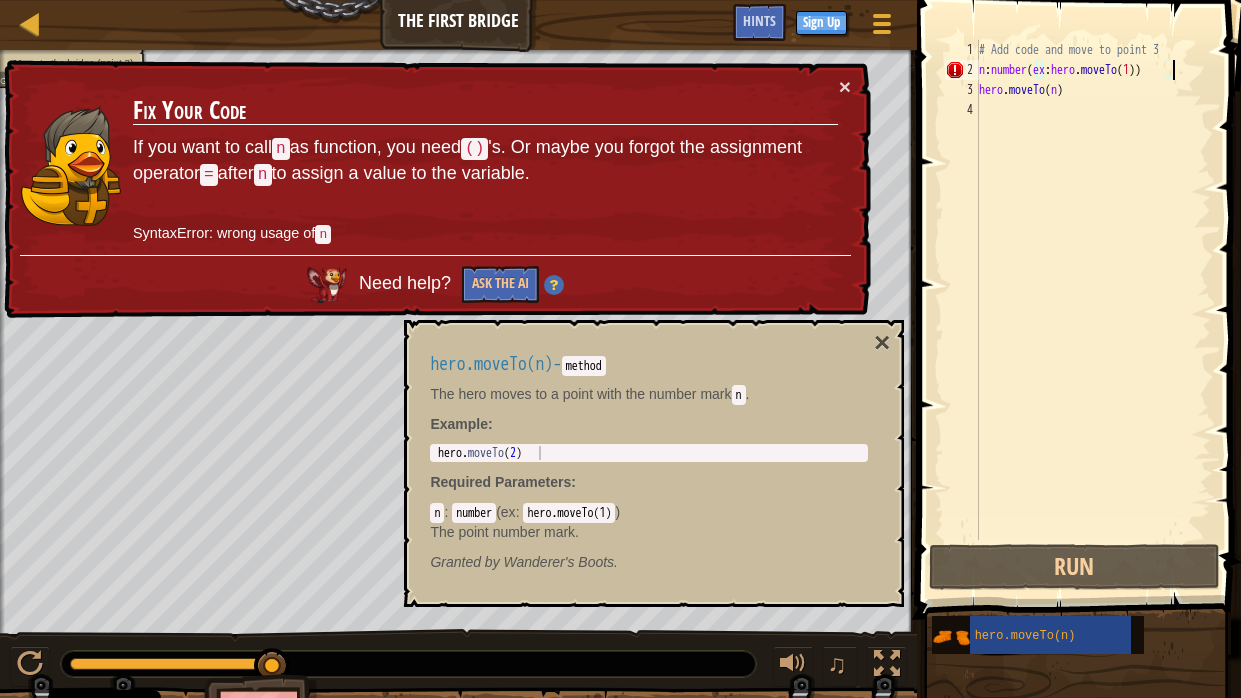 click on "# Add code and move to point 3 n : number ( ex : hero . moveTo ( 1 )) hero . moveTo ( n )" at bounding box center [1093, 310] 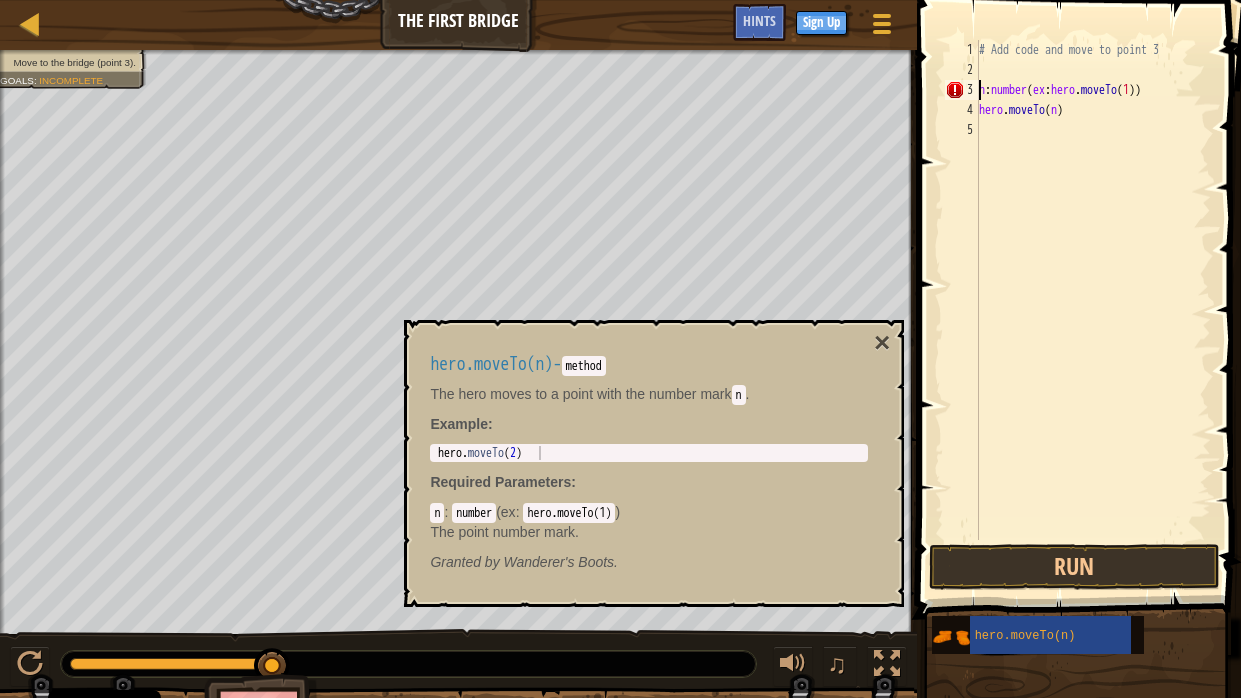 click on "# Add code and move to point 3 n : number ( ex : hero . moveTo ( 1 )) hero . moveTo ( n )" at bounding box center [1093, 310] 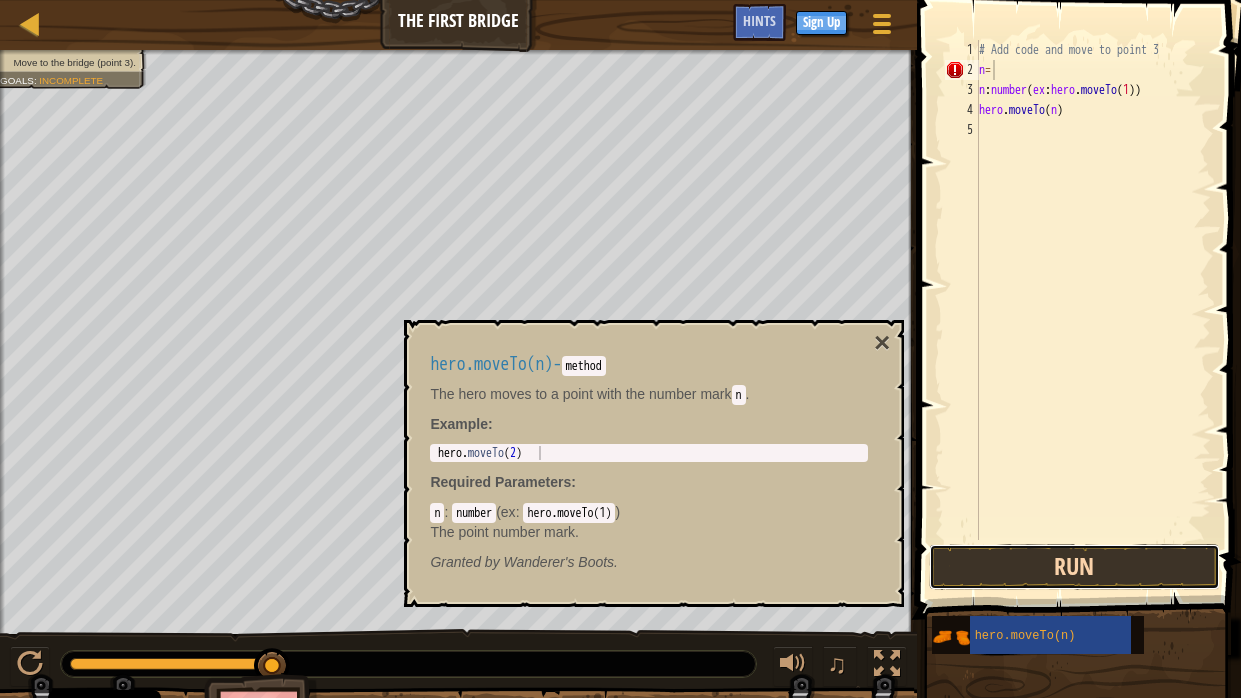 click on "Run" at bounding box center (1074, 567) 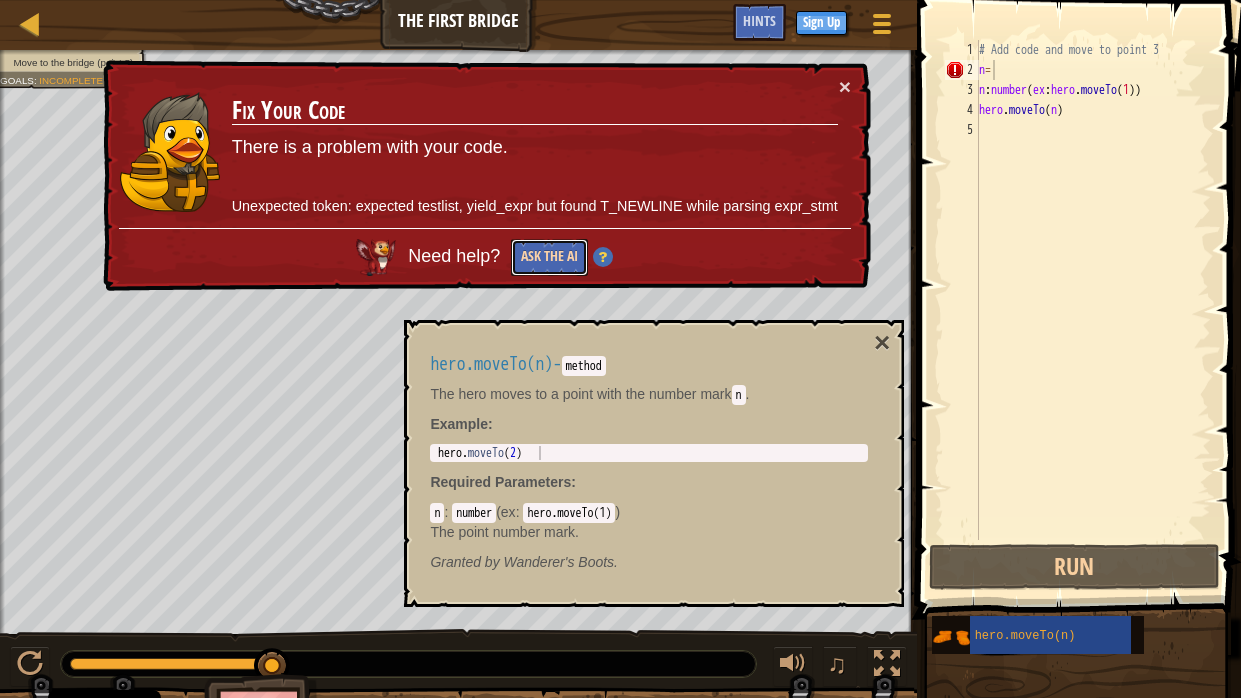 click on "Ask the AI" at bounding box center (548, 258) 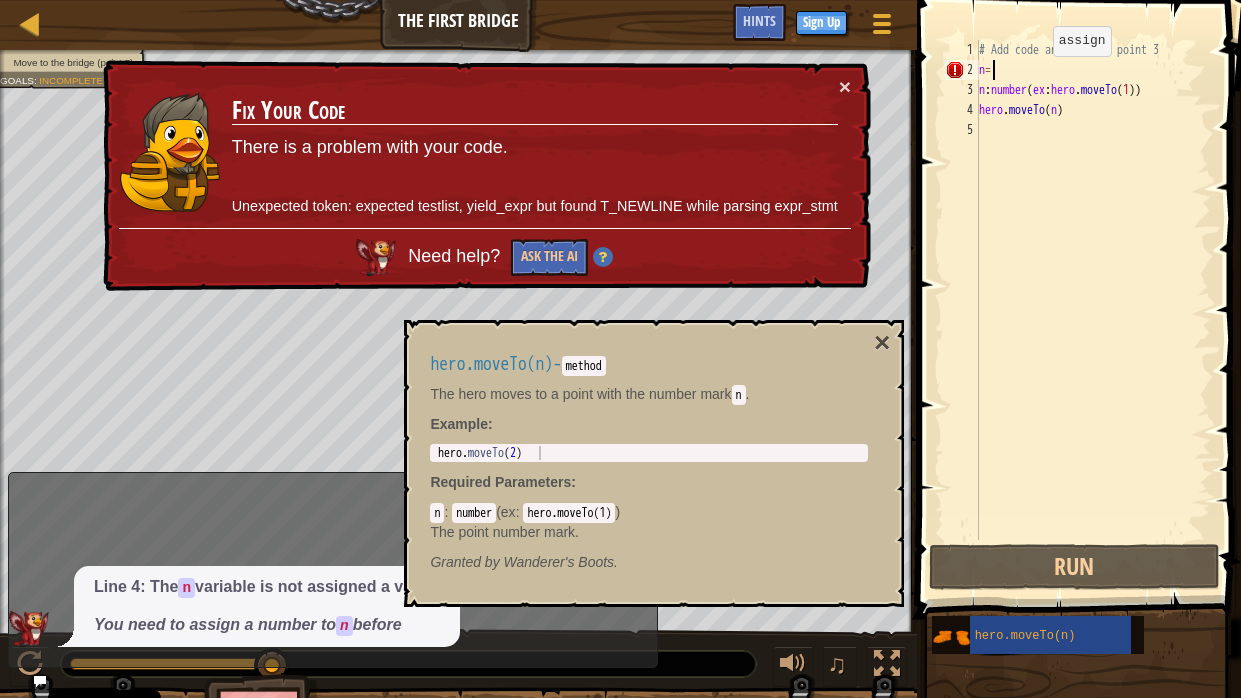 type on "n" 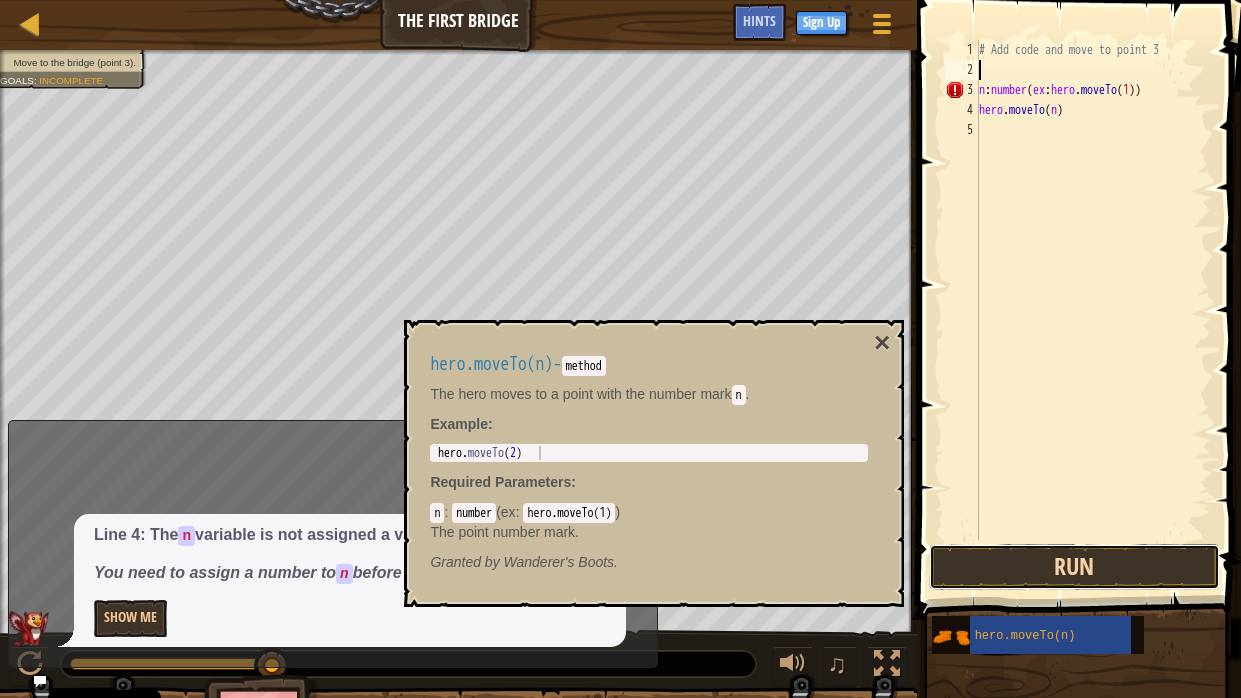 click on "Run" at bounding box center [1074, 567] 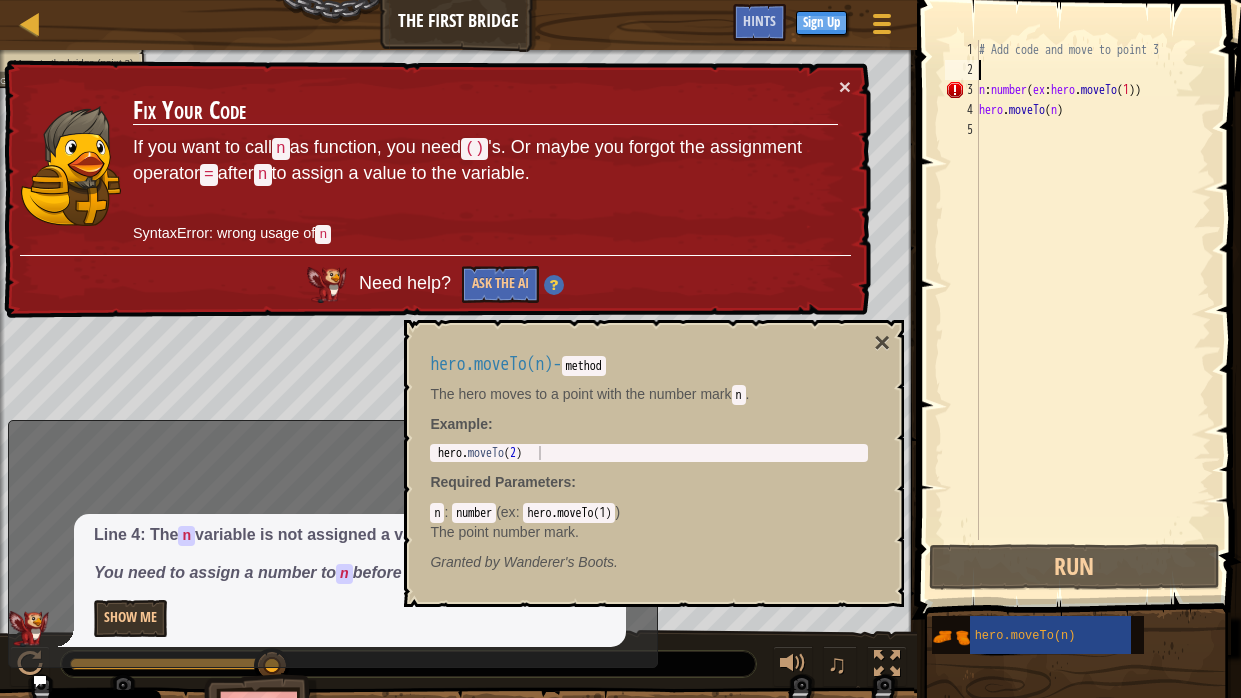 click on "# Add code and move to point 3 n : number ( ex : hero . moveTo ( 1 )) hero . moveTo ( n )" at bounding box center (1093, 310) 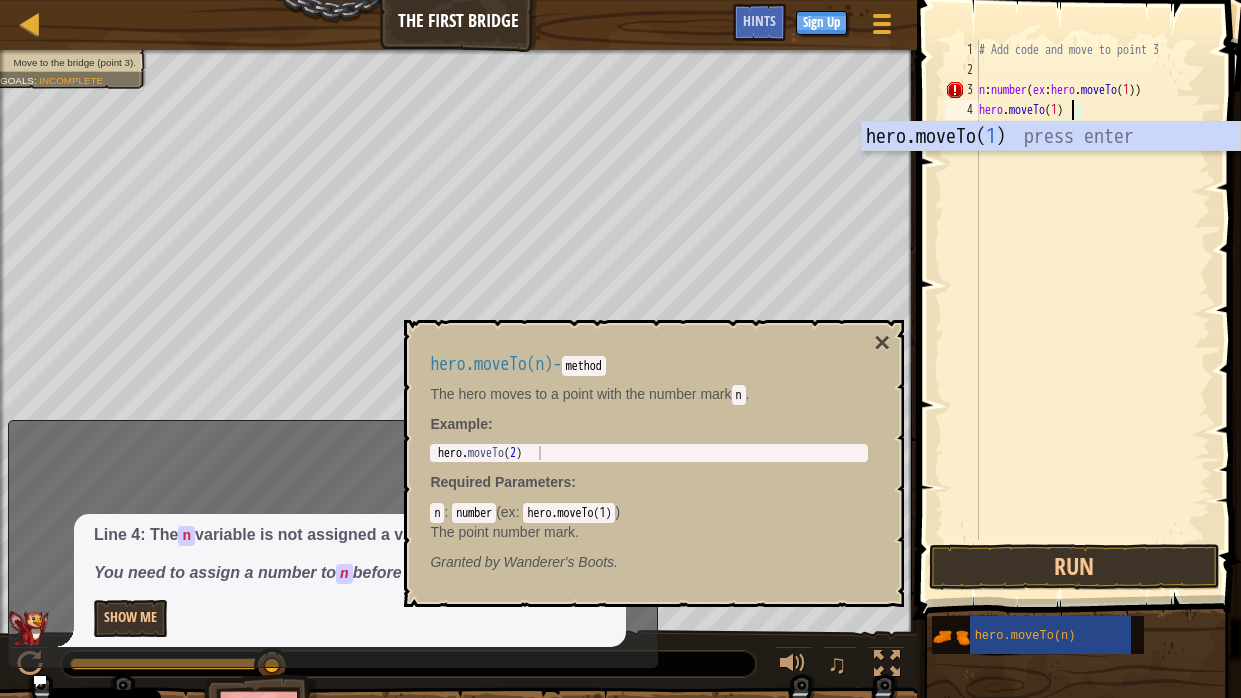 scroll, scrollTop: 9, scrollLeft: 7, axis: both 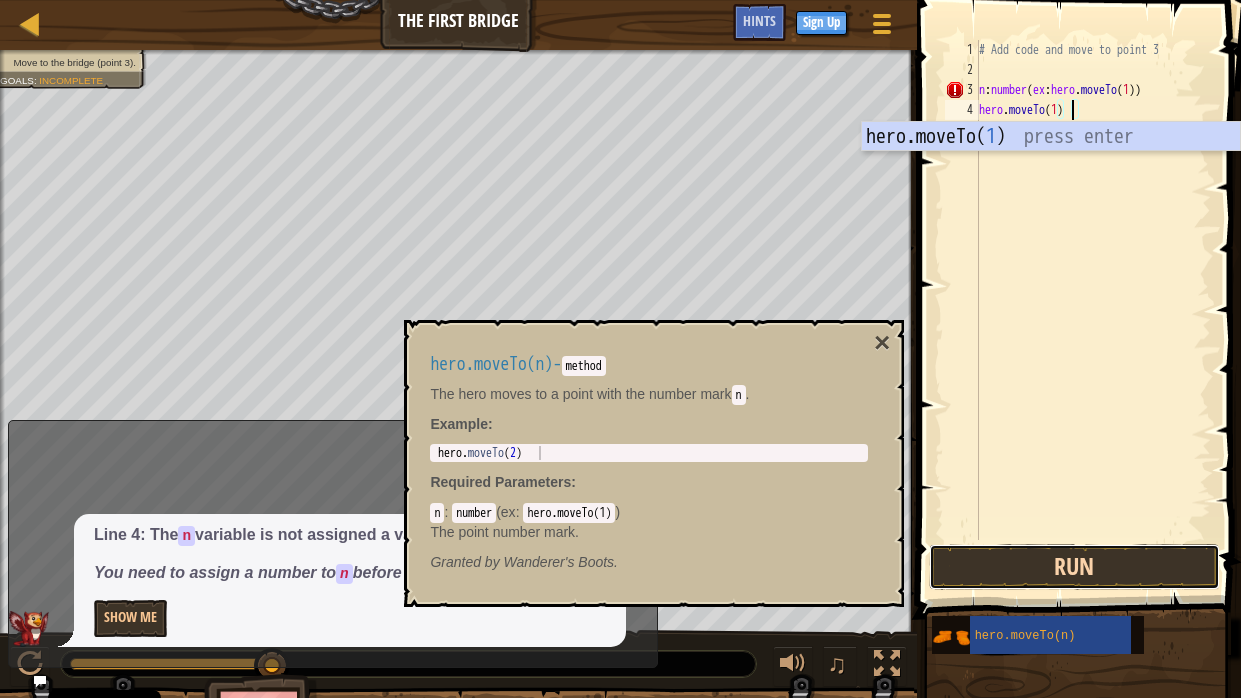 click on "Run" at bounding box center (1074, 567) 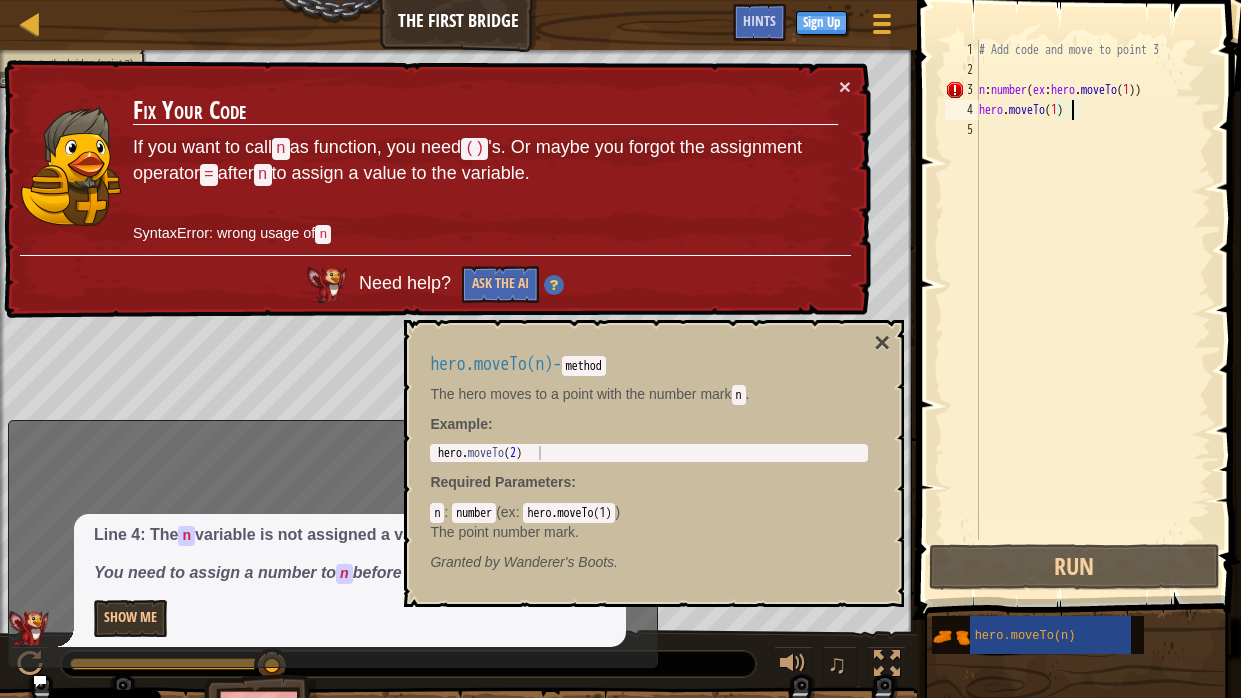 click on "# Add code and move to point 3 n : number ( ex : hero . moveTo ( 1 )) hero . moveTo ( 1 )" at bounding box center (1093, 310) 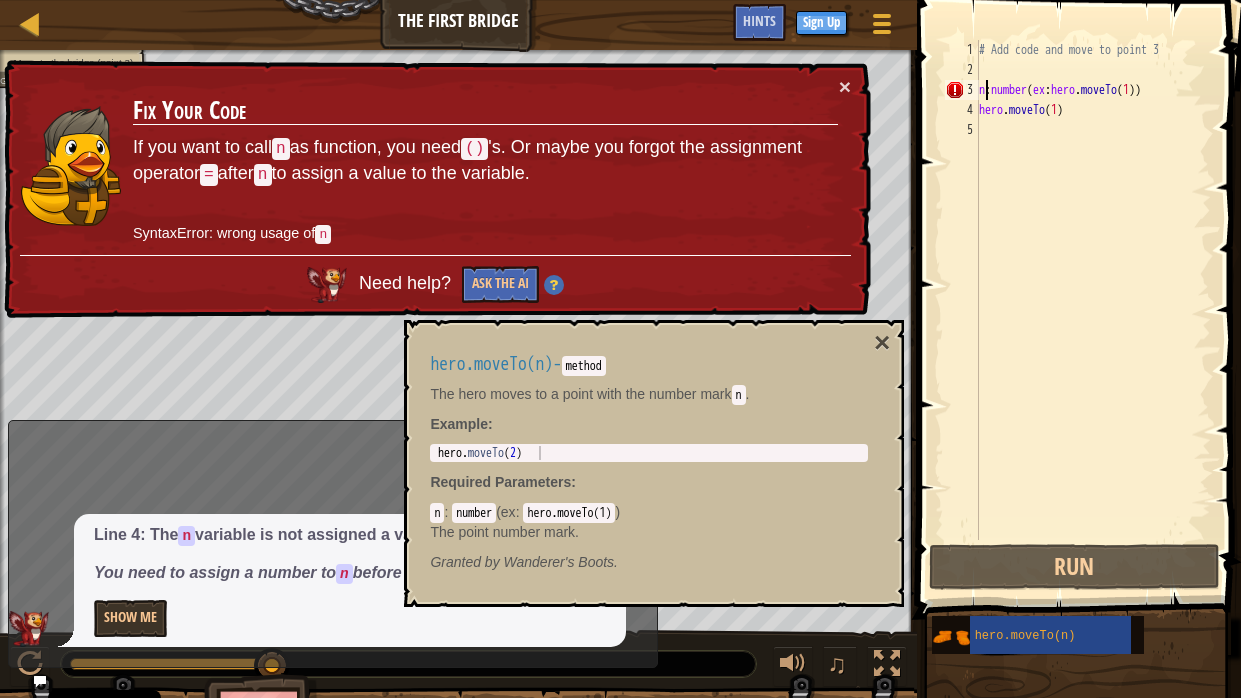 click on "# Add code and move to point 3 n : number ( ex : hero . moveTo ( 1 )) hero . moveTo ( 1 )" at bounding box center [1093, 310] 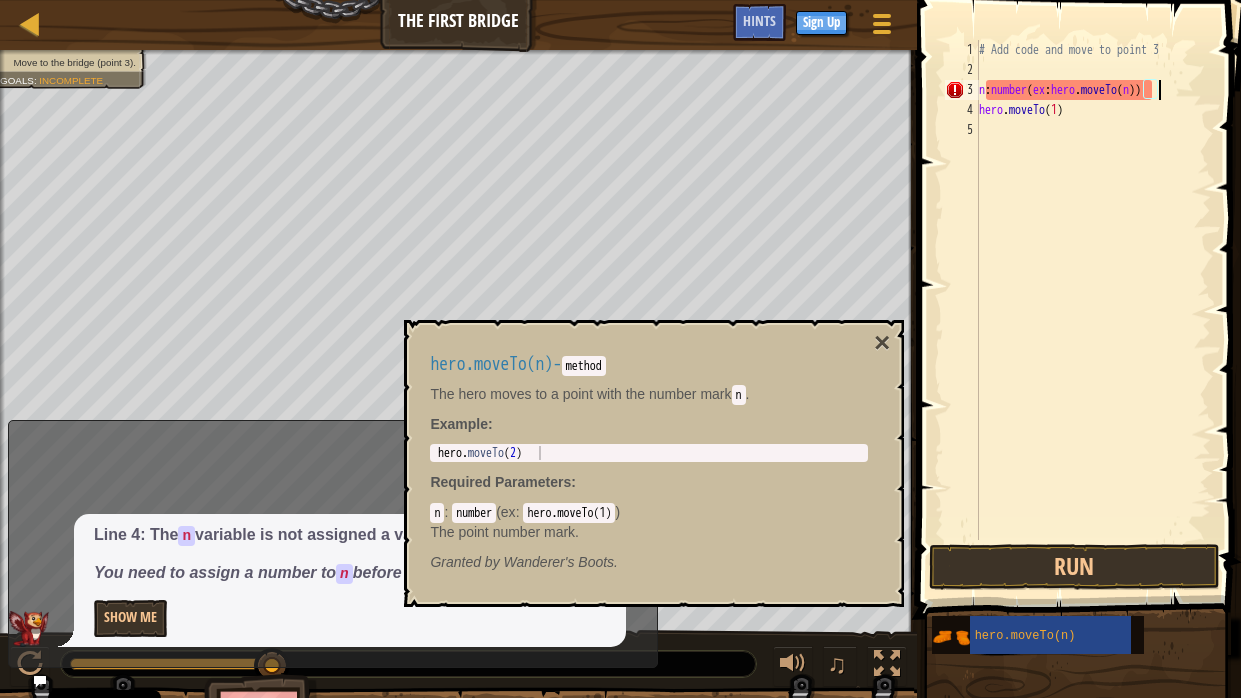 scroll, scrollTop: 9, scrollLeft: 14, axis: both 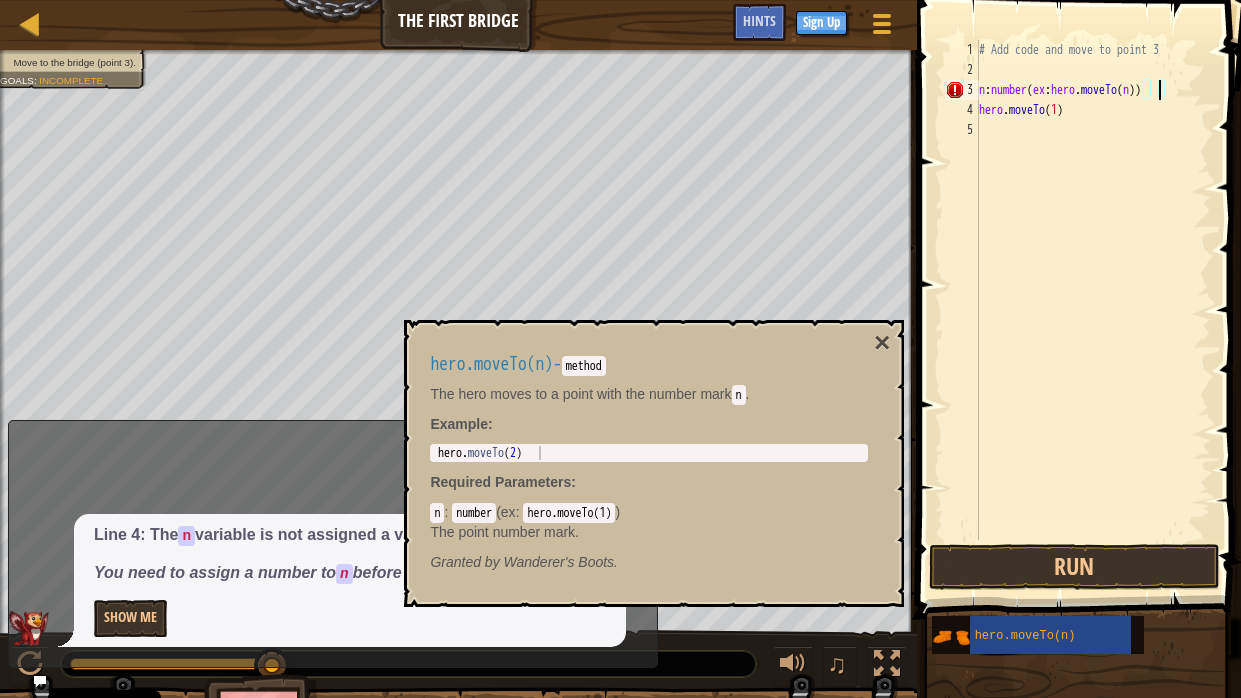 click on "# Add code and move to point 3 n : number ( ex : hero . moveTo ( n )) hero . moveTo ( 1 )" at bounding box center (1093, 310) 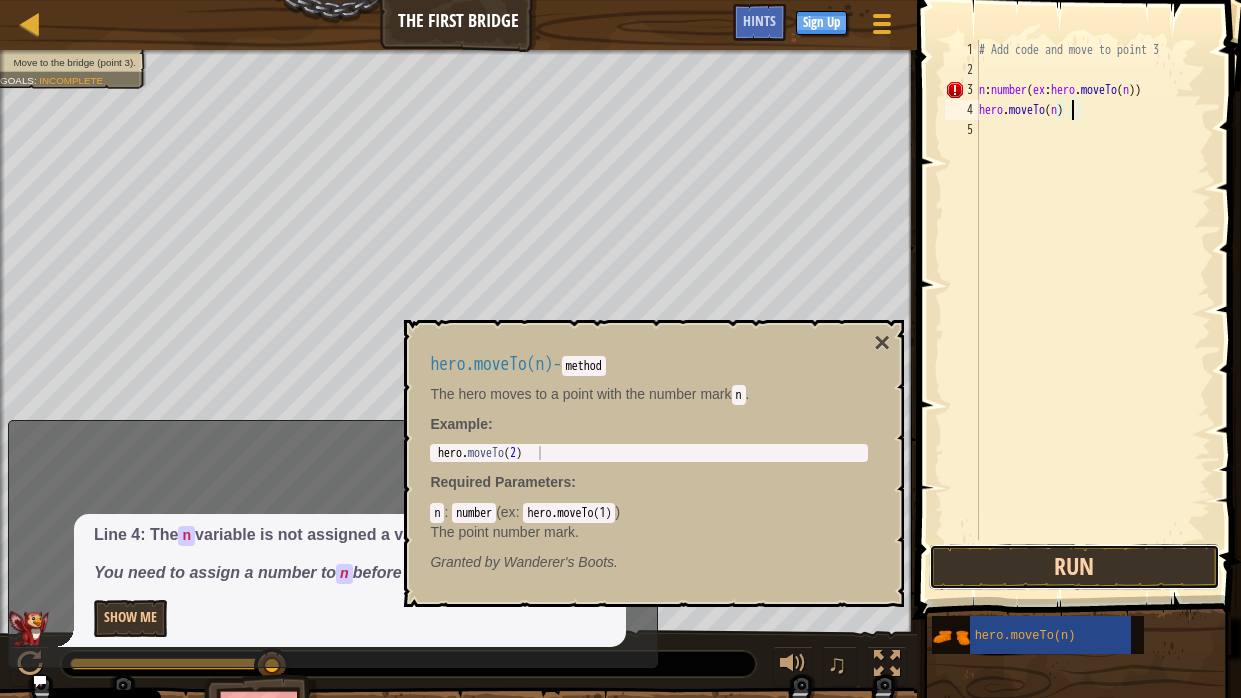 click on "Run" at bounding box center [1074, 567] 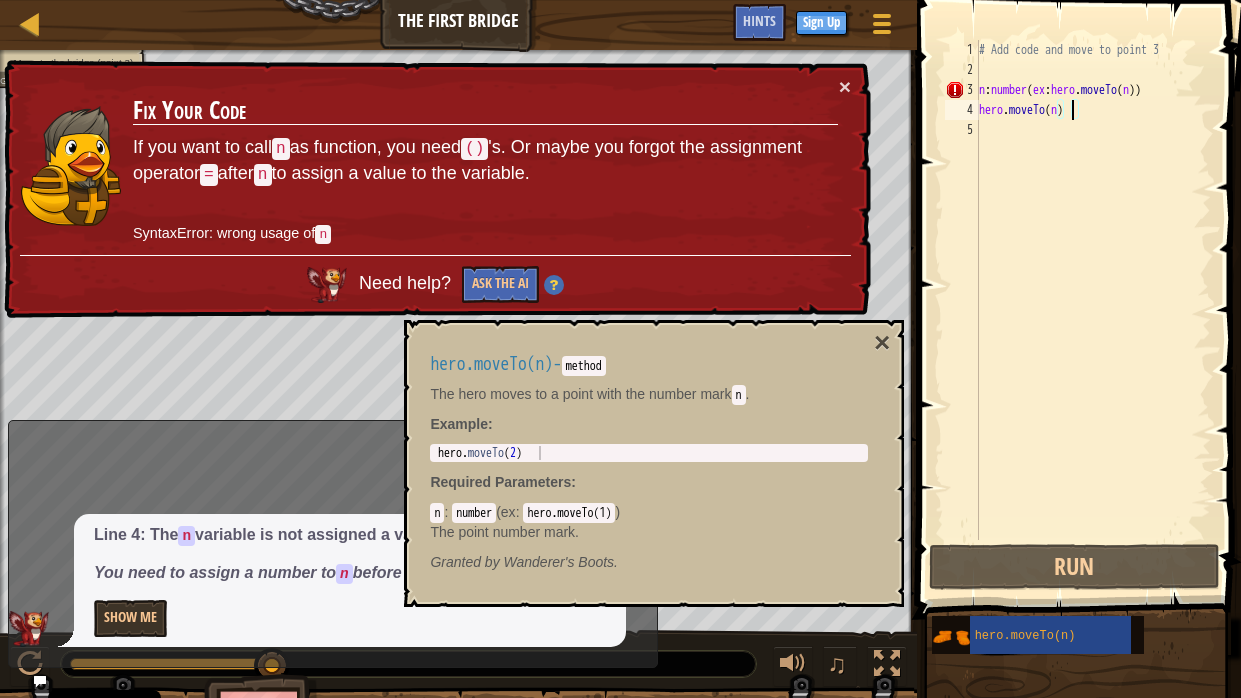 click on "# Add code and move to point 3 n : number ( ex : hero . moveTo ( n )) hero . moveTo ( n )" at bounding box center [1093, 310] 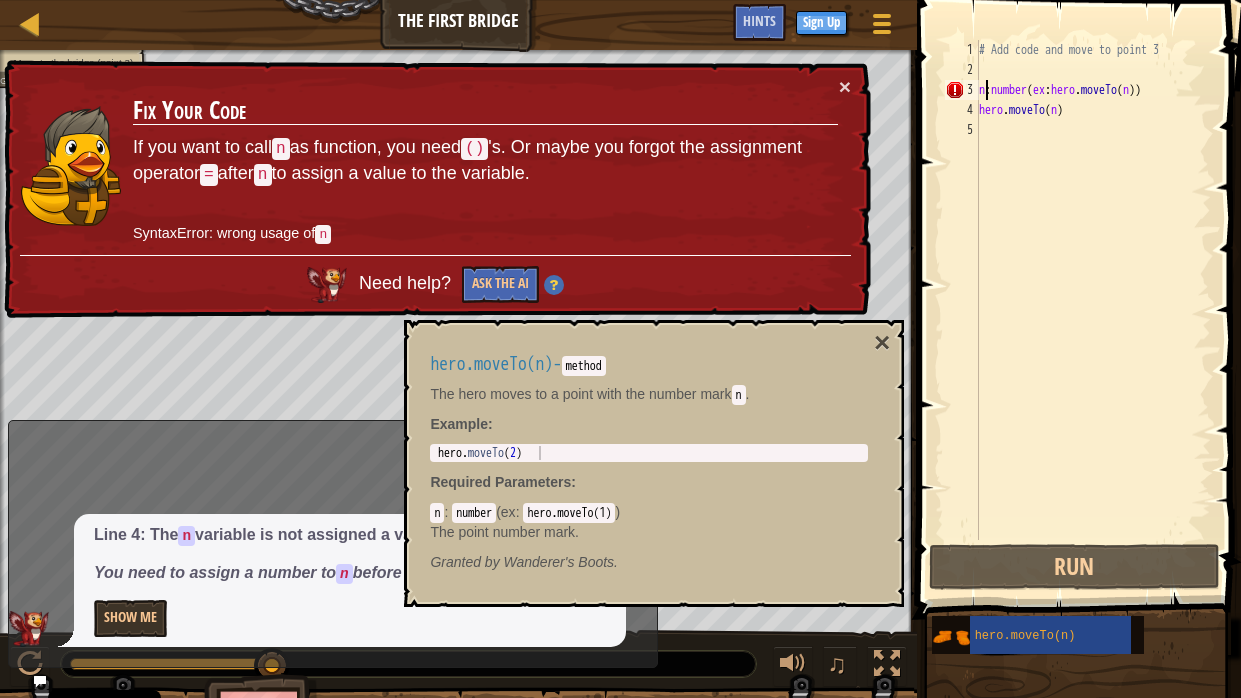 click on "# Add code and move to point 3 n : number ( ex : hero . moveTo ( n )) hero . moveTo ( n )" at bounding box center (1093, 310) 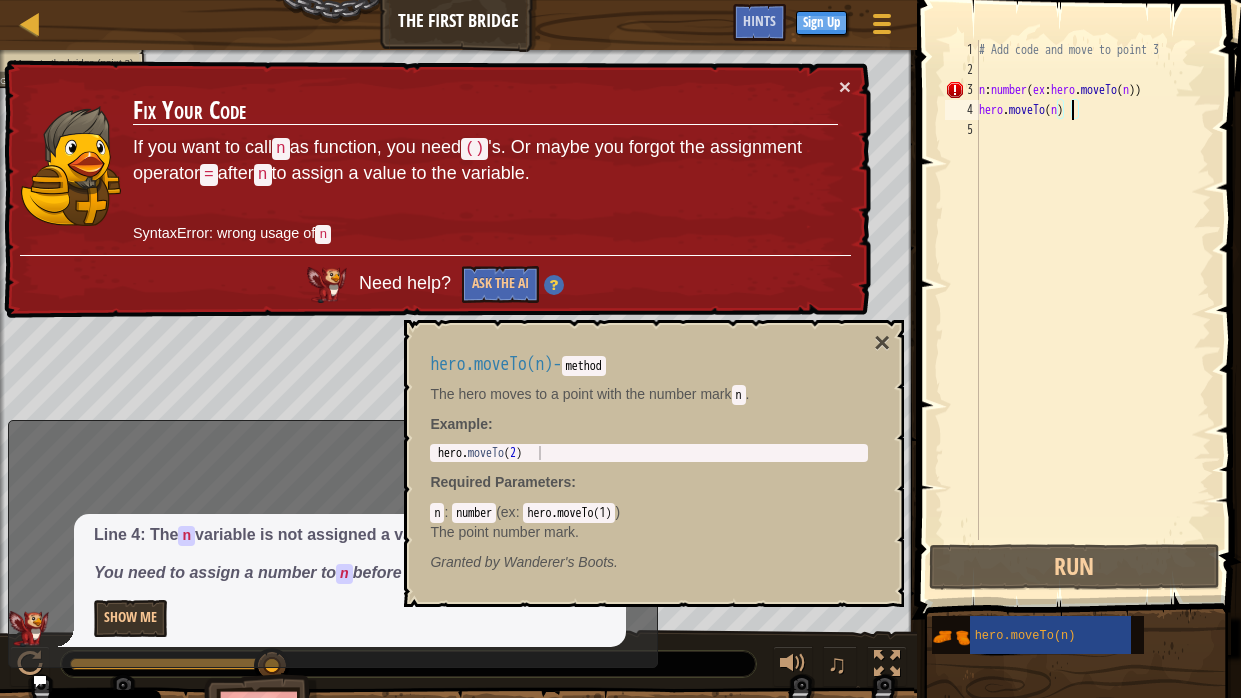click on "# Add code and move to point 3 n : number ( ex : hero . moveTo ( n )) hero . moveTo ( n )" at bounding box center (1093, 310) 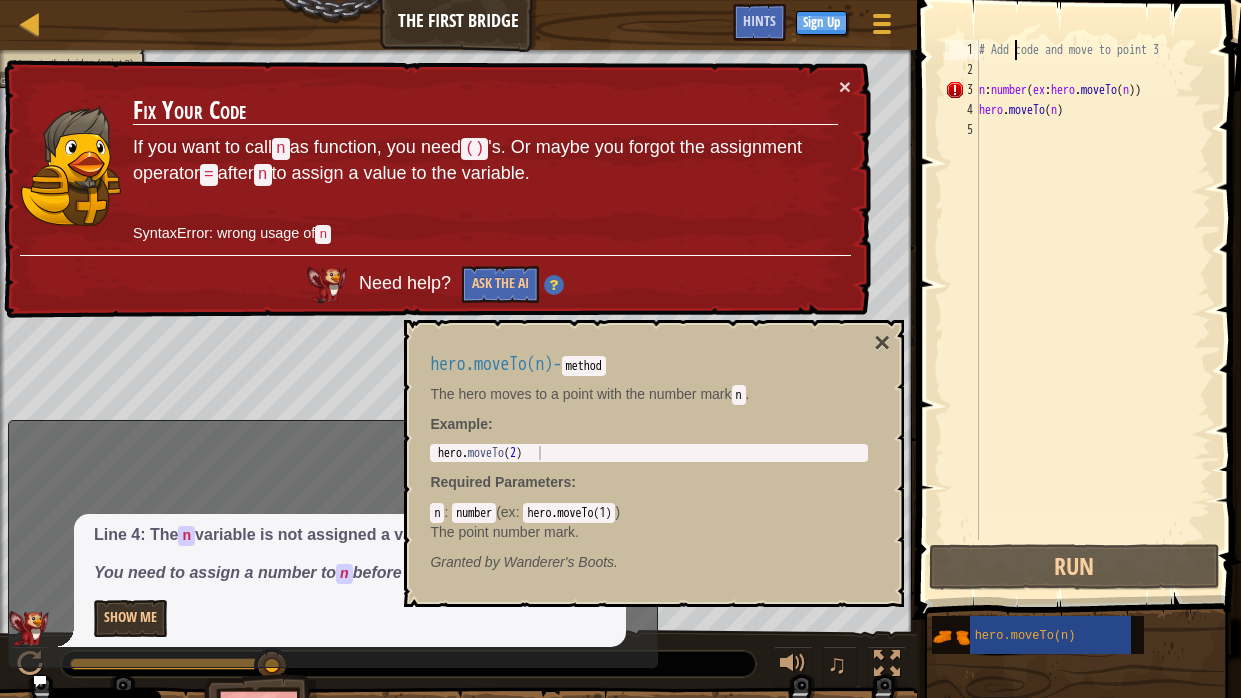 click on "# Add code and move to point 3 n : number ( ex : hero . moveTo ( n )) hero . moveTo ( n )" at bounding box center [1093, 310] 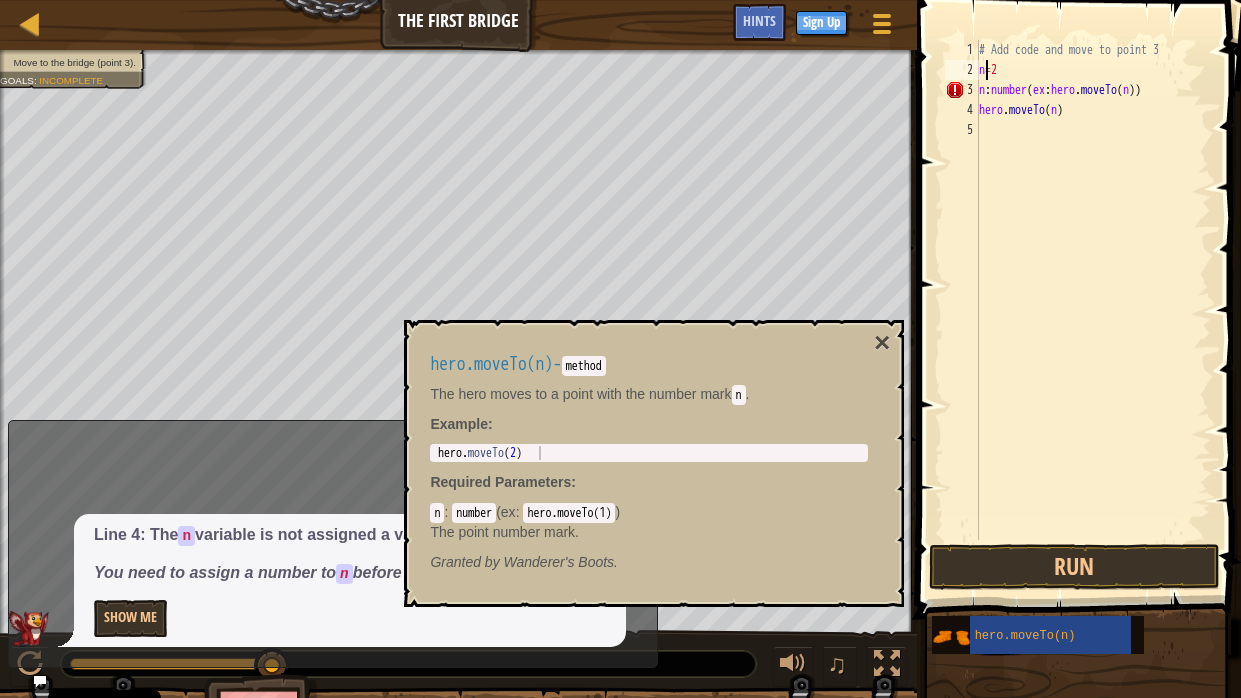 scroll, scrollTop: 9, scrollLeft: 0, axis: vertical 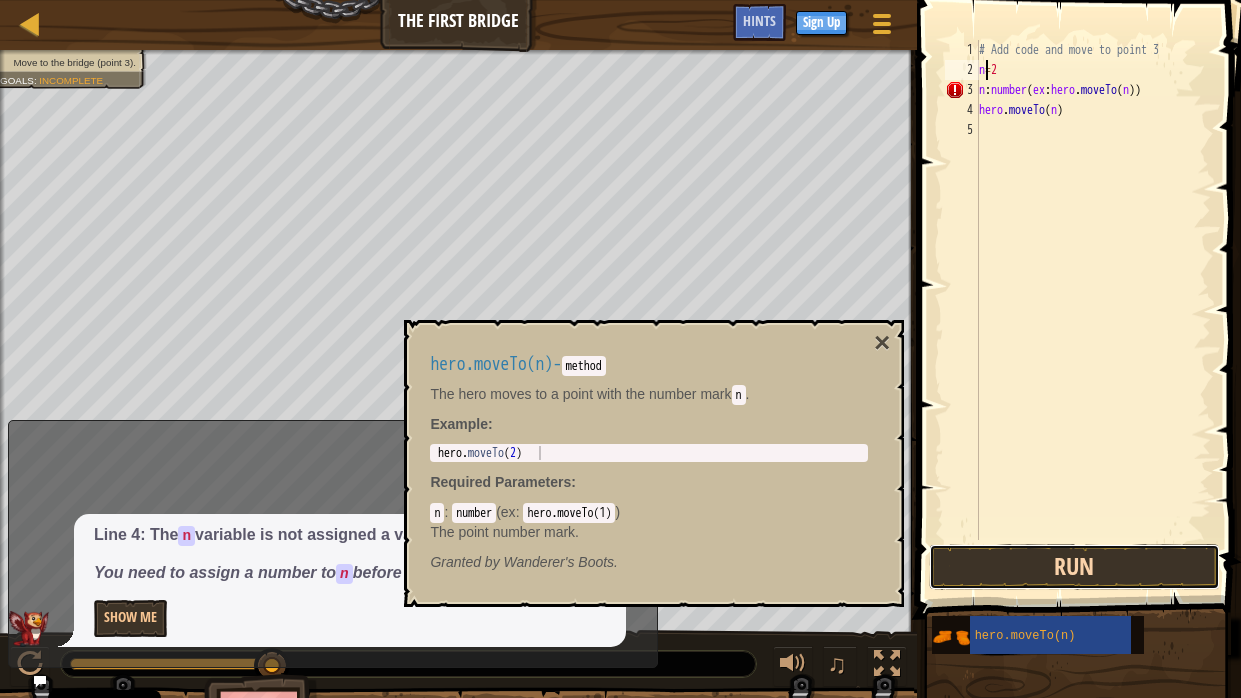 click on "Run" at bounding box center [1074, 567] 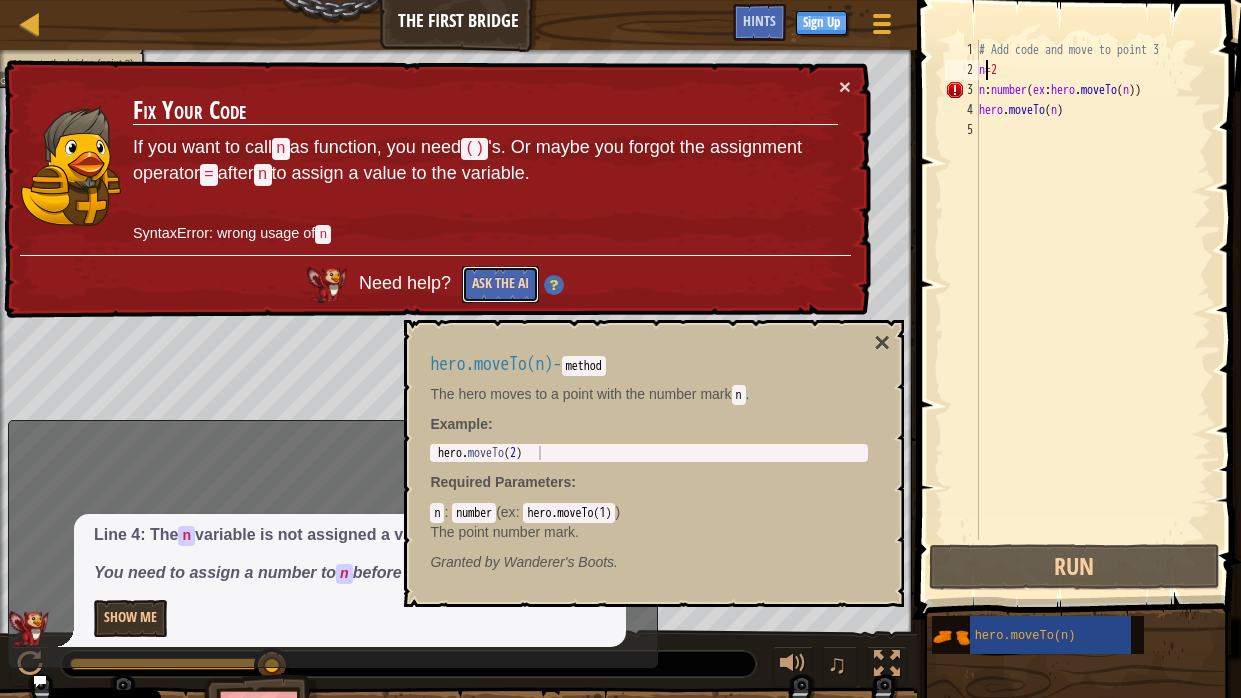 click on "Ask the AI" at bounding box center (500, 284) 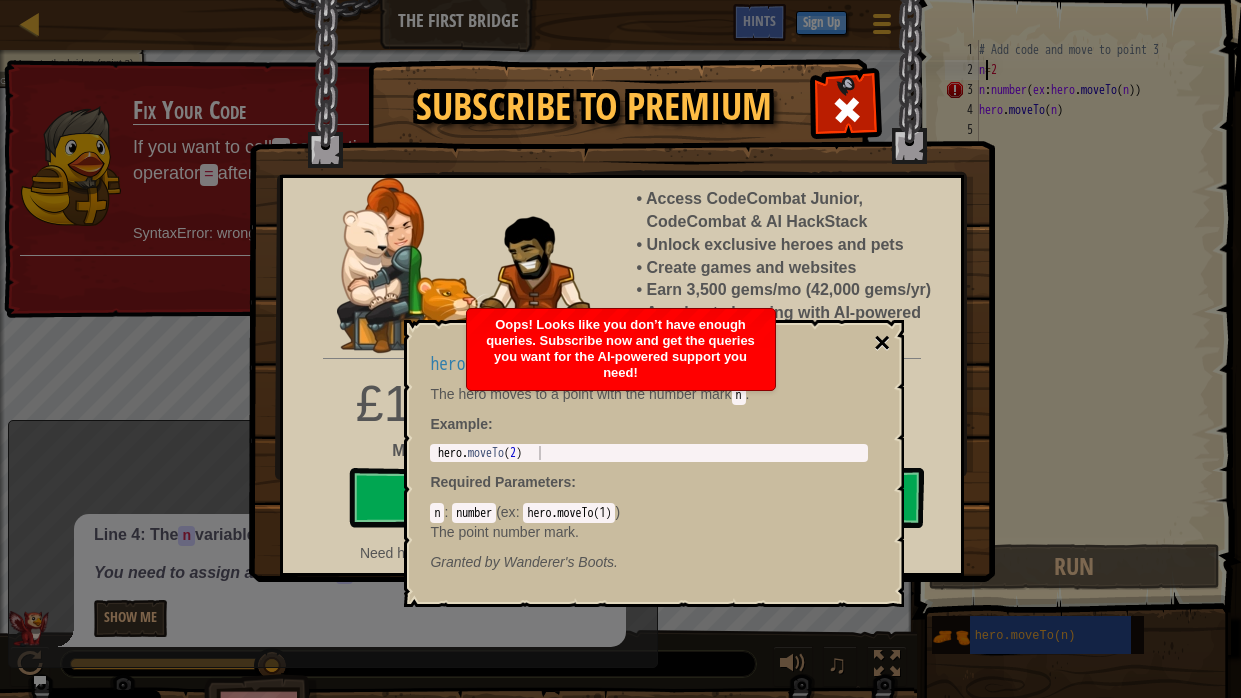 click on "×" at bounding box center [882, 343] 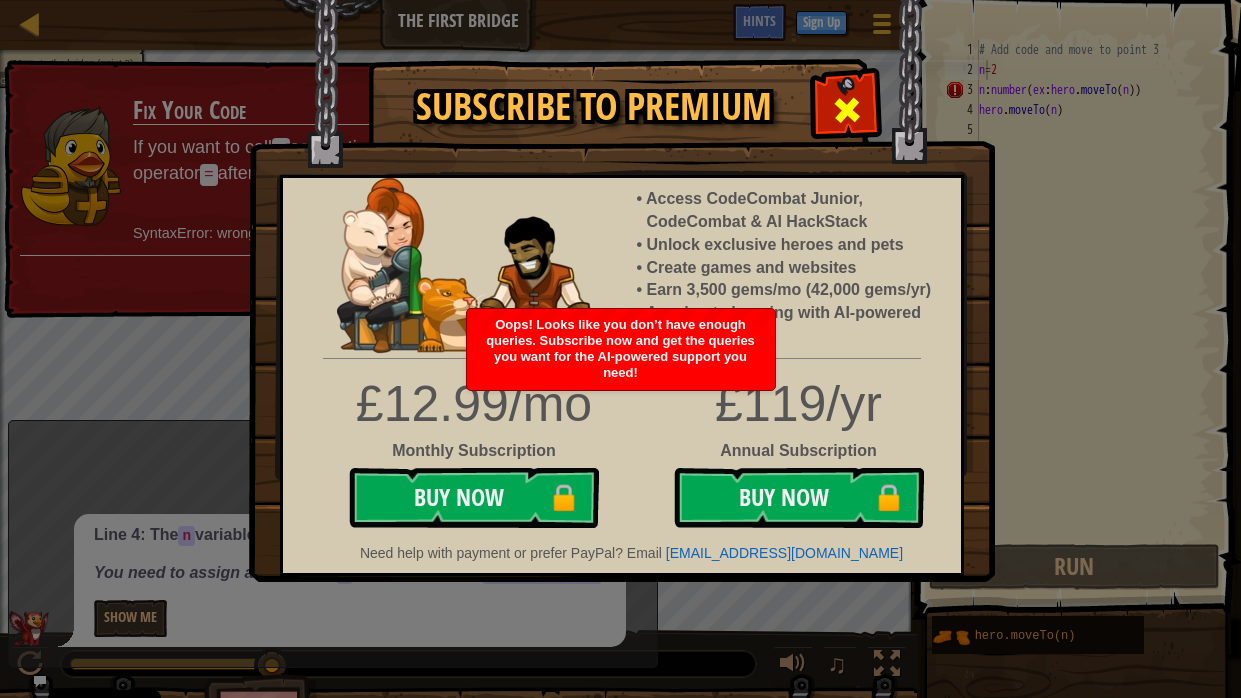 click at bounding box center [847, 110] 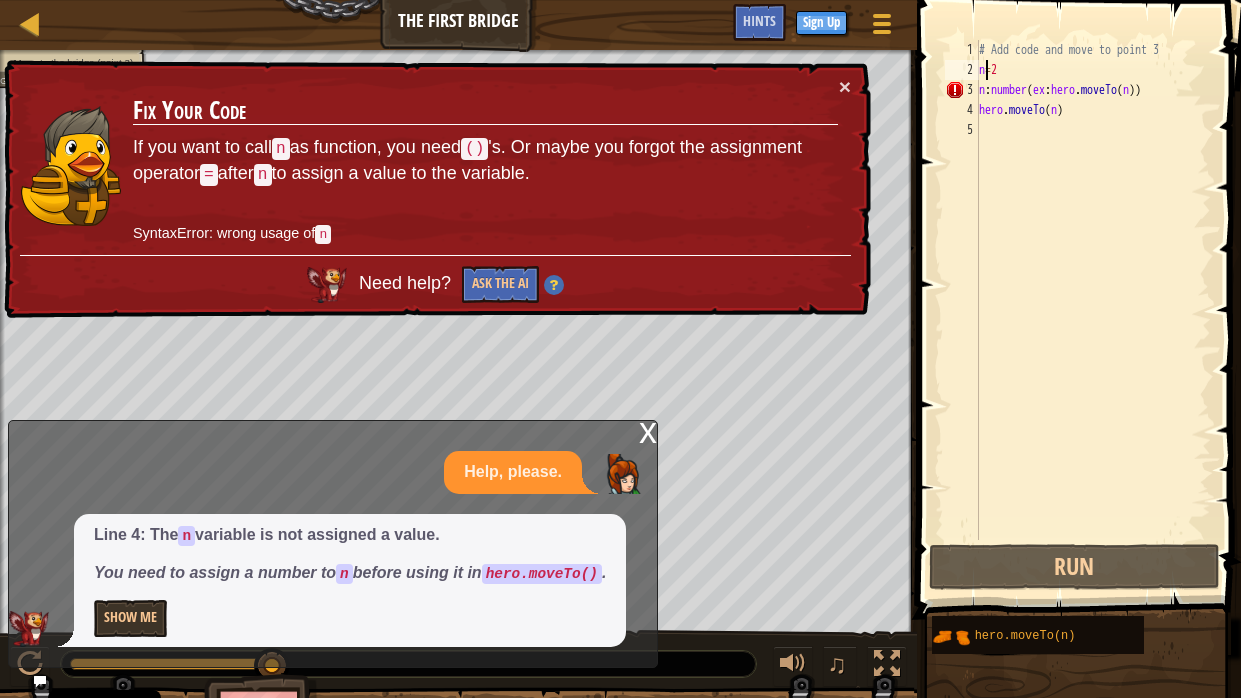 click on "# Add code and move to point 3 n = 2 n : number ( ex : hero . moveTo ( n )) hero . moveTo ( n )" at bounding box center [1093, 310] 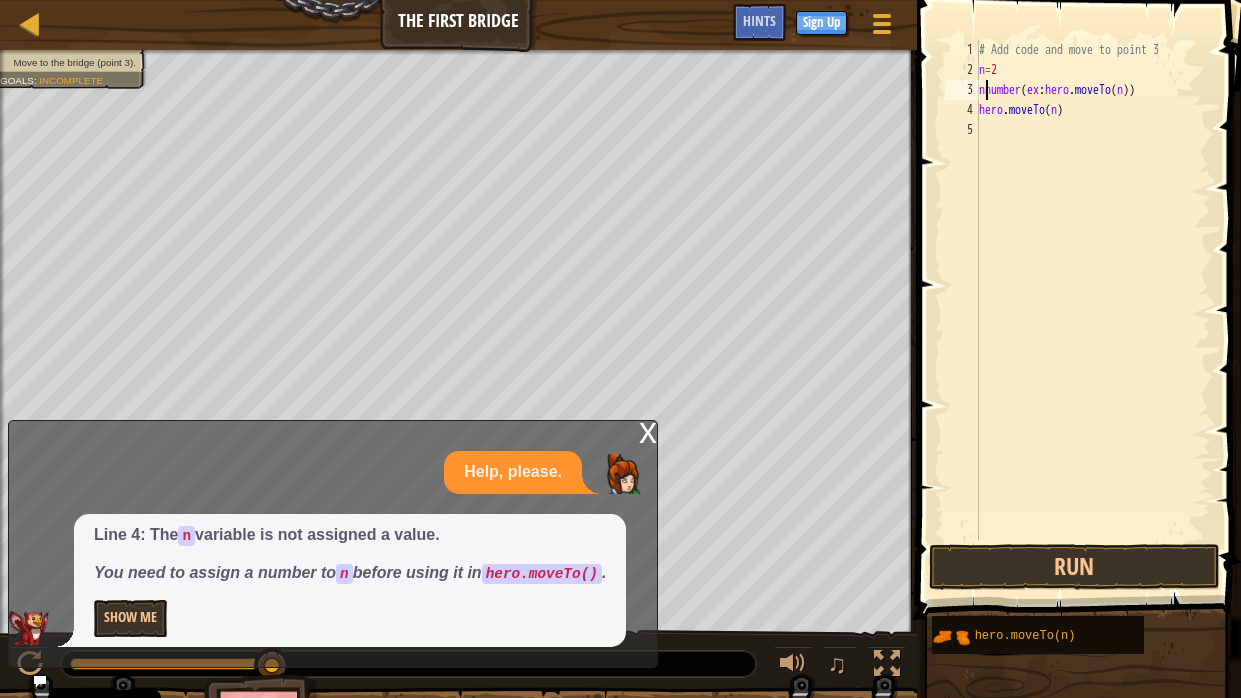 scroll, scrollTop: 9, scrollLeft: 1, axis: both 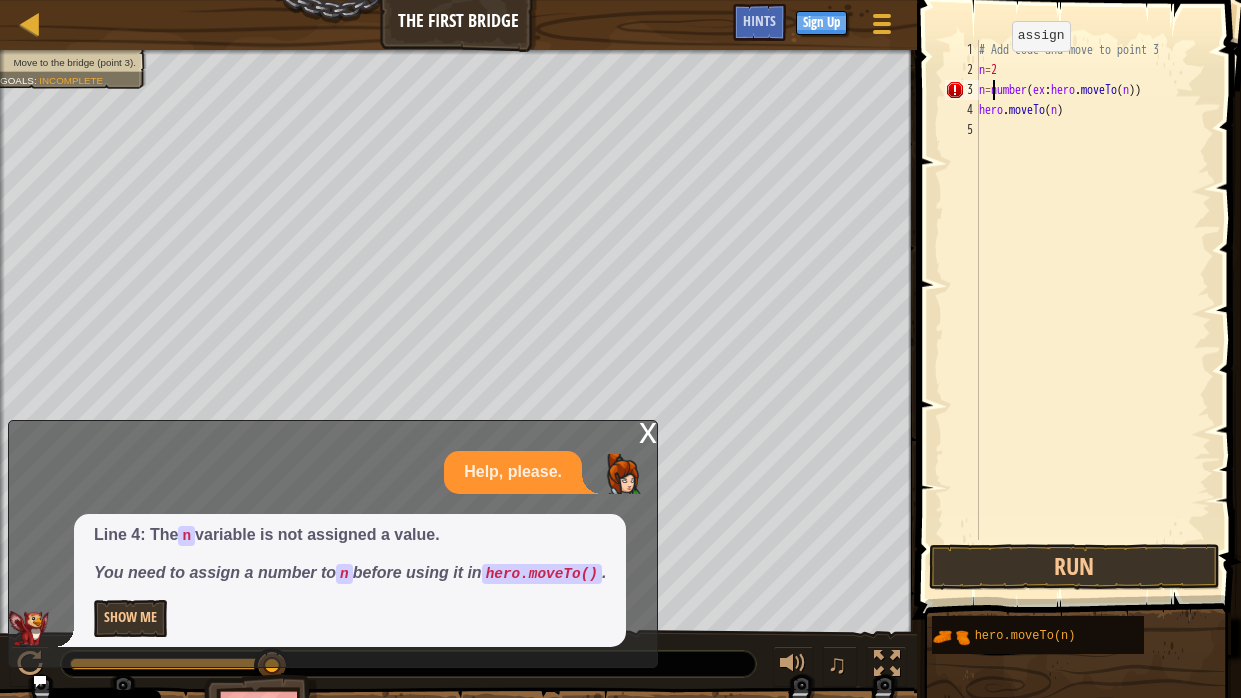click on "# Add code and move to point 3 n = 2 n = number ( ex : hero . moveTo ( n )) hero . moveTo ( n )" at bounding box center (1093, 310) 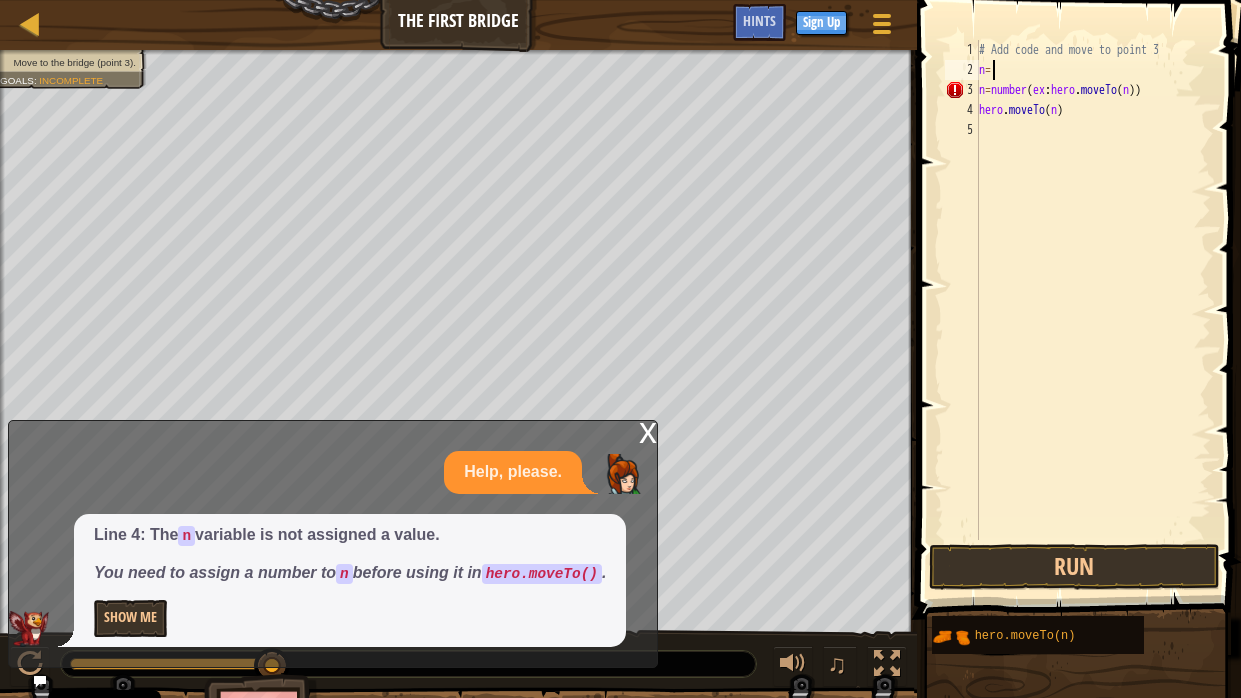 scroll, scrollTop: 9, scrollLeft: 0, axis: vertical 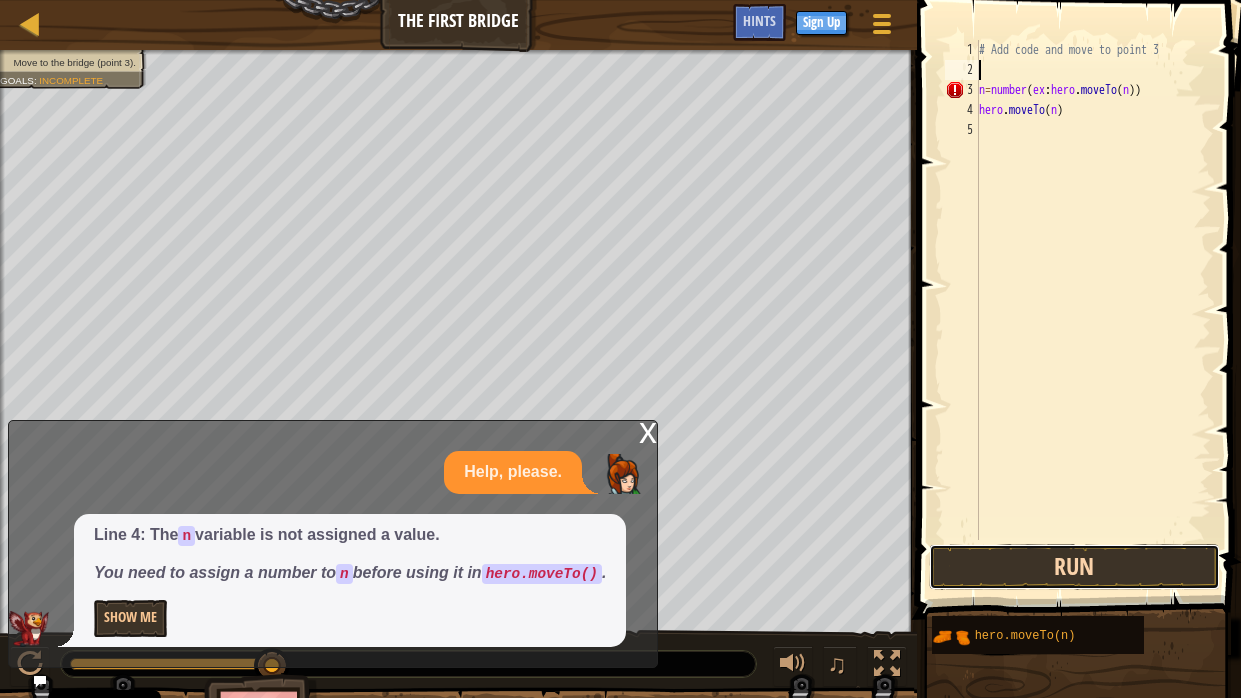 click on "Run" at bounding box center (1074, 567) 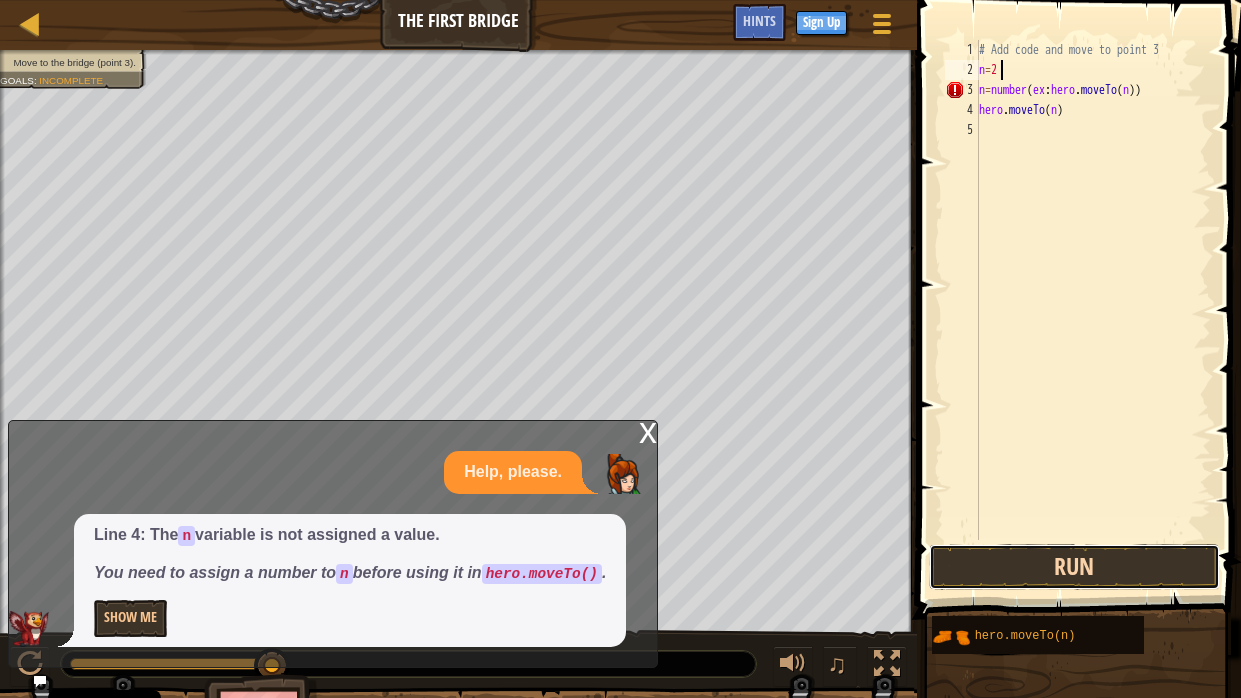click on "Run" at bounding box center [1074, 567] 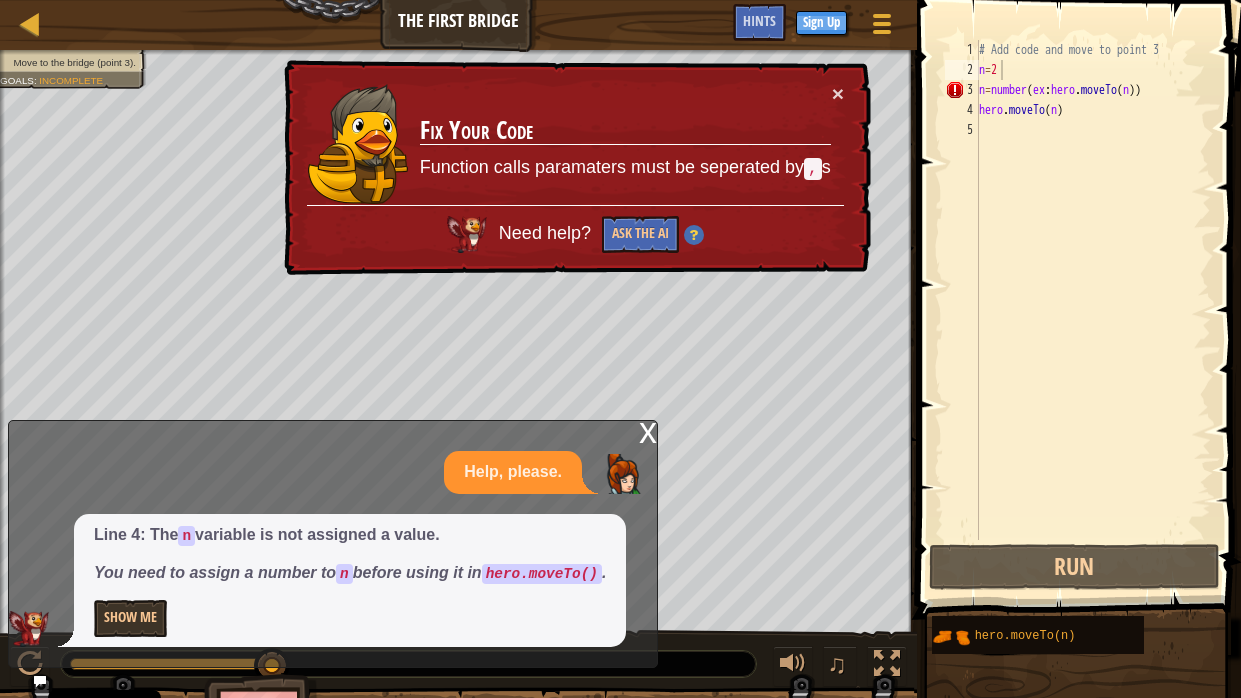 click on "Function calls paramaters must be seperated by  , s" at bounding box center (625, 168) 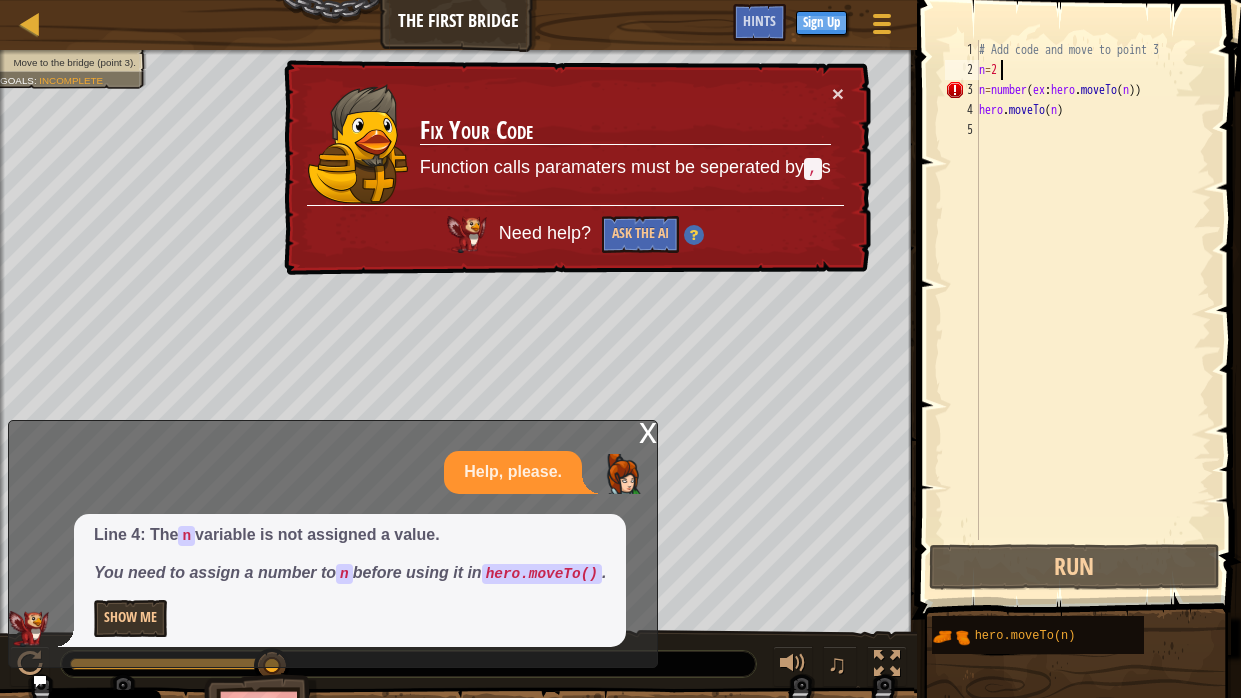 click on "Fix Your Code Function calls paramaters must be seperated by  , s" at bounding box center (626, 144) 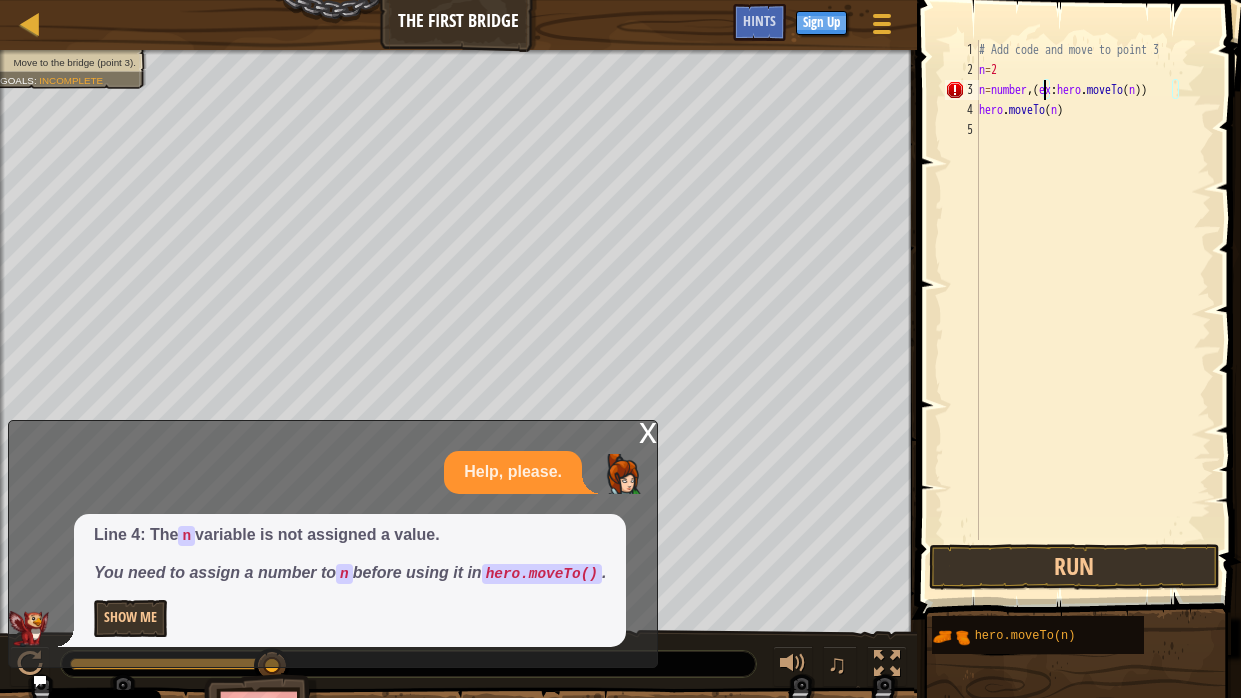 scroll, scrollTop: 9, scrollLeft: 5, axis: both 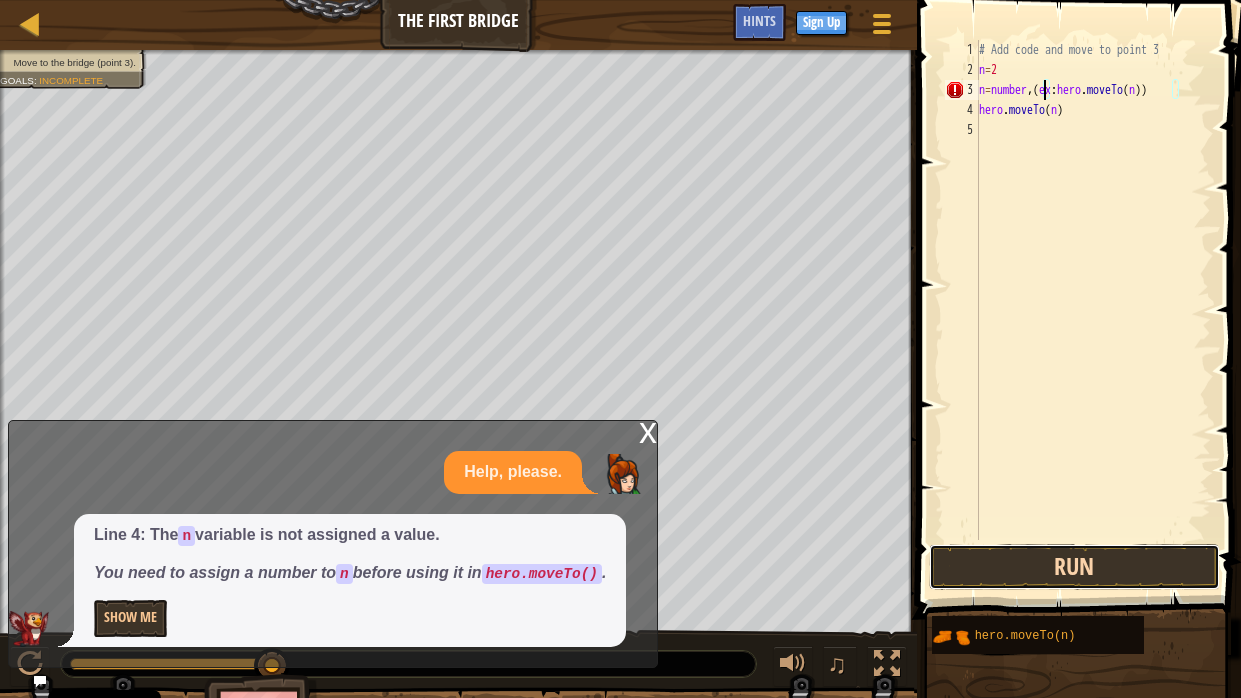 click on "Run" at bounding box center [1074, 567] 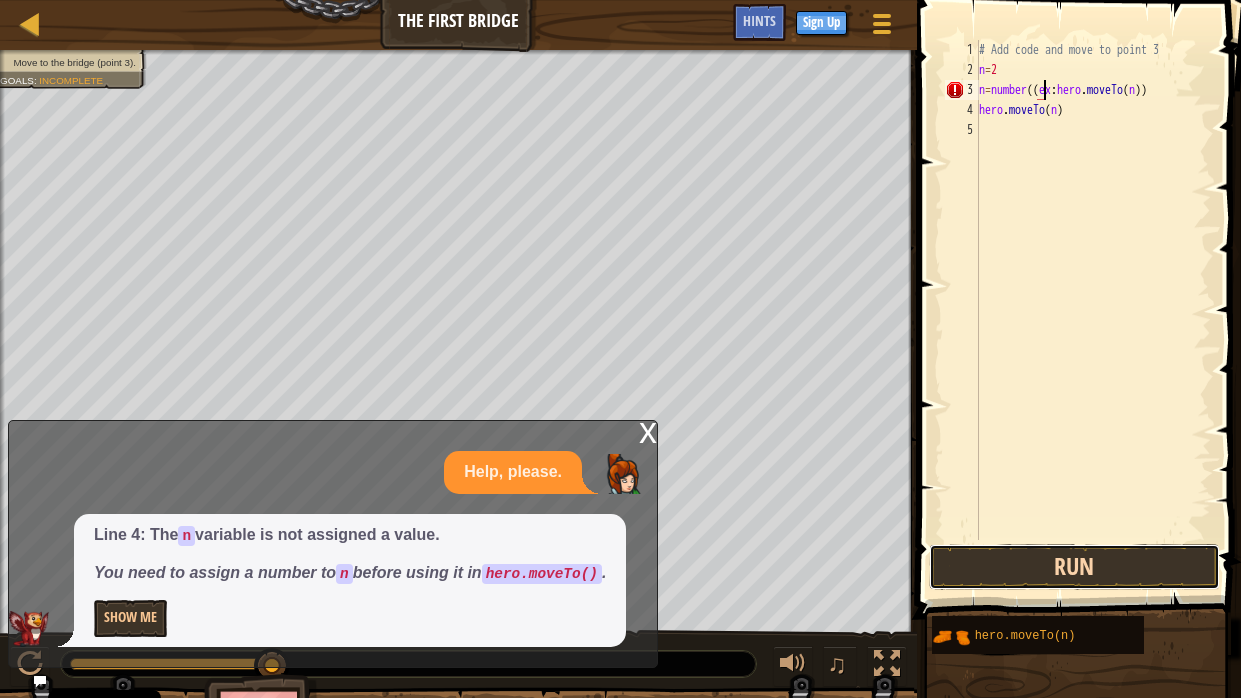 click on "Run" at bounding box center (1074, 567) 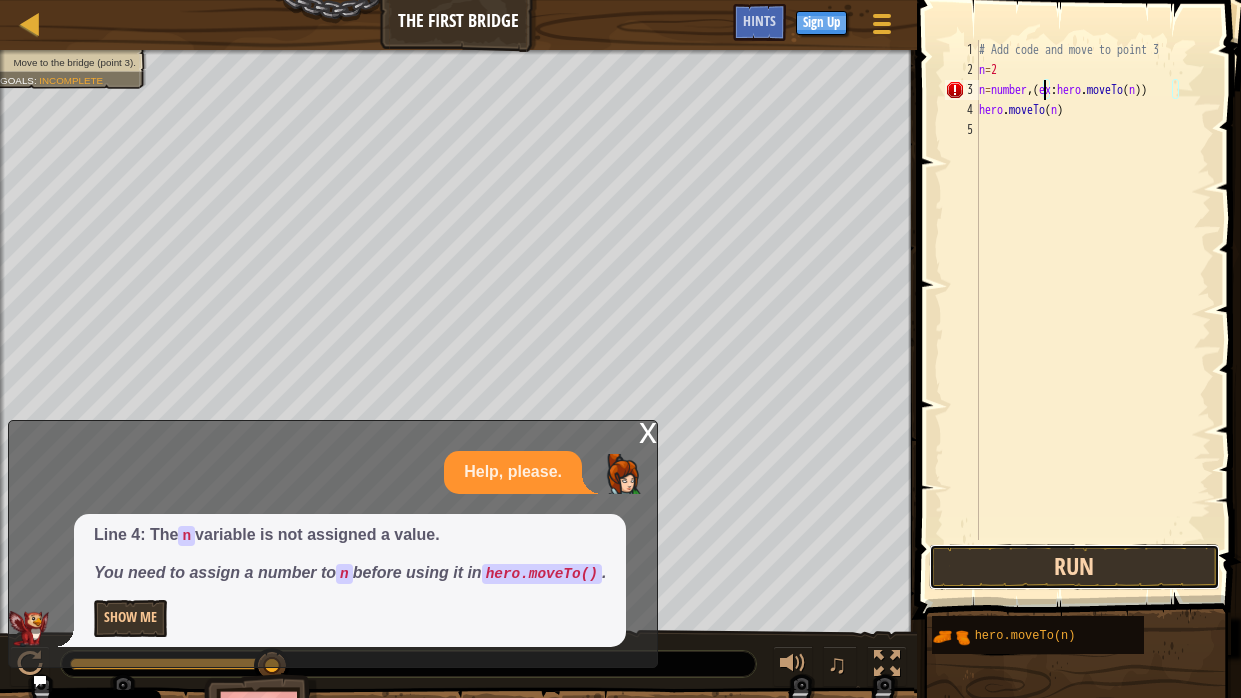 click on "Run" at bounding box center (1074, 567) 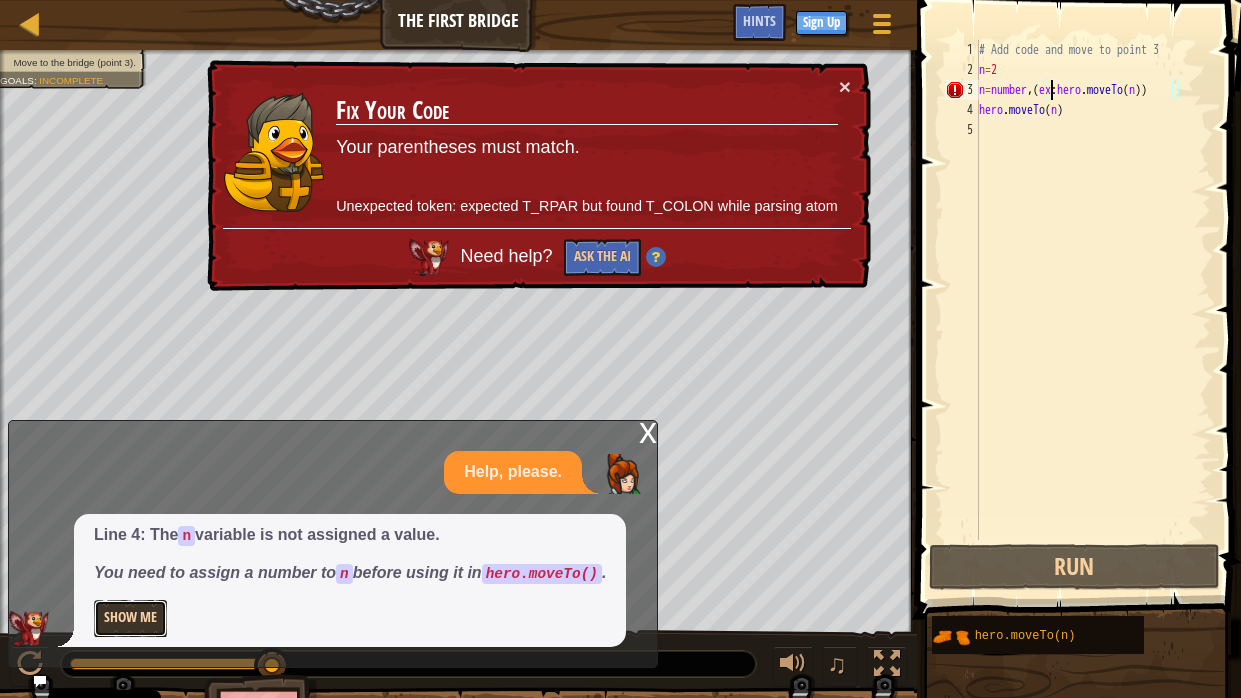 click on "Show Me" at bounding box center (130, 618) 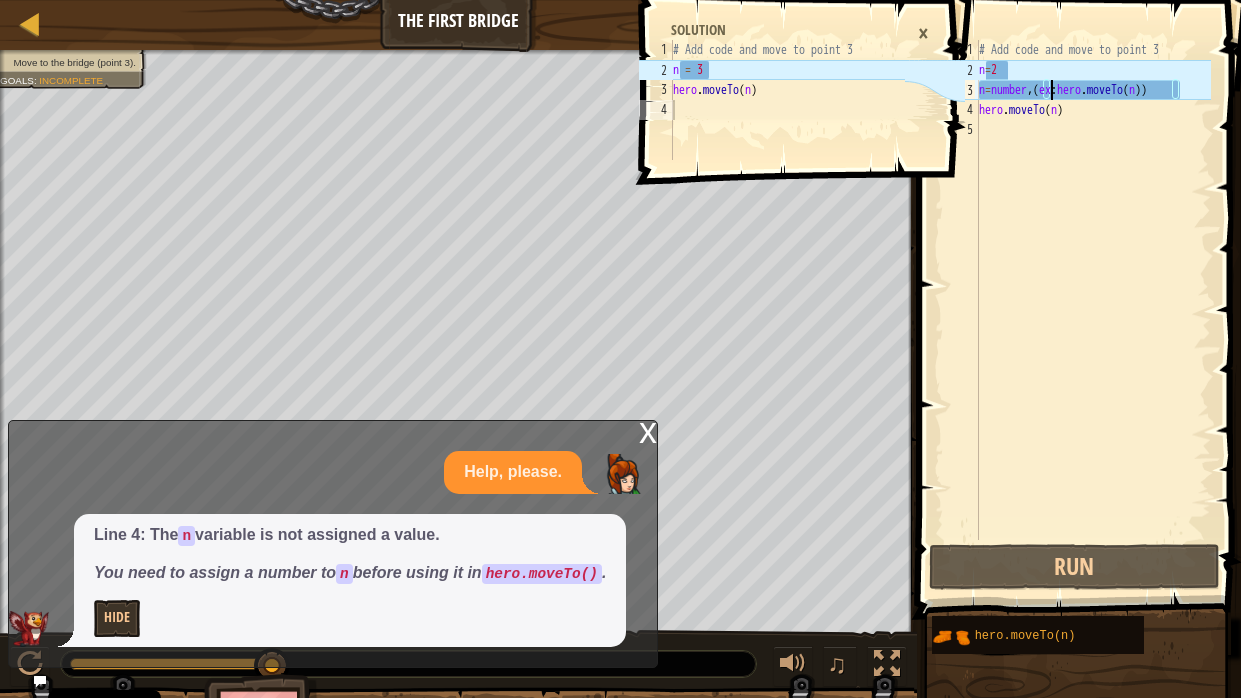 click on "# Add code and move to point 3 n = 2 n = number , ( ex : hero . moveTo ( n )) hero . moveTo ( n )" at bounding box center (1093, 310) 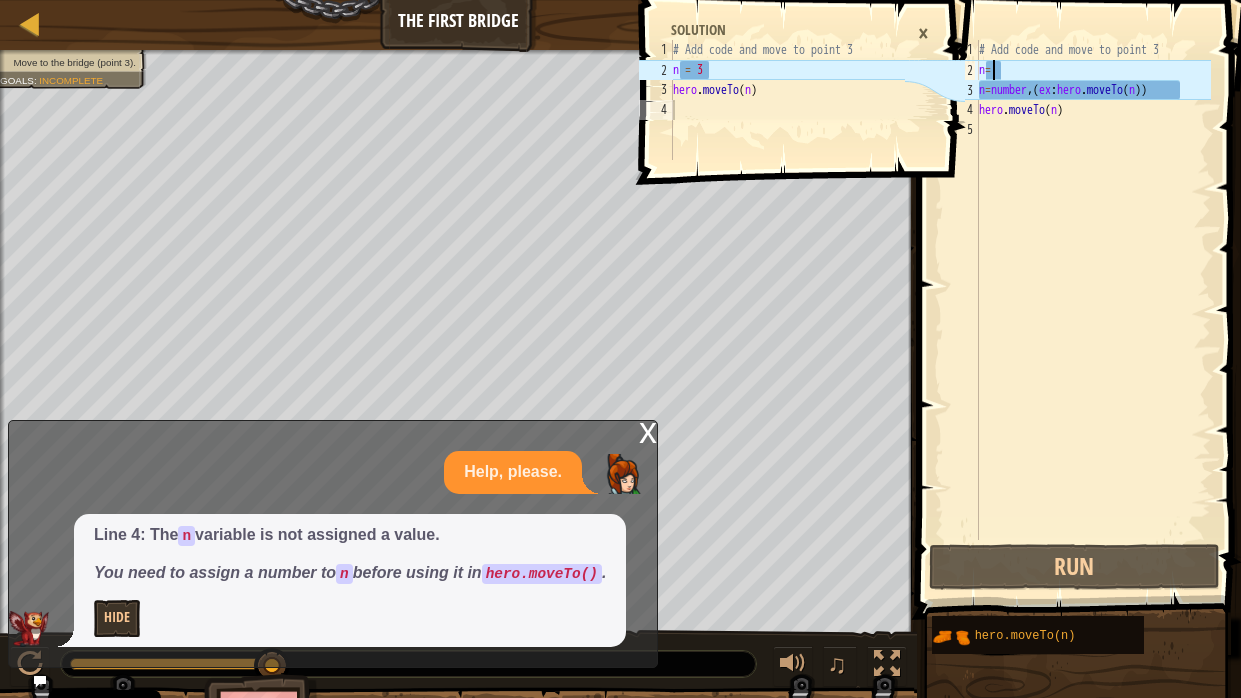 scroll, scrollTop: 9, scrollLeft: 0, axis: vertical 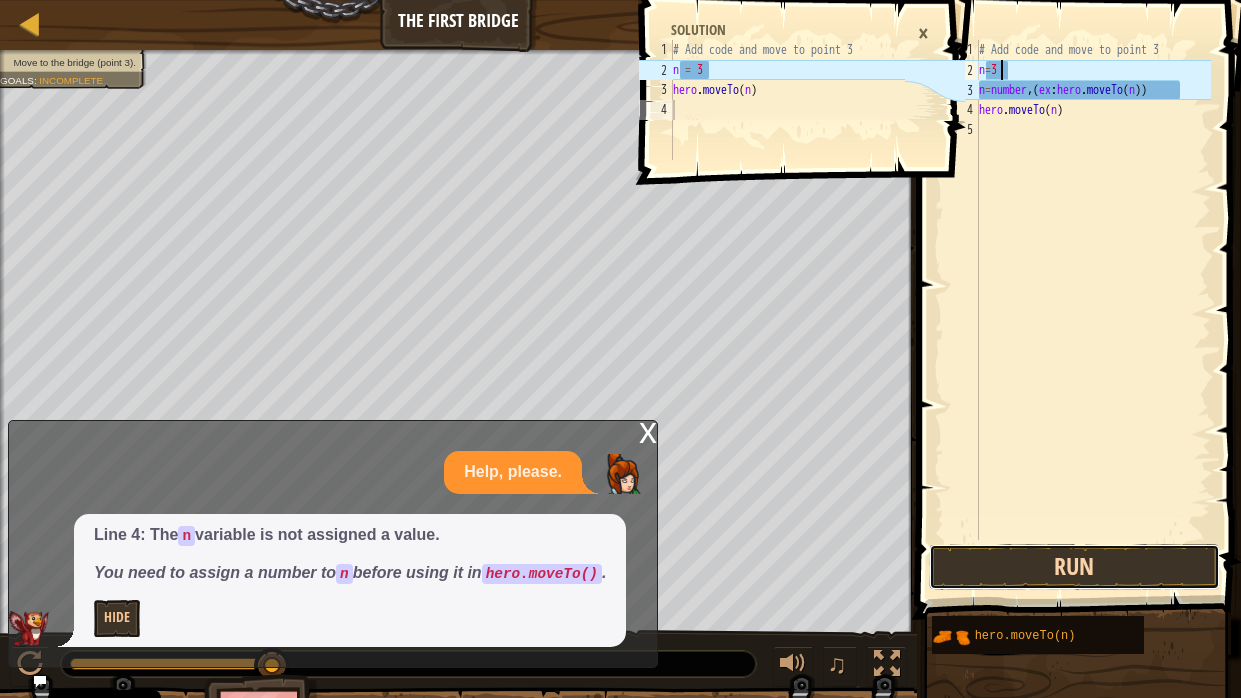 click on "Run" at bounding box center (1074, 567) 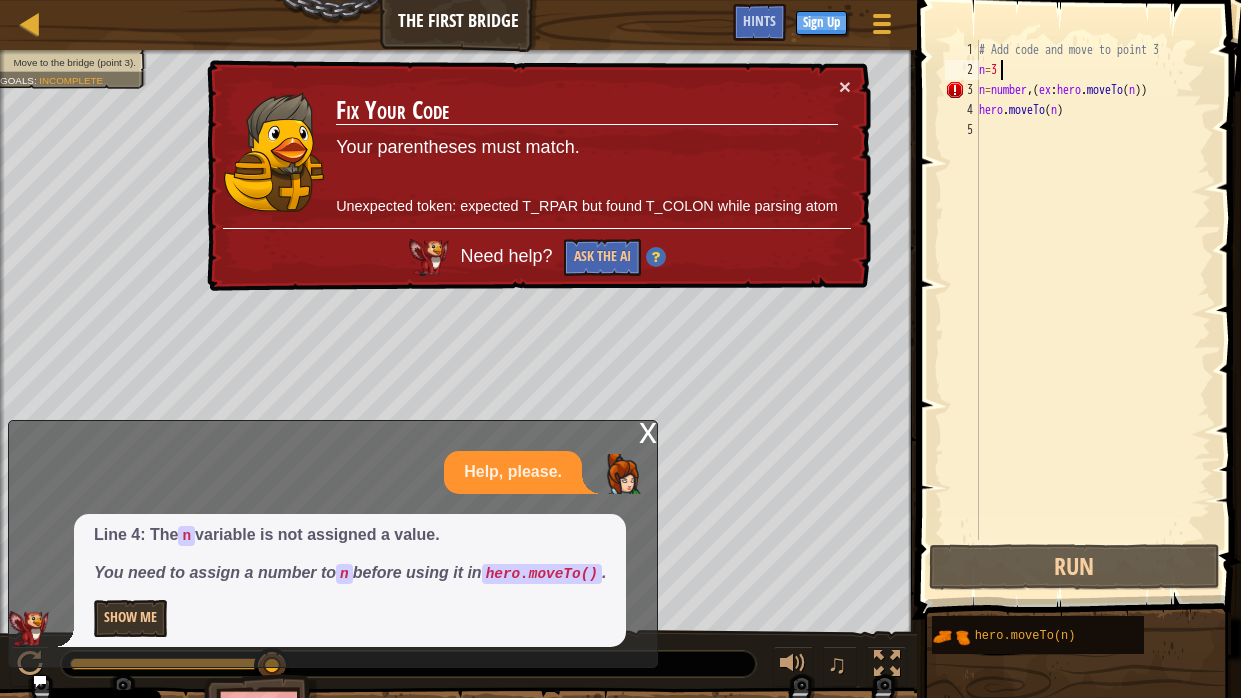 click on "# Add code and move to point 3 n = 3 n = number , ( ex : hero . moveTo ( n )) hero . moveTo ( n )" at bounding box center [1093, 310] 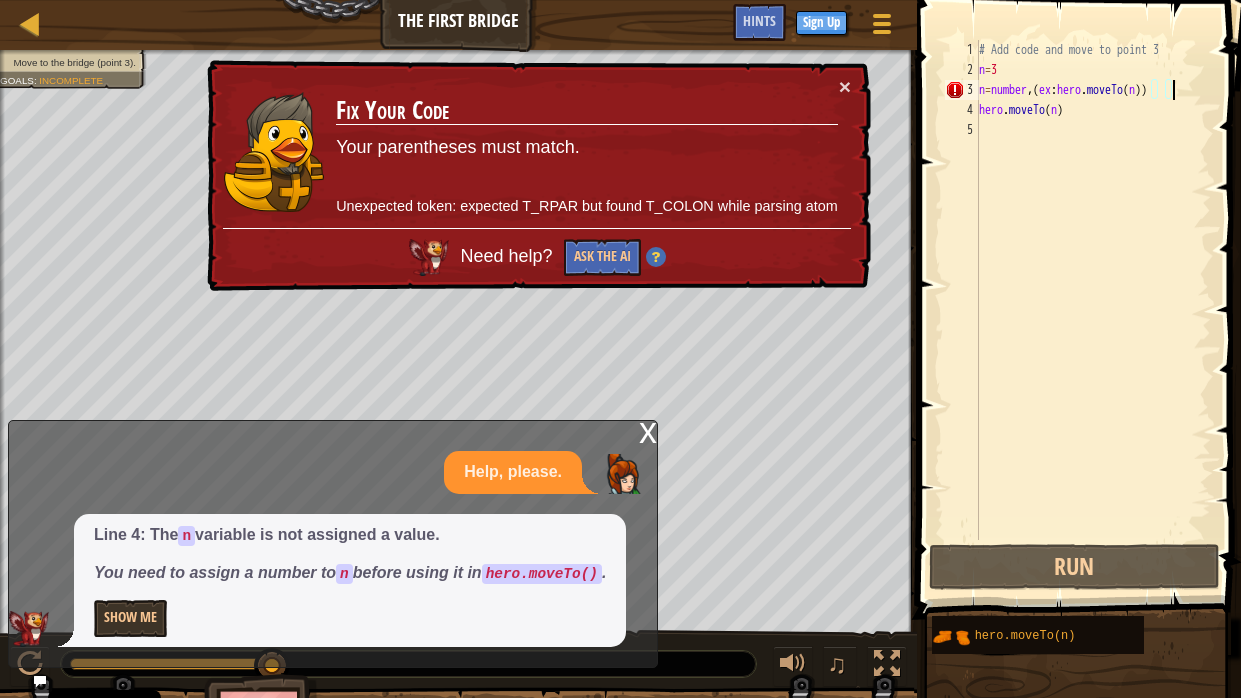 click on "# Add code and move to point 3 n = 3 n = number , ( ex : hero . moveTo ( n )) hero . moveTo ( n )" at bounding box center (1093, 310) 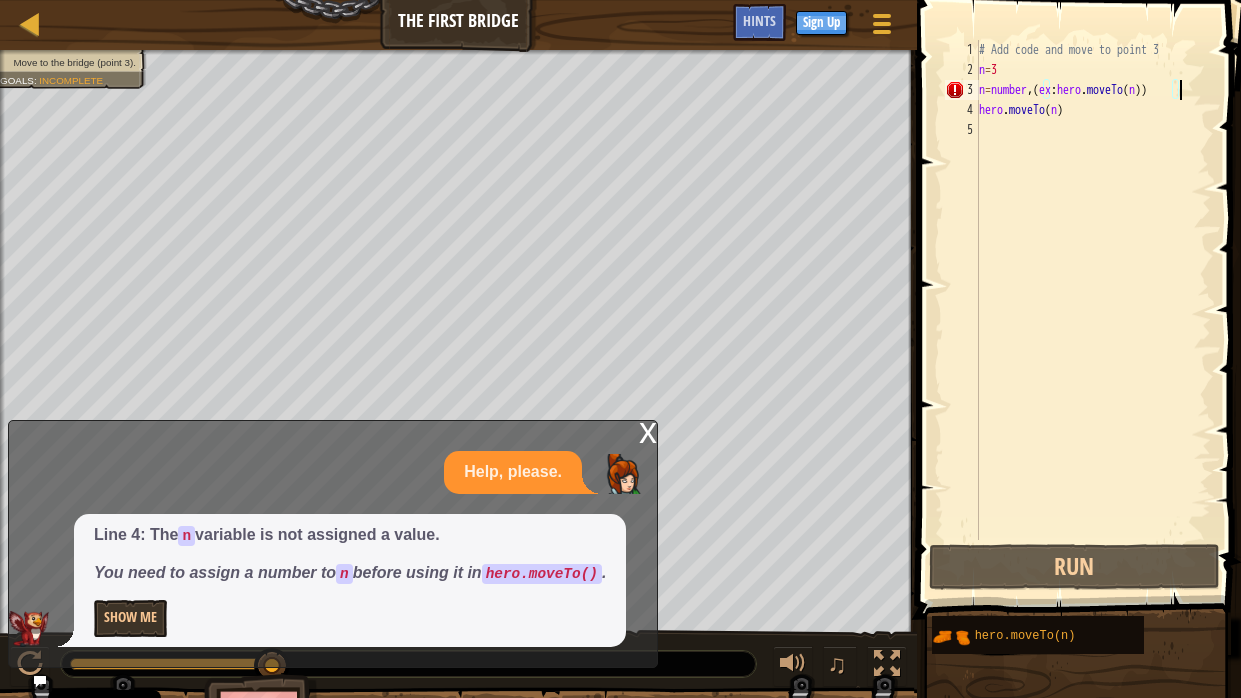 scroll, scrollTop: 9, scrollLeft: 15, axis: both 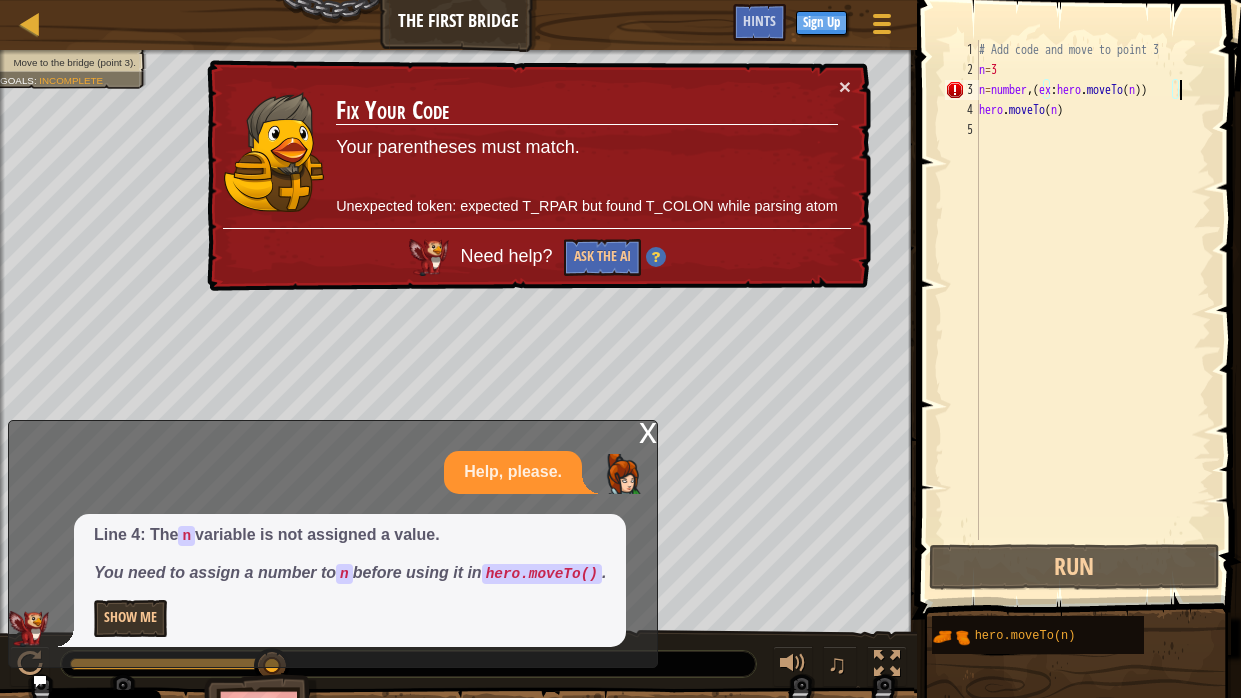 click on "# Add code and move to point 3 n = 3 n = number , ( ex : hero . moveTo ( n )) hero . moveTo ( n )" at bounding box center (1093, 310) 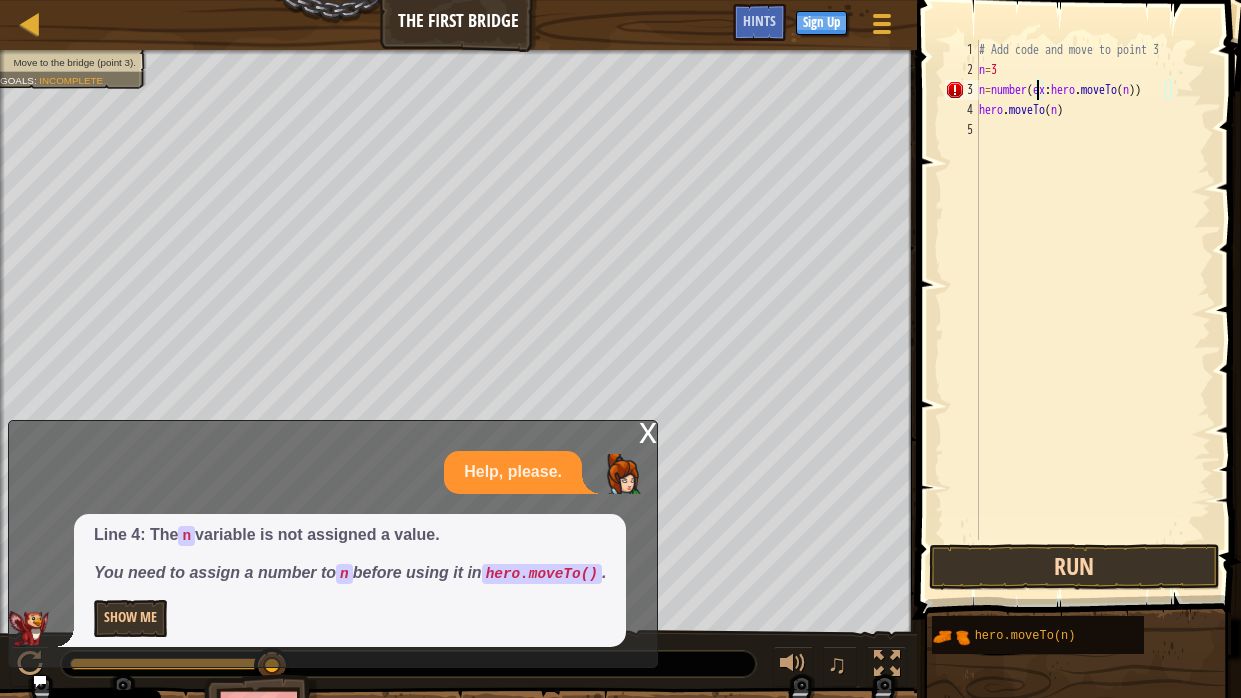 scroll, scrollTop: 9, scrollLeft: 5, axis: both 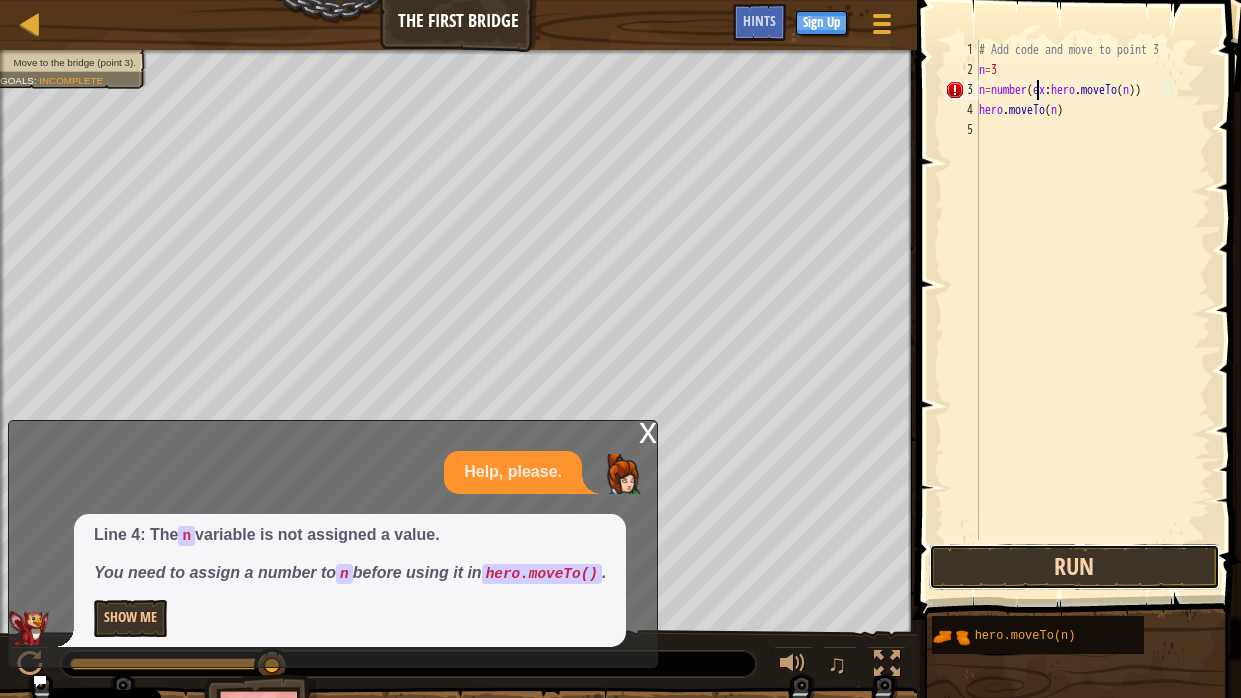 click on "Run" at bounding box center (1074, 567) 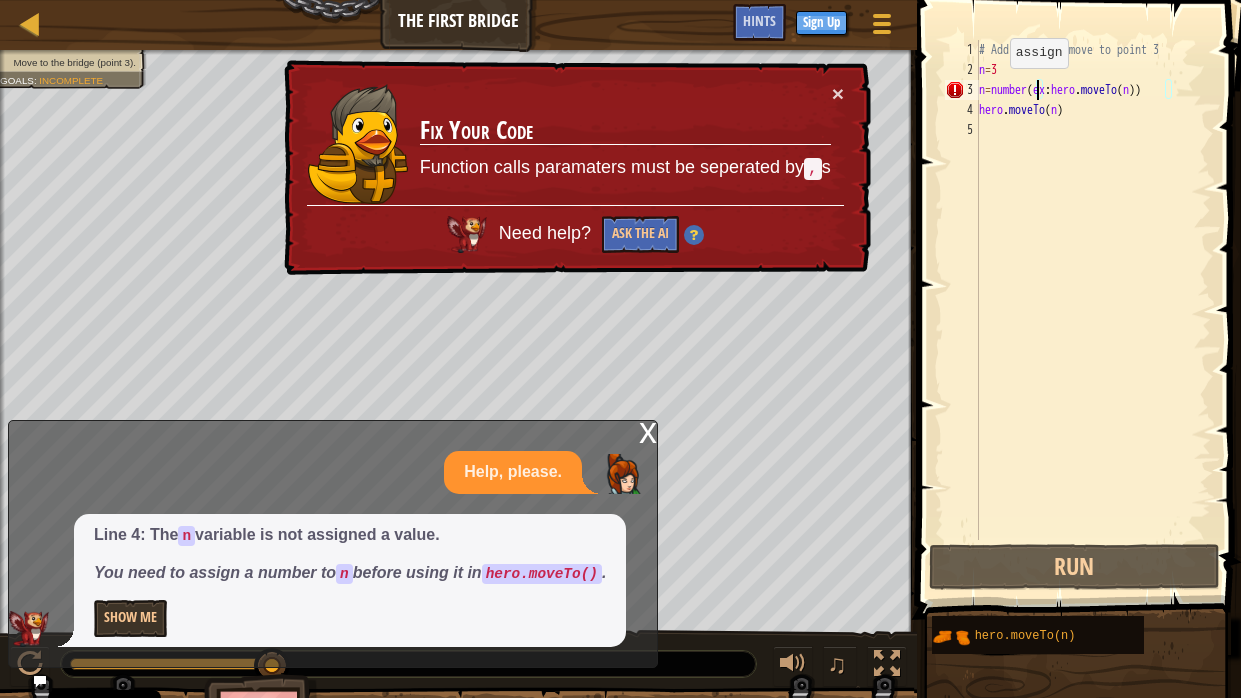click on "# Add code and move to point 3 n = 3 n = number ( ex : hero . moveTo ( n )) hero . moveTo ( n )" at bounding box center [1093, 310] 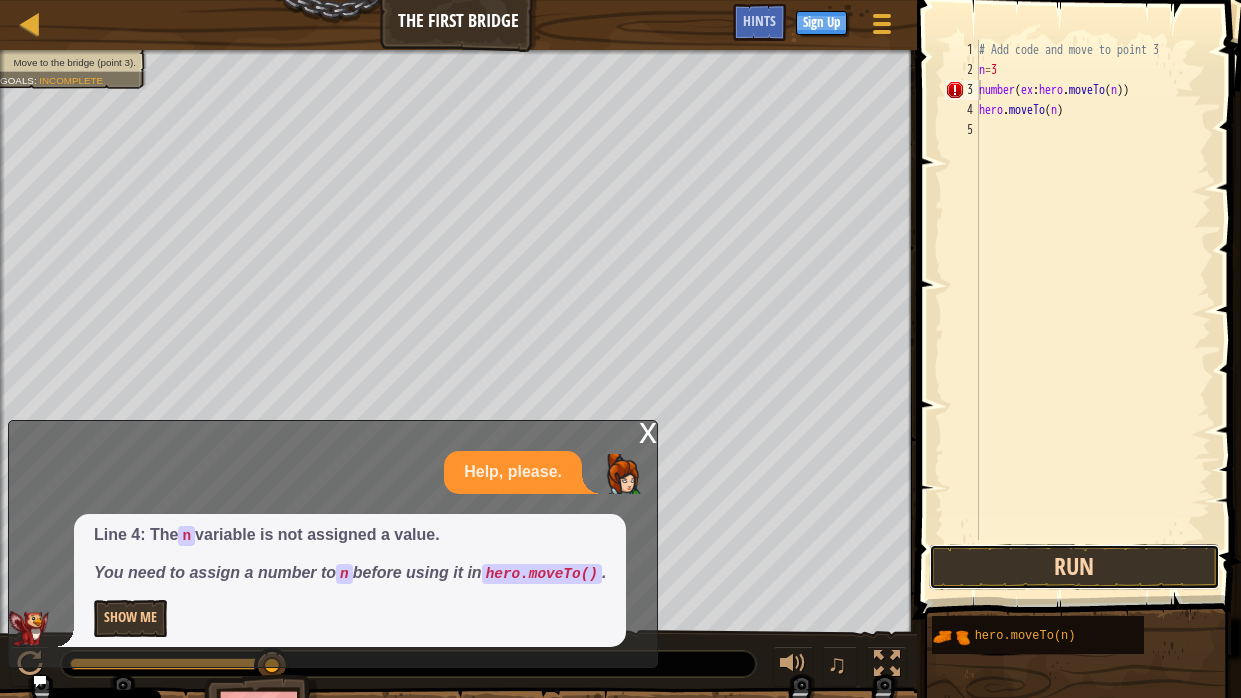 click on "Run" at bounding box center (1074, 567) 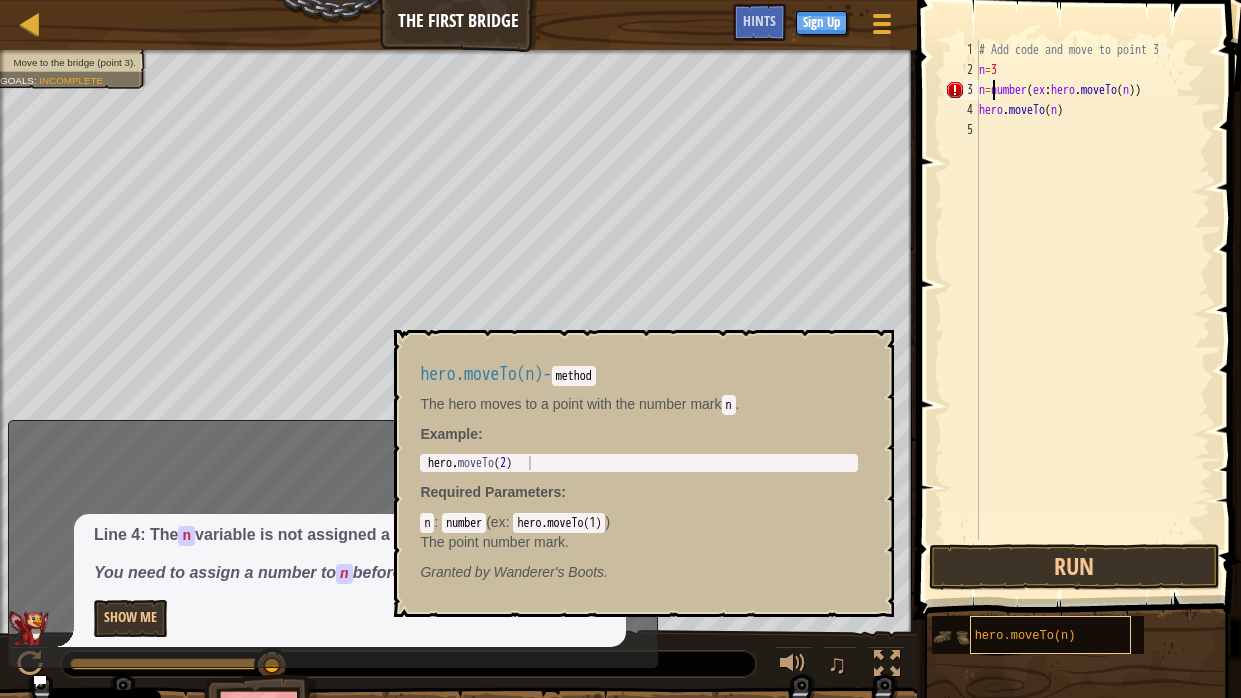scroll, scrollTop: 9, scrollLeft: 1, axis: both 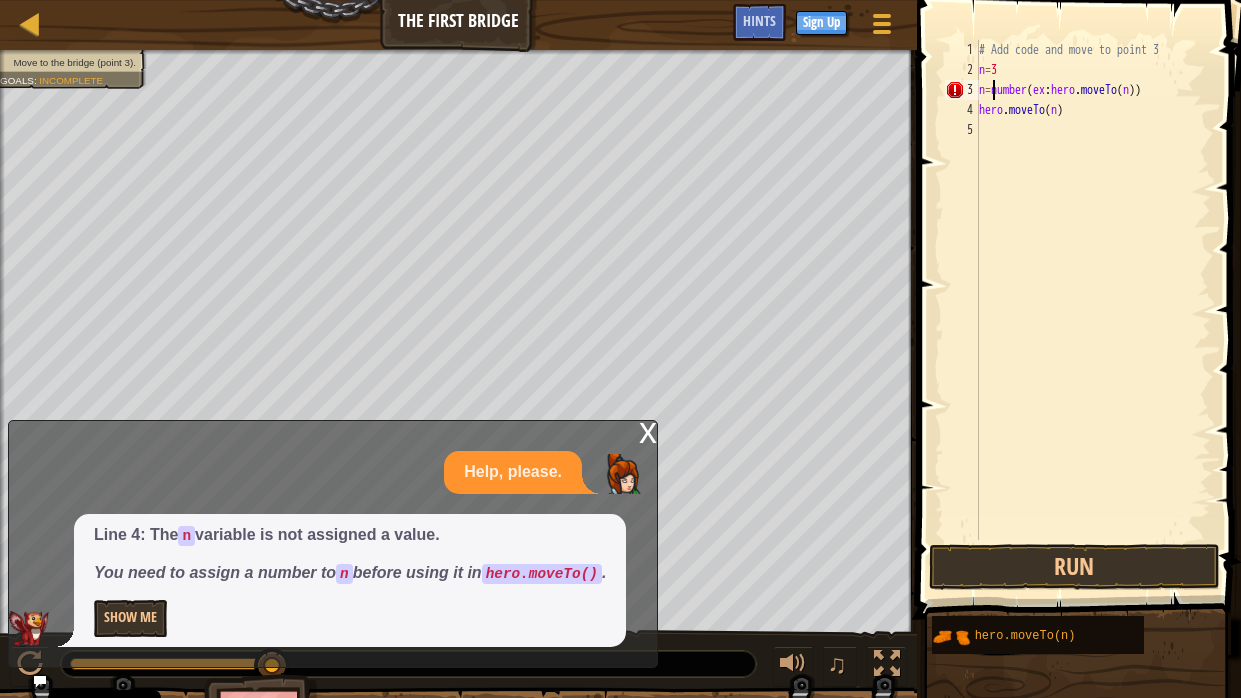 click on "# Add code and move to point 3 n = 3 n = number ( ex : hero . moveTo ( n )) hero . moveTo ( n )" at bounding box center (1093, 310) 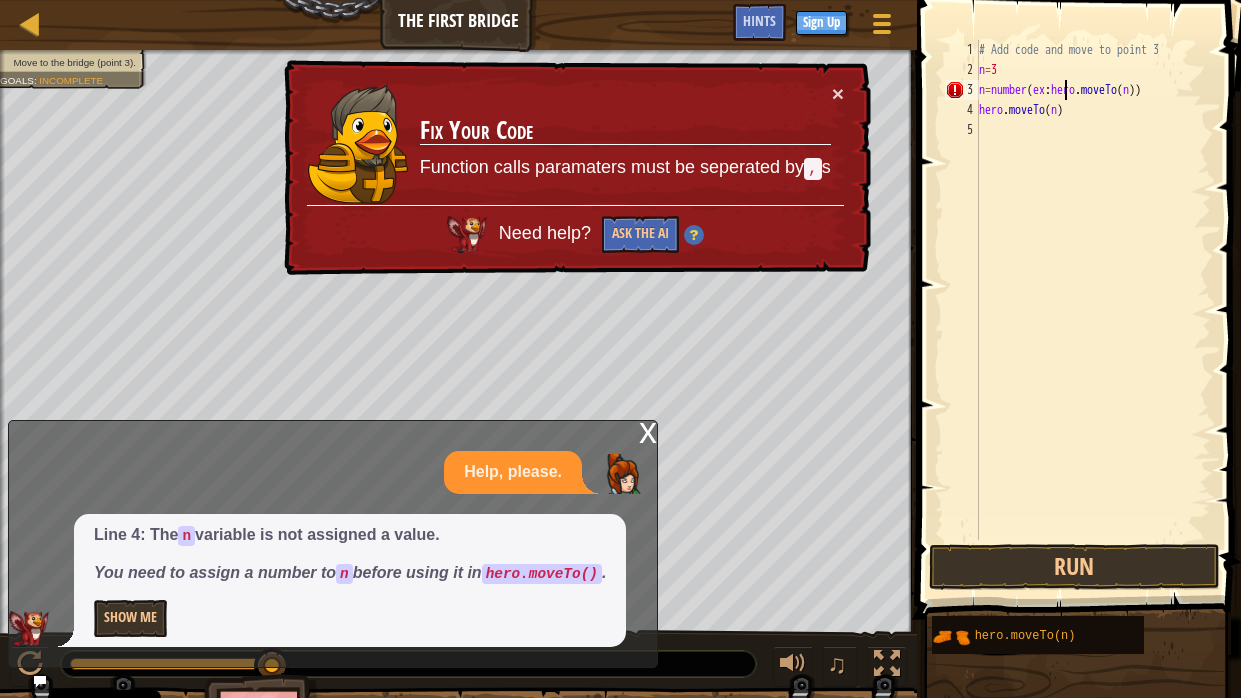 click on "# Add code and move to point 3 n = 3 n = number ( ex : hero . moveTo ( n )) hero . moveTo ( n )" at bounding box center (1093, 310) 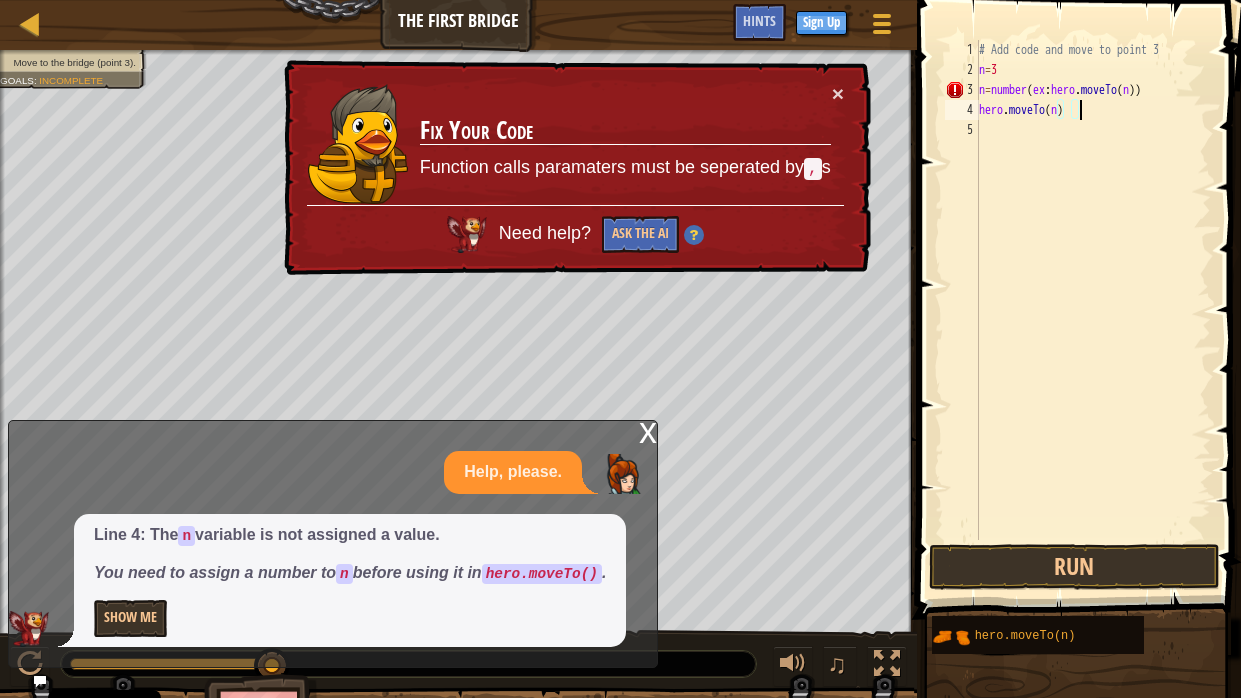 click on "# Add code and move to point 3 n = 3 n = number ( ex : hero . moveTo ( n )) hero . moveTo ( n )" at bounding box center (1093, 310) 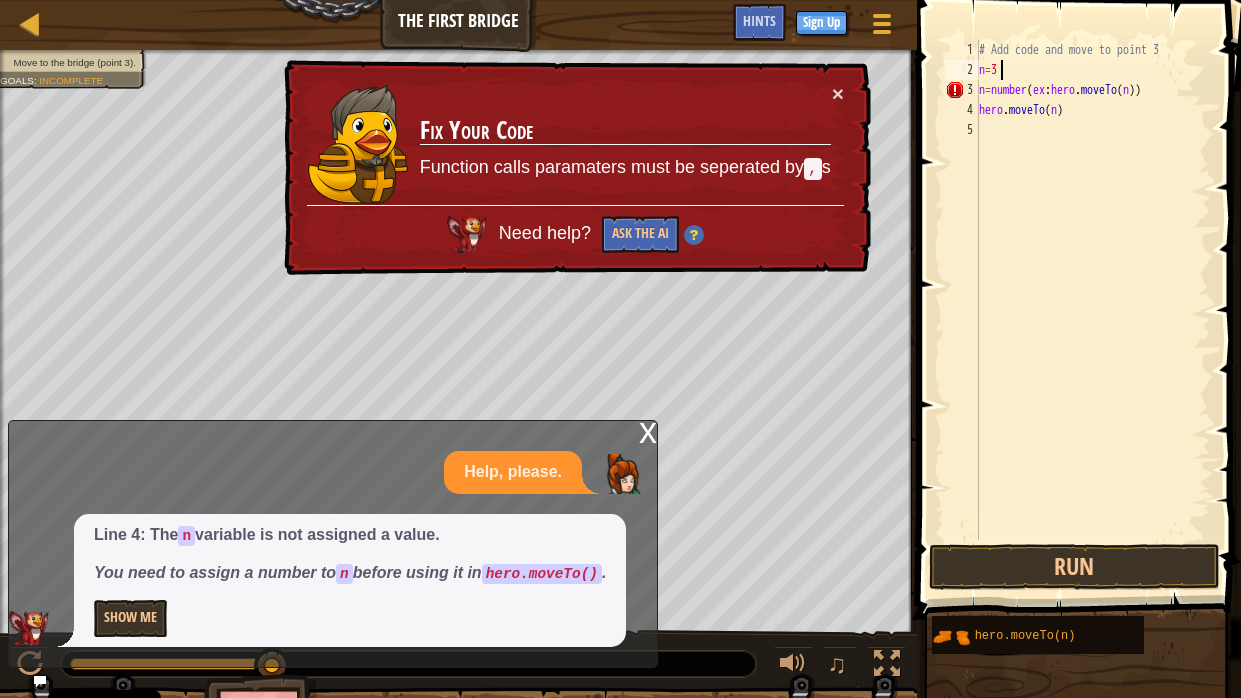 scroll, scrollTop: 9, scrollLeft: 0, axis: vertical 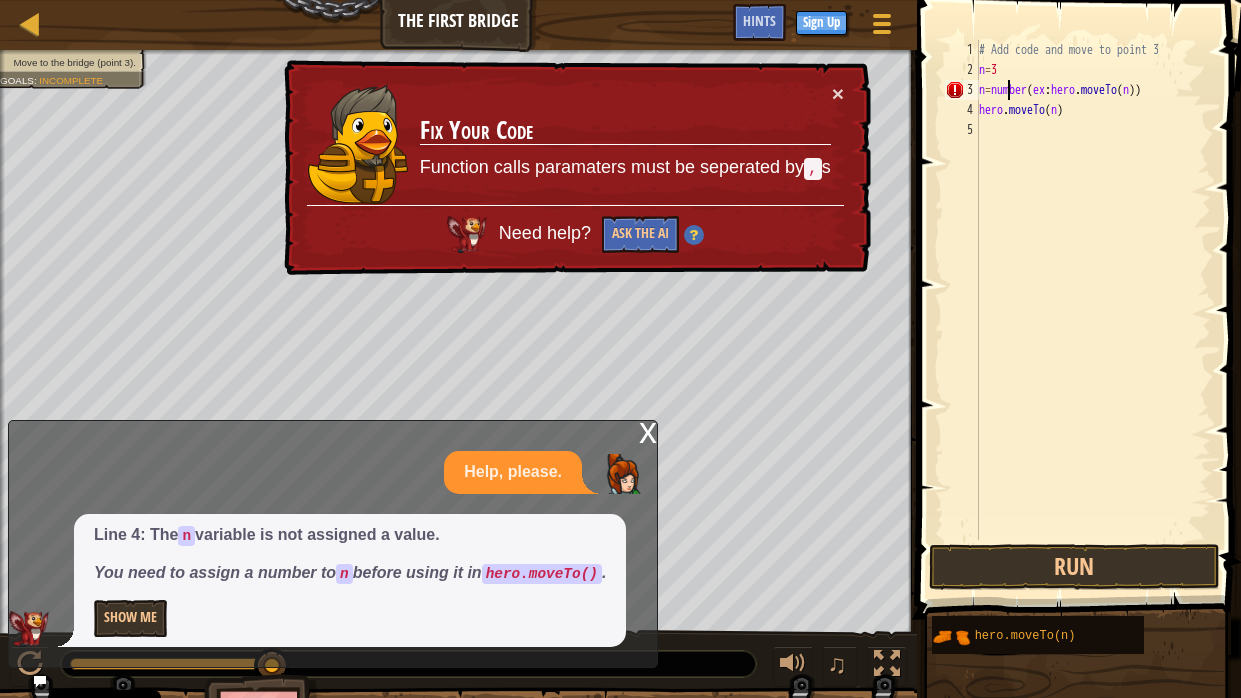 click on "# Add code and move to point 3 n = 3 n = number ( ex : hero . moveTo ( n )) hero . moveTo ( n )" at bounding box center [1093, 310] 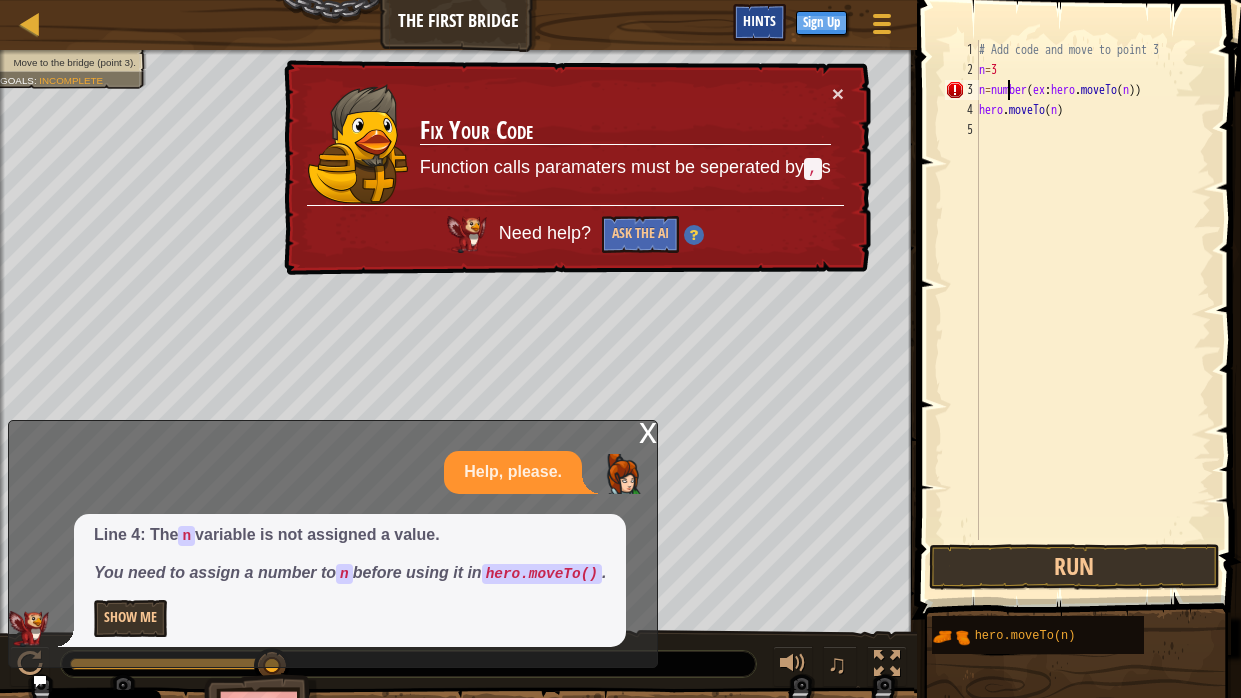 click on "Hints" at bounding box center (759, 22) 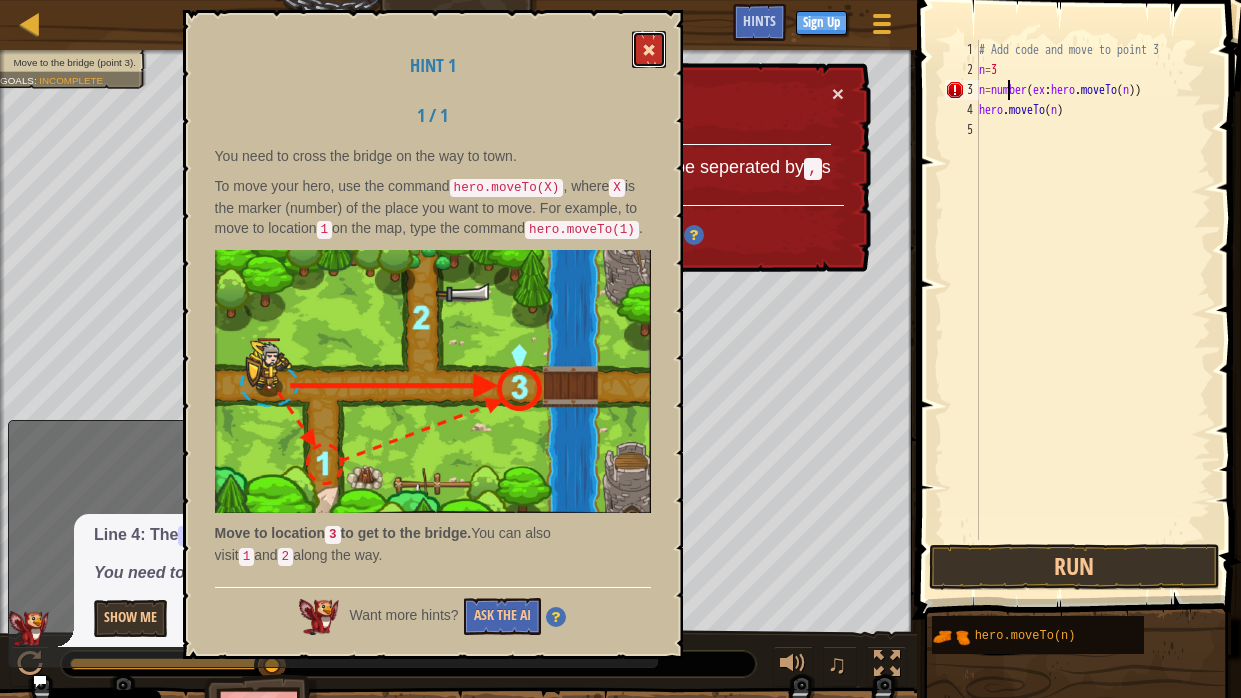 click at bounding box center (649, 49) 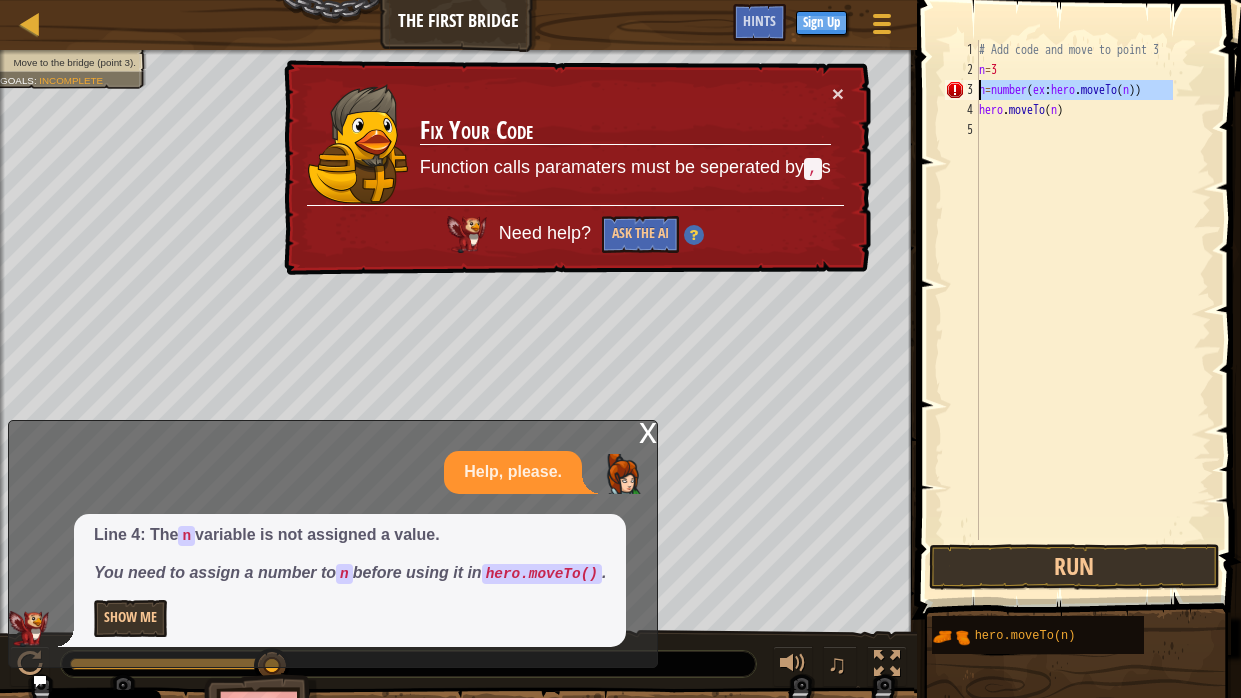 drag, startPoint x: 1182, startPoint y: 94, endPoint x: 972, endPoint y: 85, distance: 210.19276 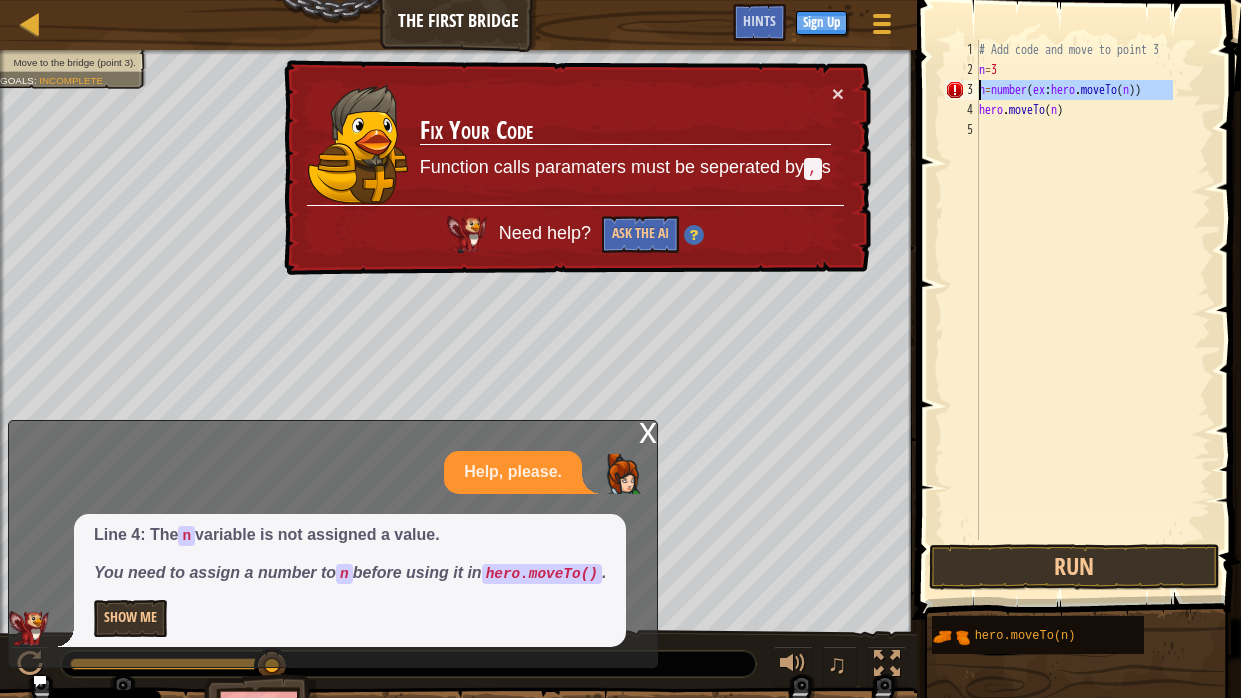 click on "n=number(ex:hero.moveTo(n)) 1 2 3 4 5 # Add code and move to point 3 n = 3 n = number ( ex : hero . moveTo ( n )) hero . moveTo ( n )     הההההההההההההההההההההההההההההההההההההההההההההההההההההההההההההההההההההההההההההההההההההההההההההההההההההההההההההההההההההההההההההההההההההההההההההההההההההההההההההההההההההההההההההההההההההההההההההההההההההההההההההההההההההההההההההההההההההההההההההההההההההההההההההההה XXXXXXXXXXXXXXXXXXXXXXXXXXXXXXXXXXXXXXXXXXXXXXXXXXXXXXXXXXXXXXXXXXXXXXXXXXXXXXXXXXXXXXXXXXXXXXXXXXXXXXXXXXXXXXXXXXXXXXXXXXXXXXXXXXXXXXXXXXXXXXXXXXXXXXXXXXXXXXXXXXXXXXXXXXXXXXXXXXXXXXXXXXXXXXXXXXXXXXXXXXXXXXXXXXXXXXXXXXXXXXXXXXXXXXXXXXXXXXXXXXXXXXXXXXXXXXXX Function calls paramaters must be seperated by `,`s" at bounding box center [1076, 290] 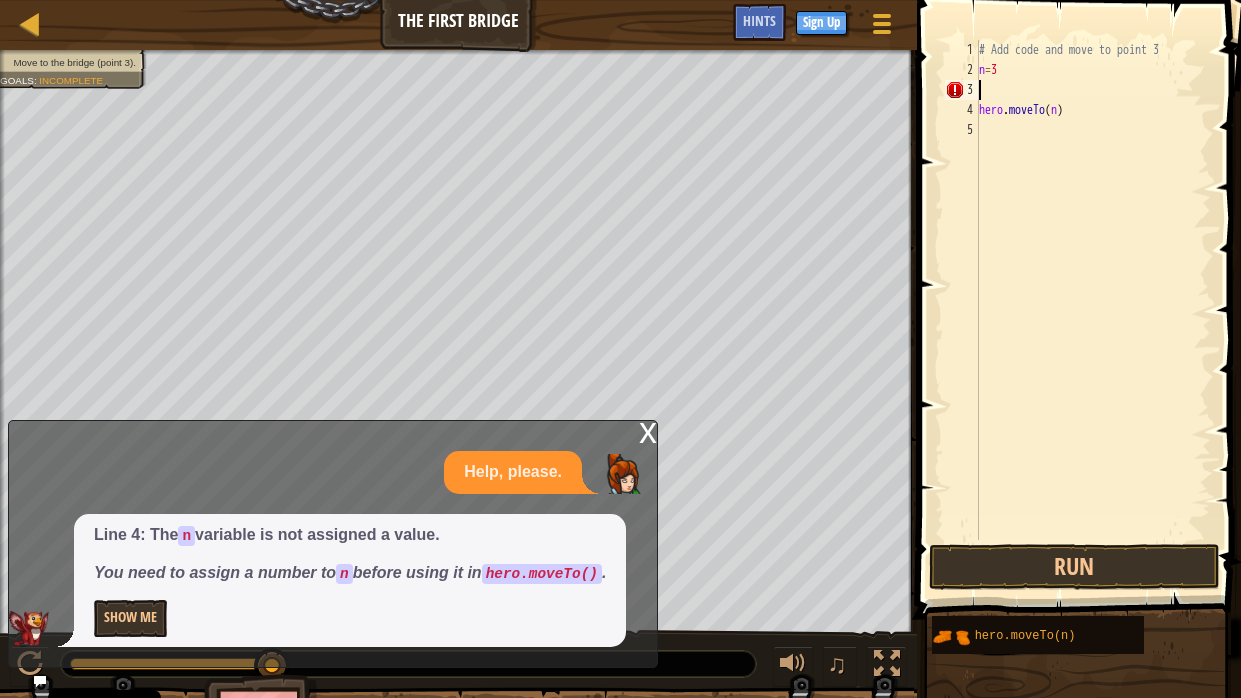 scroll, scrollTop: 9, scrollLeft: 0, axis: vertical 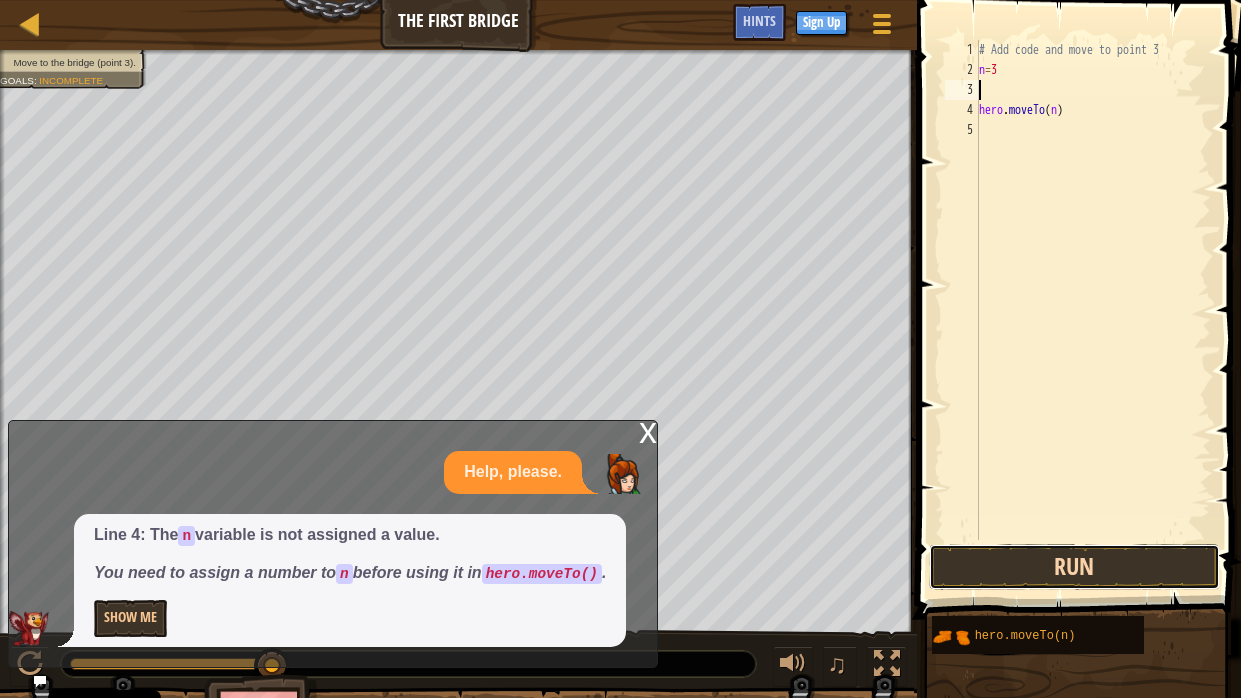 click on "Run" at bounding box center (1074, 567) 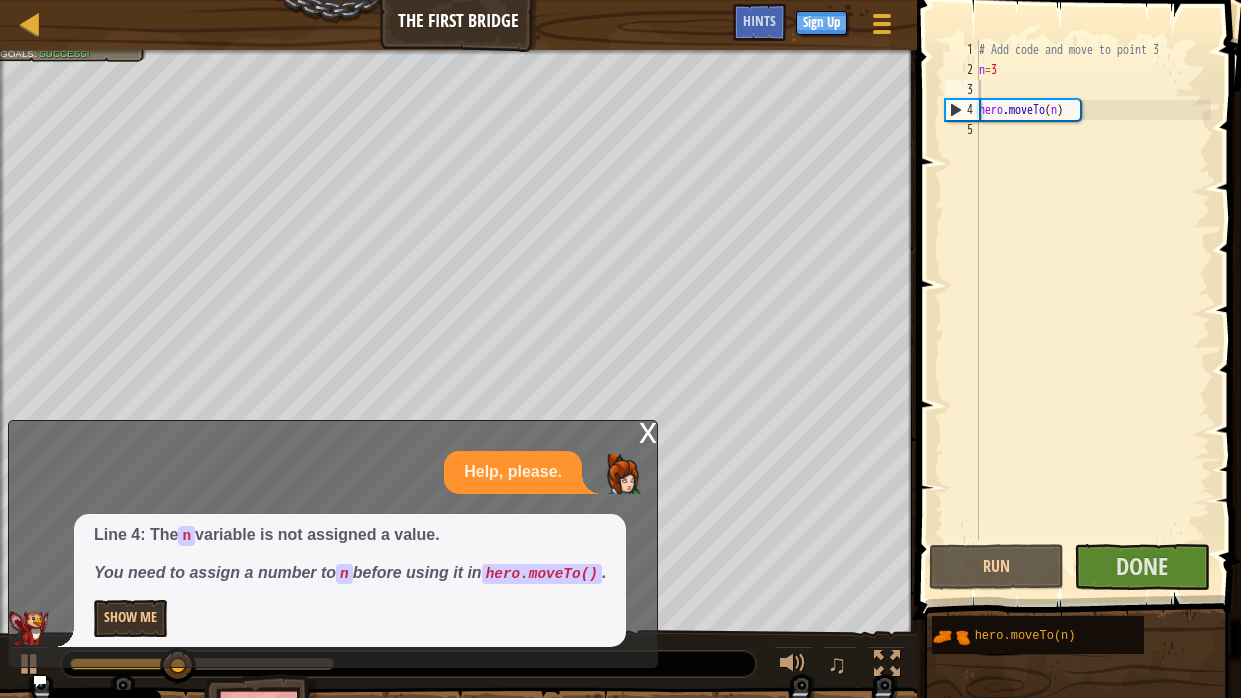 click on "x" at bounding box center [648, 431] 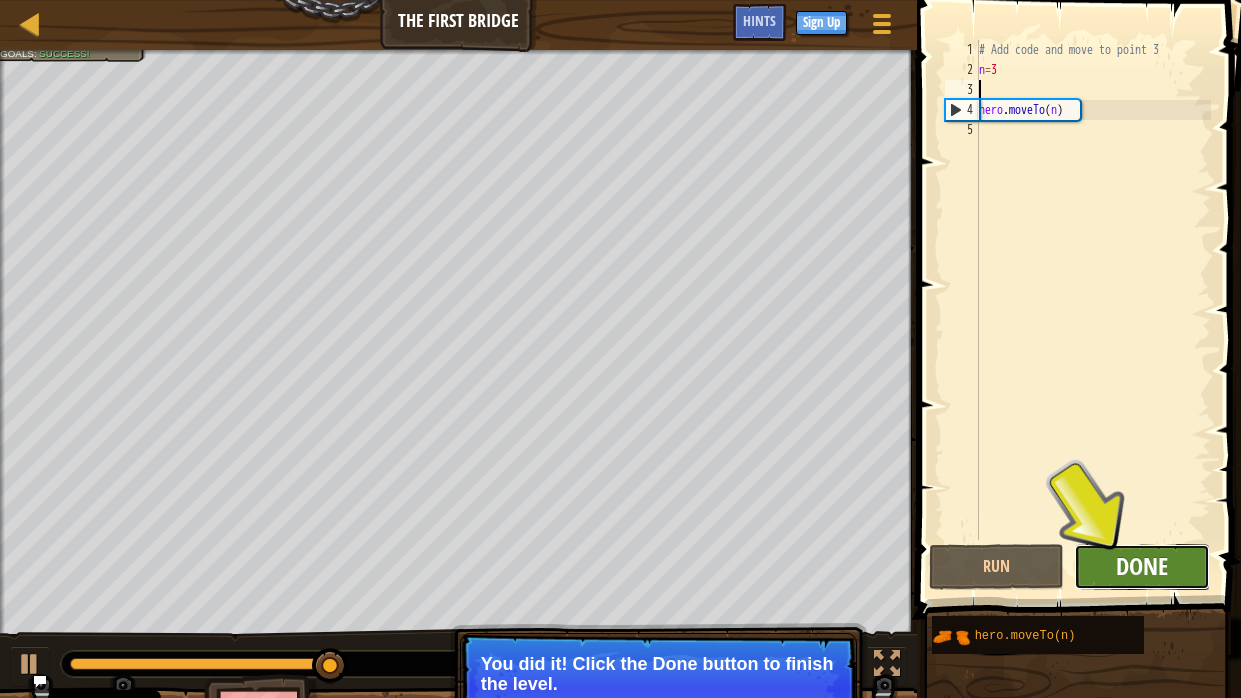 click on "Done" at bounding box center [1142, 566] 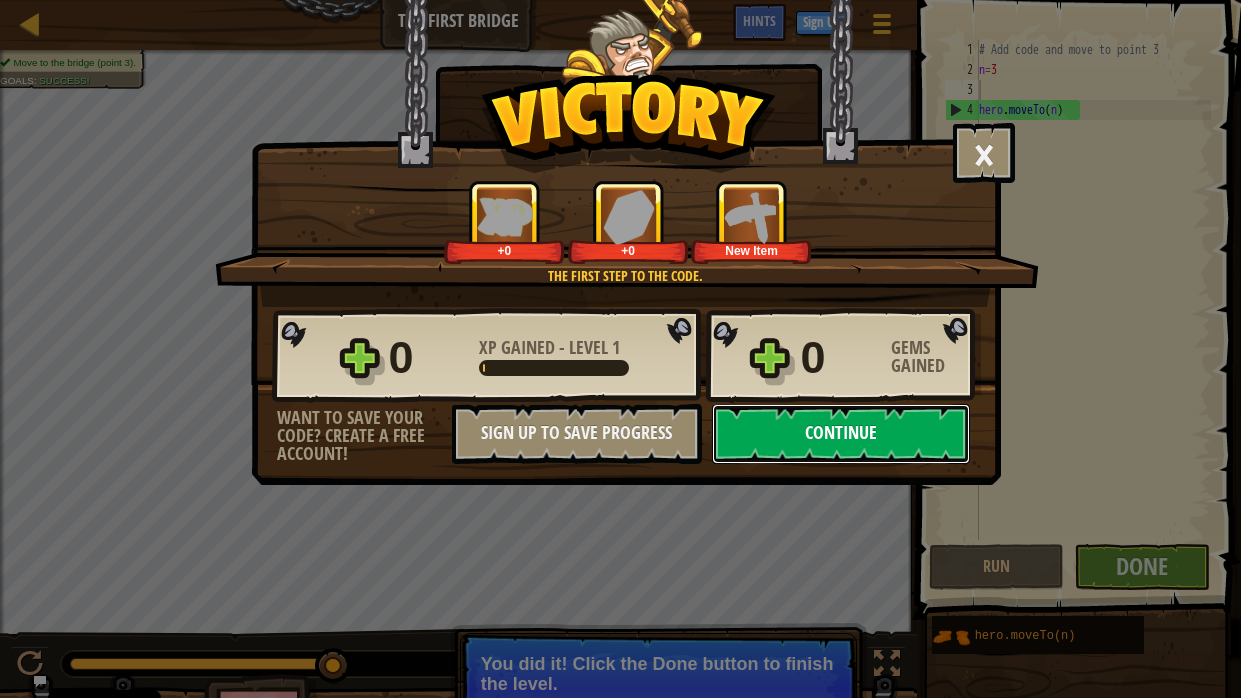 click on "Continue" at bounding box center (841, 434) 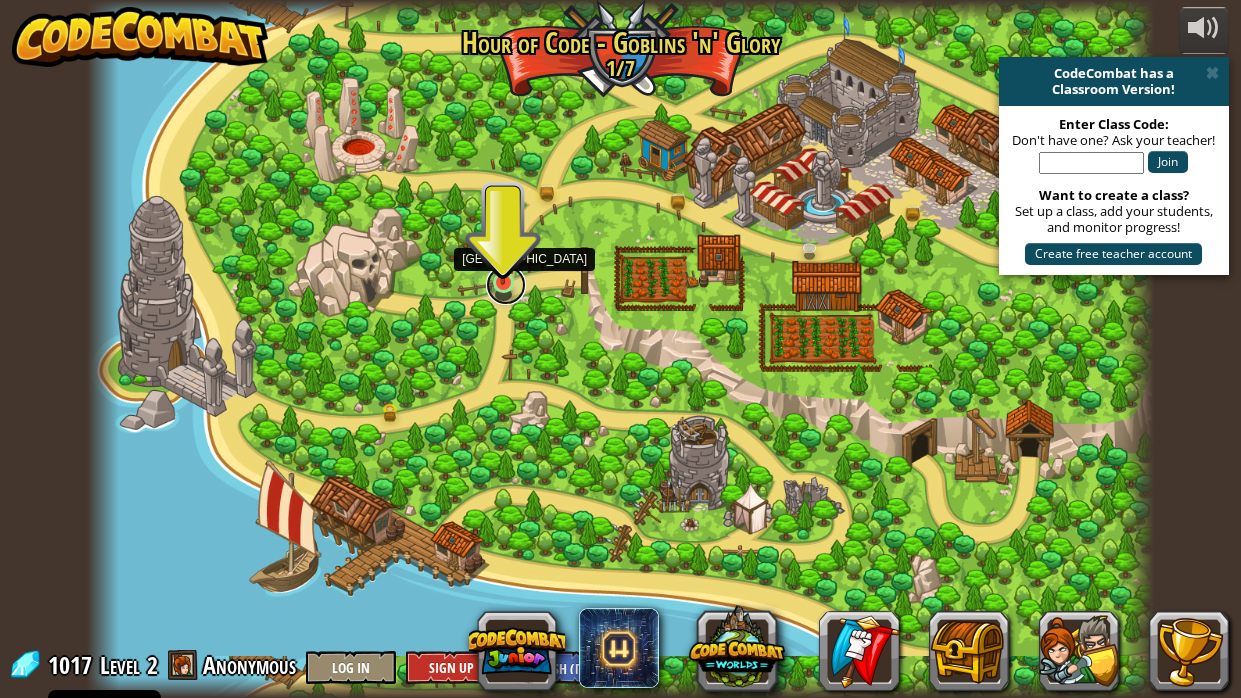 click at bounding box center (506, 285) 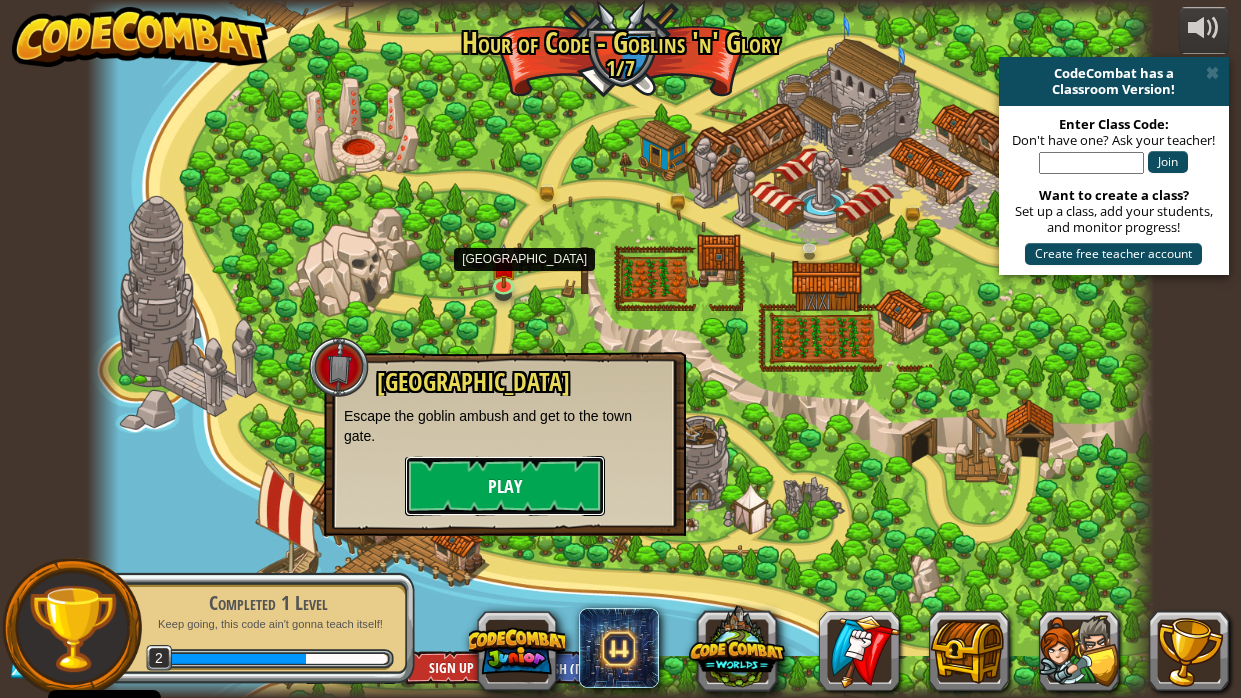 click on "Play" at bounding box center [505, 486] 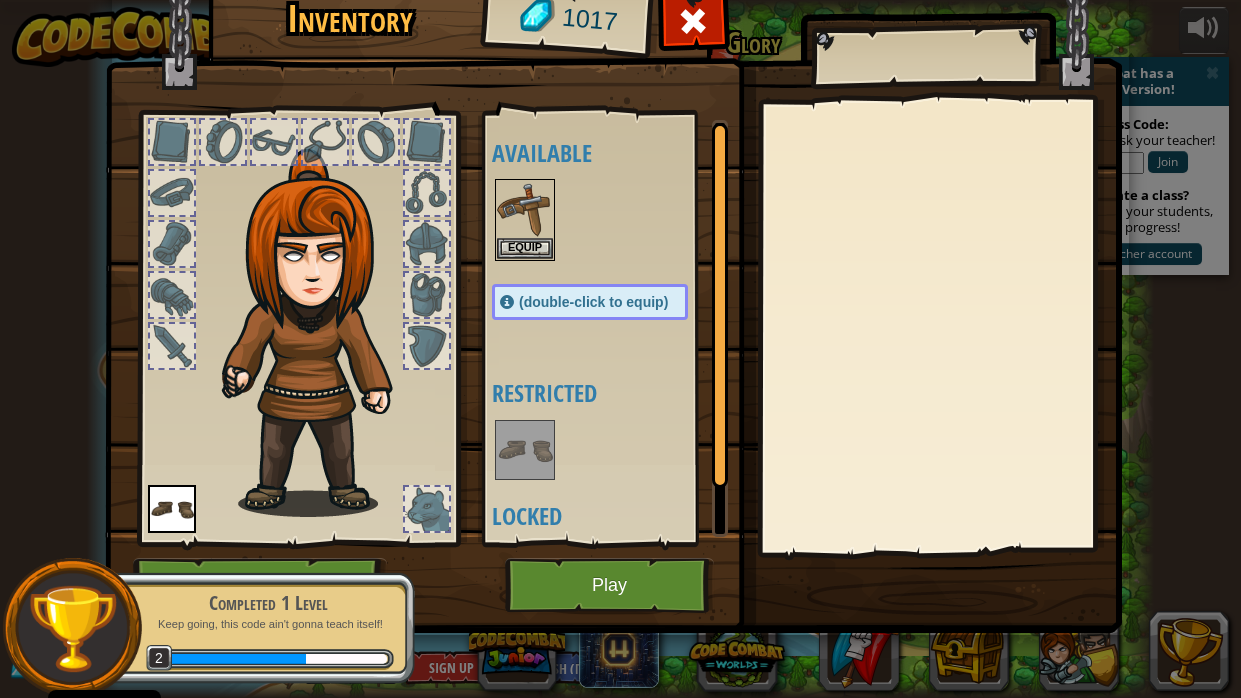 click at bounding box center [525, 450] 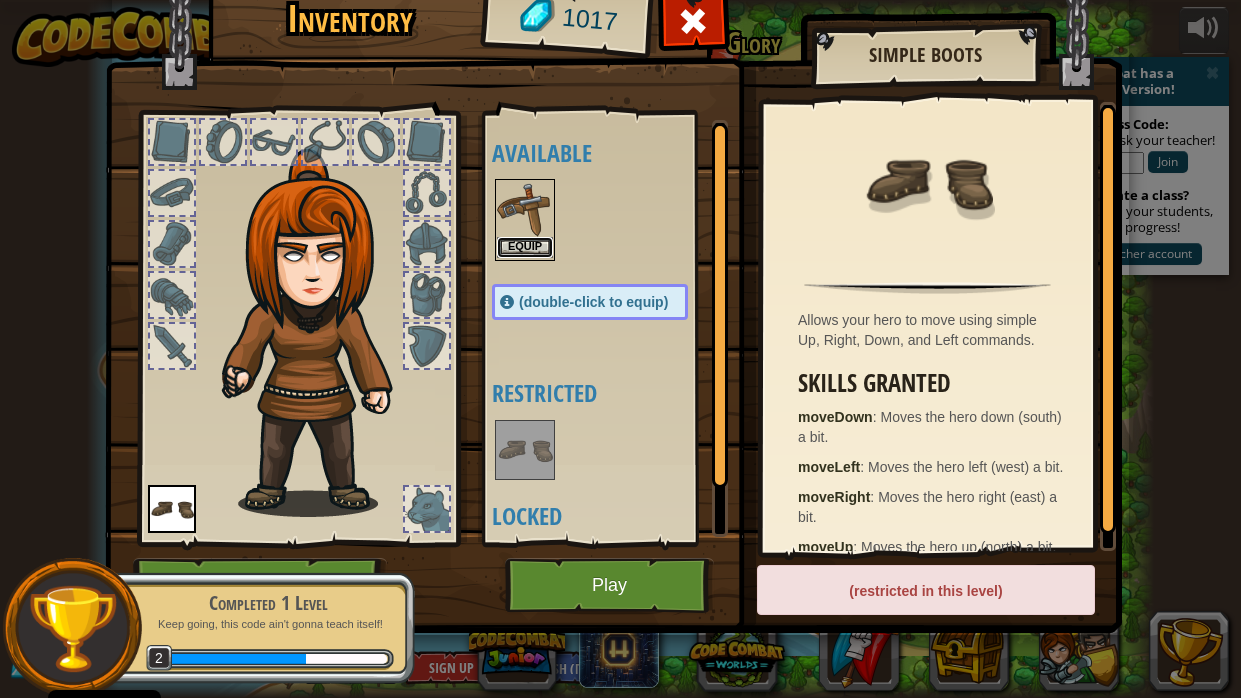 click on "Equip" at bounding box center (525, 247) 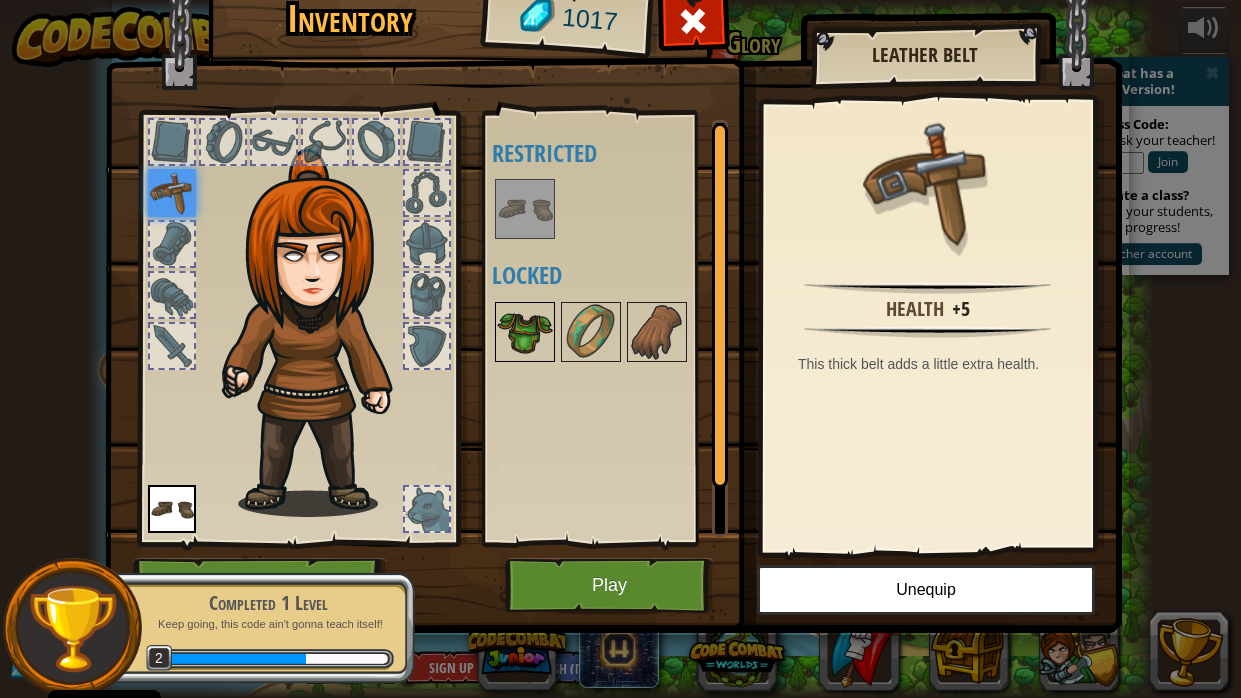 click at bounding box center [525, 332] 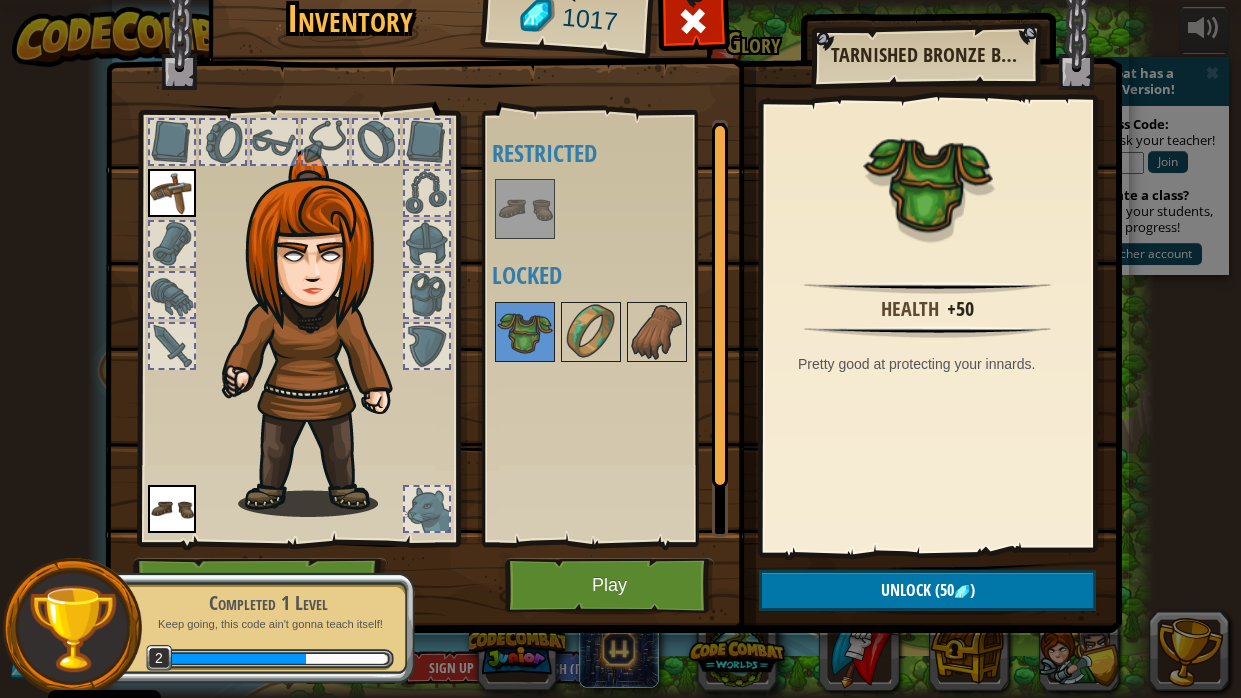 click at bounding box center (610, 332) 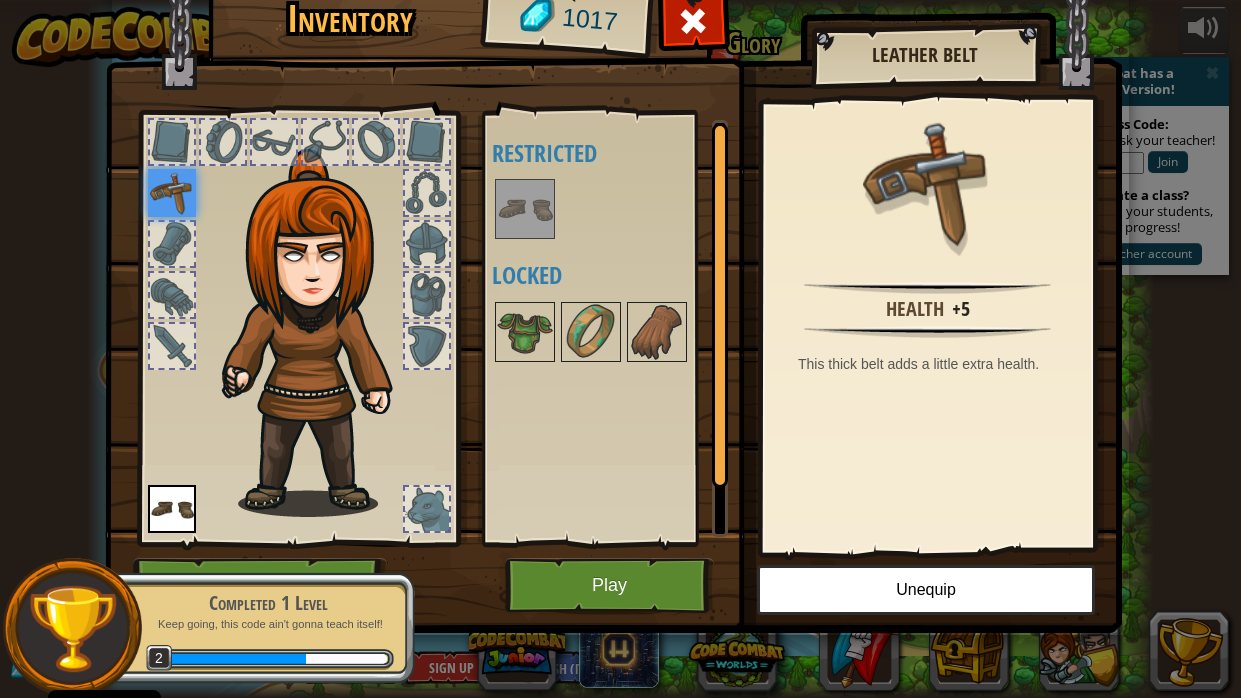 click at bounding box center [525, 209] 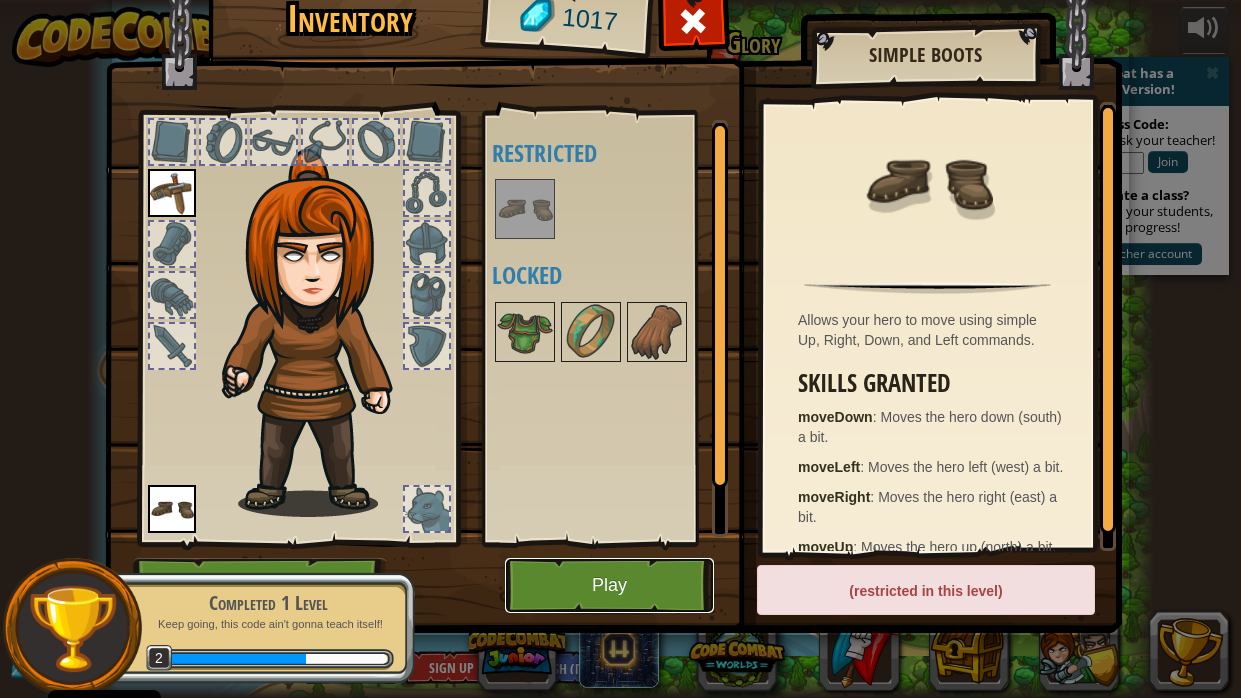 click on "Play" at bounding box center [609, 585] 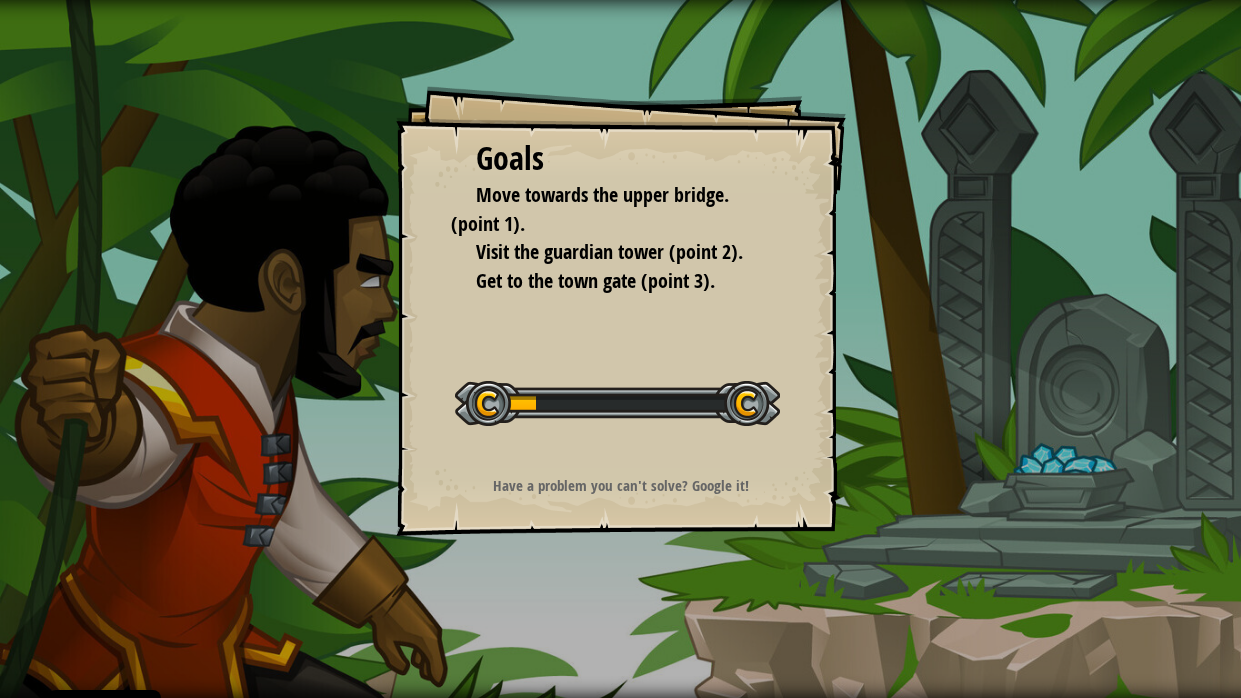 click on "Start Level" at bounding box center [617, 401] 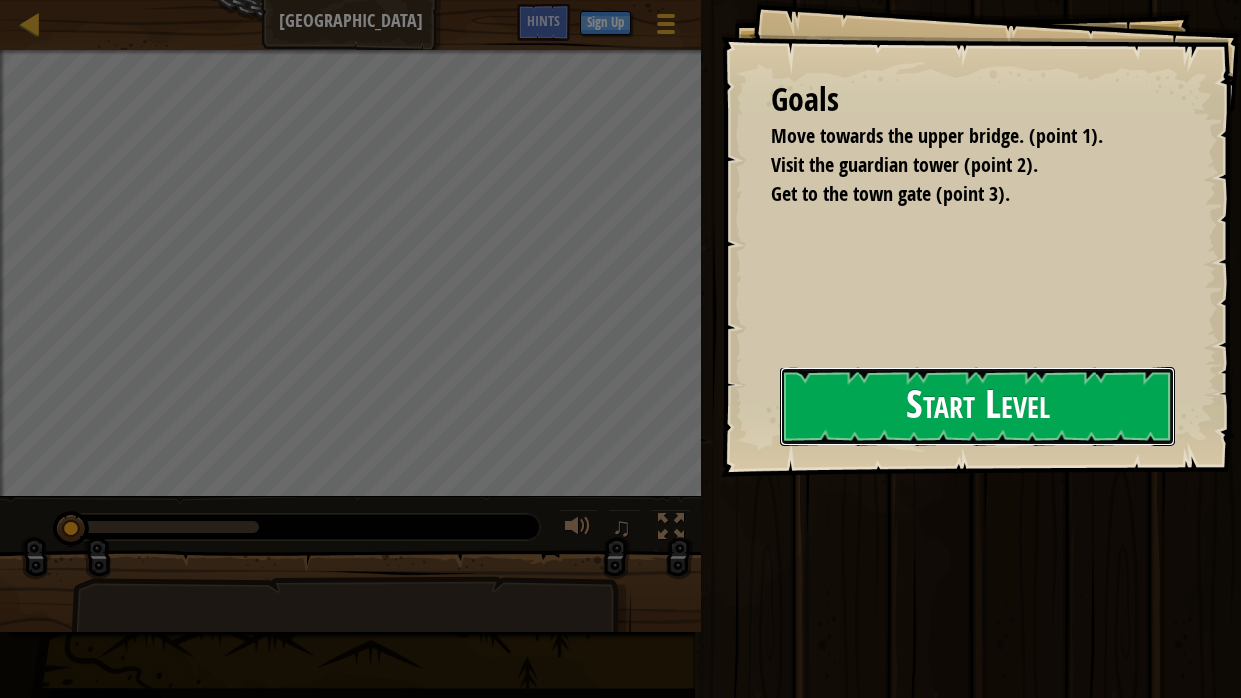 click on "Start Level" at bounding box center [977, 406] 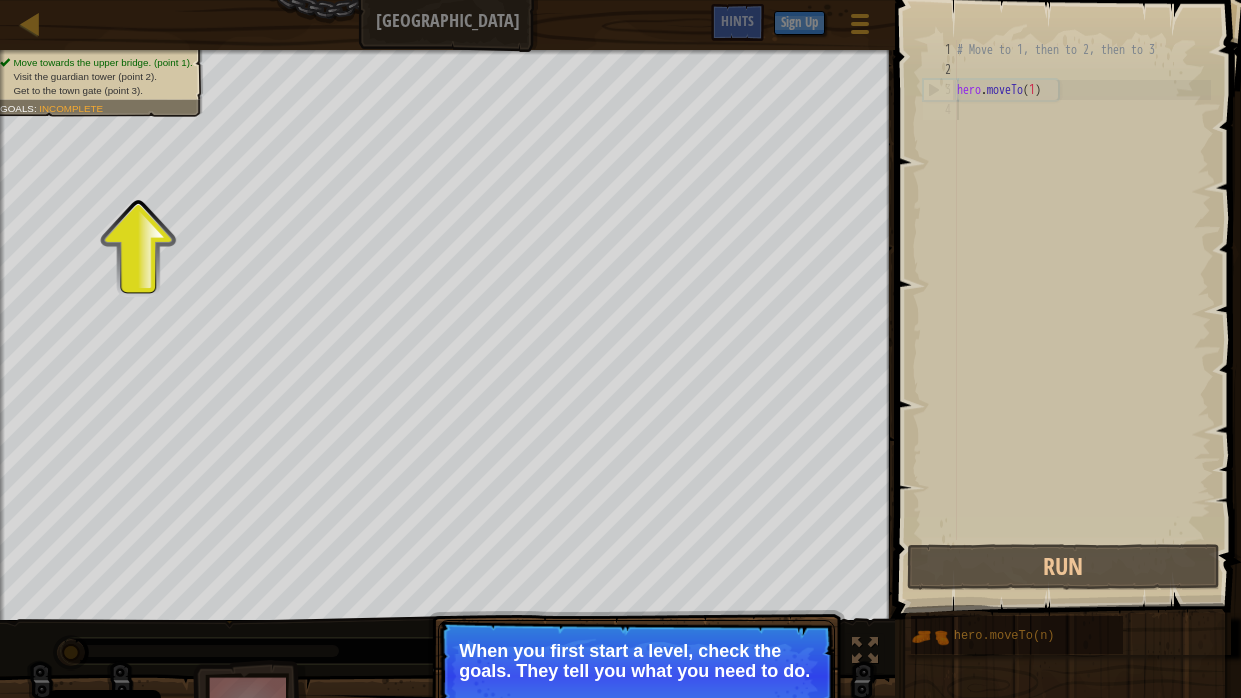 click on "Get to the town gate (point 3)." at bounding box center [96, 91] 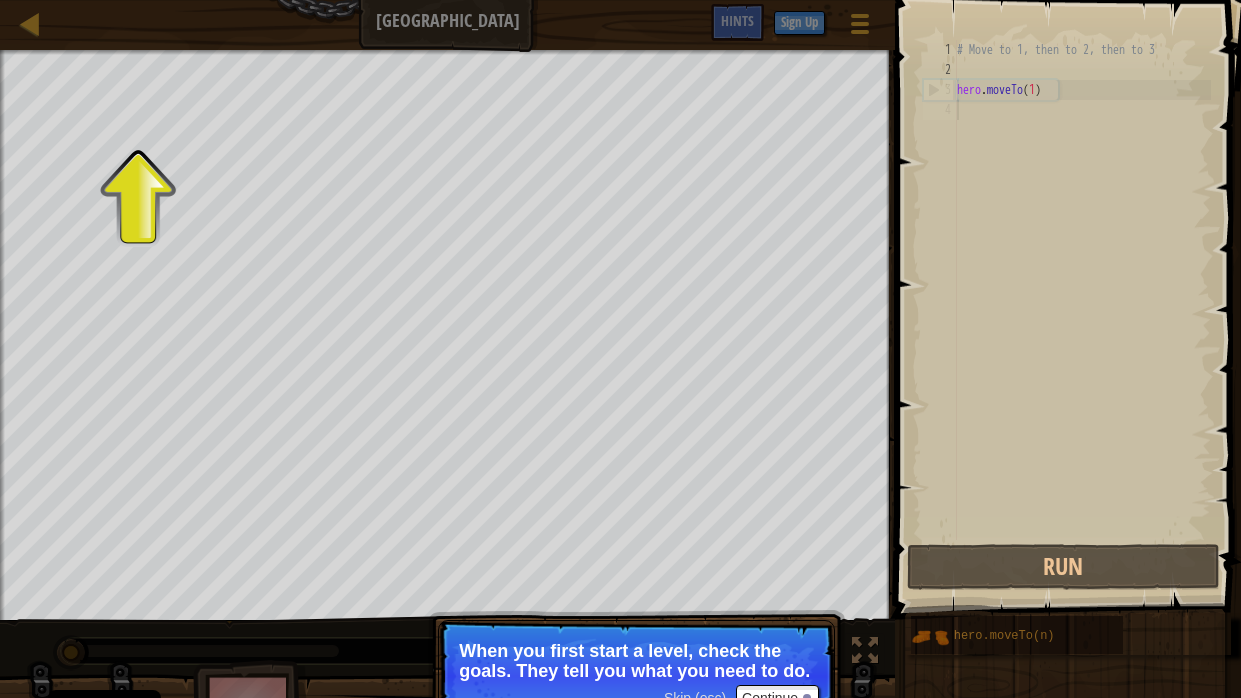 scroll, scrollTop: 9, scrollLeft: 0, axis: vertical 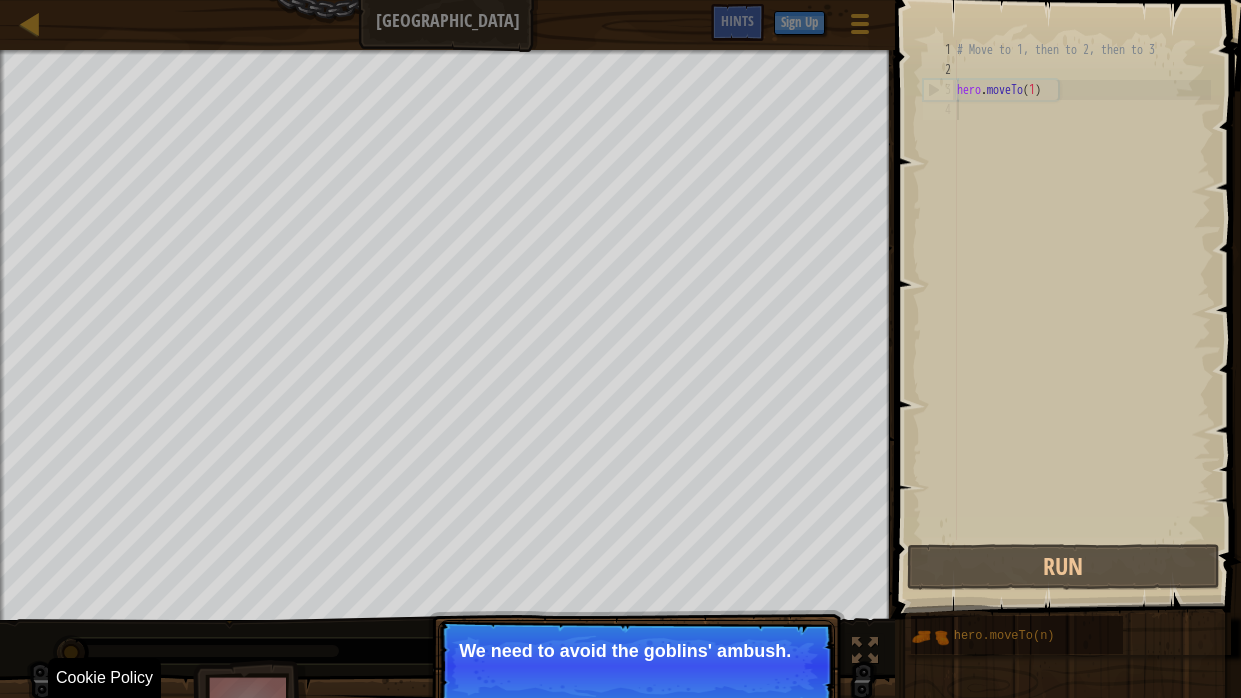 click on "Skip (esc) Continue  We need to avoid the goblins' ambush." at bounding box center [636, 666] 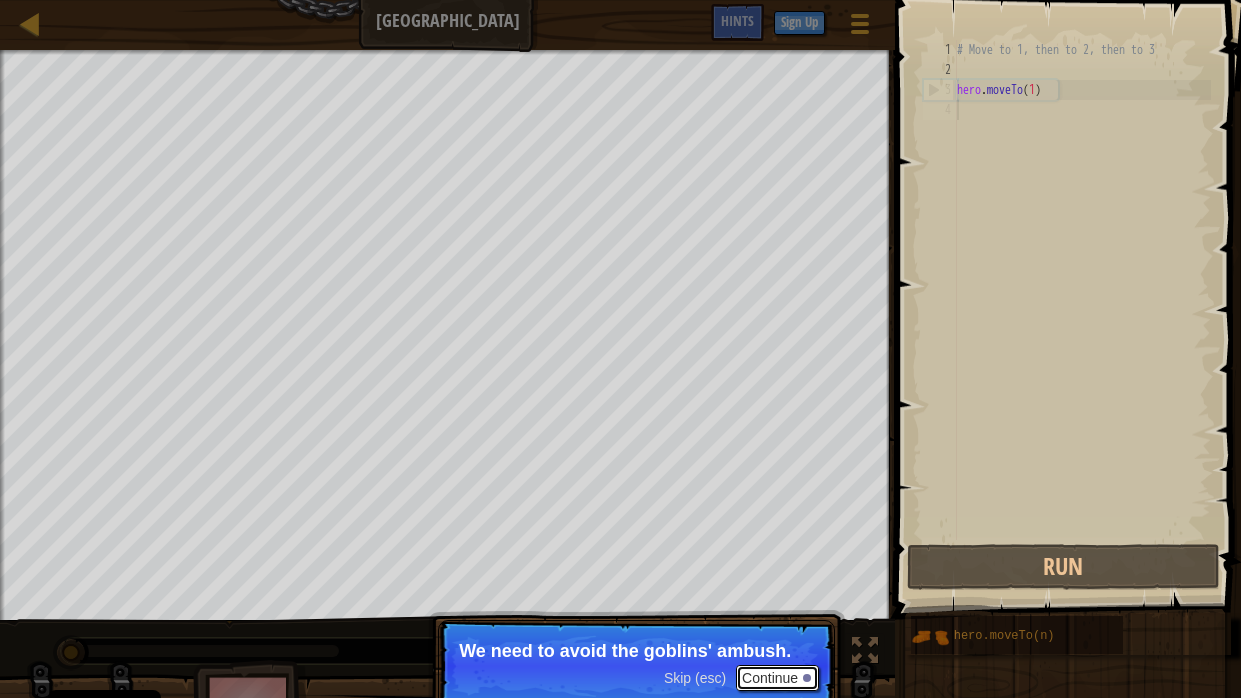 click on "Continue" at bounding box center (777, 678) 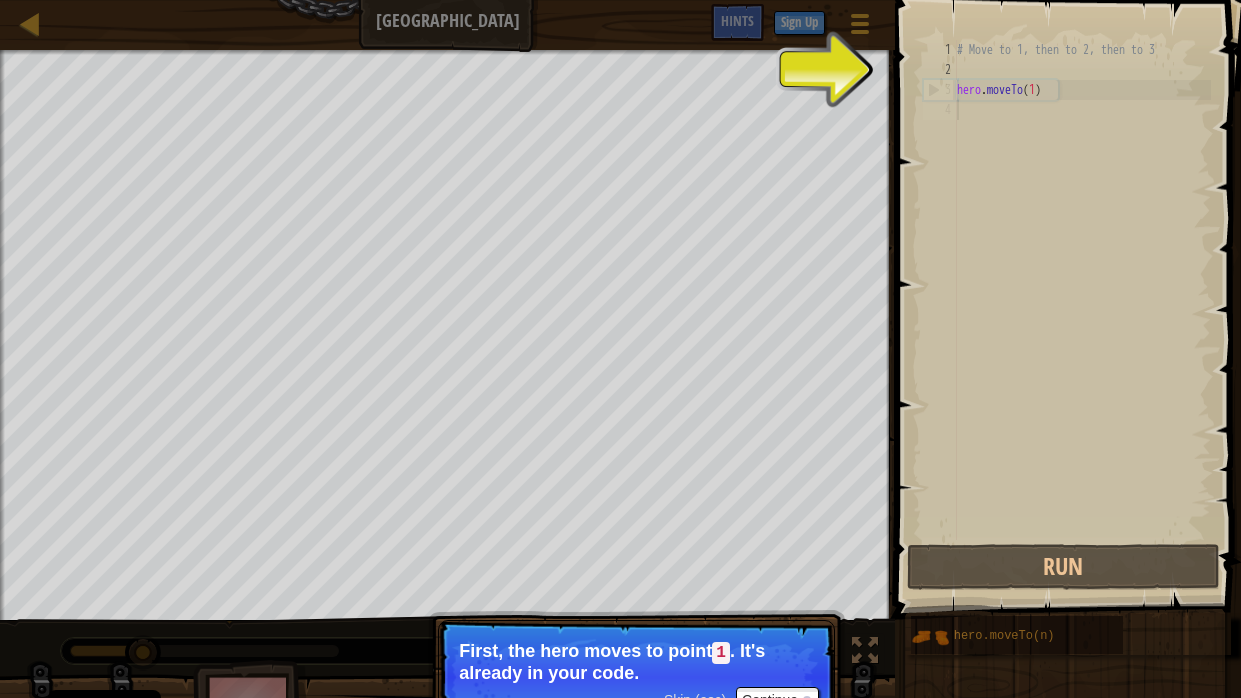 click on "Skip (esc) Continue  First, the hero moves to point  1 . It's already in your code." at bounding box center [636, 677] 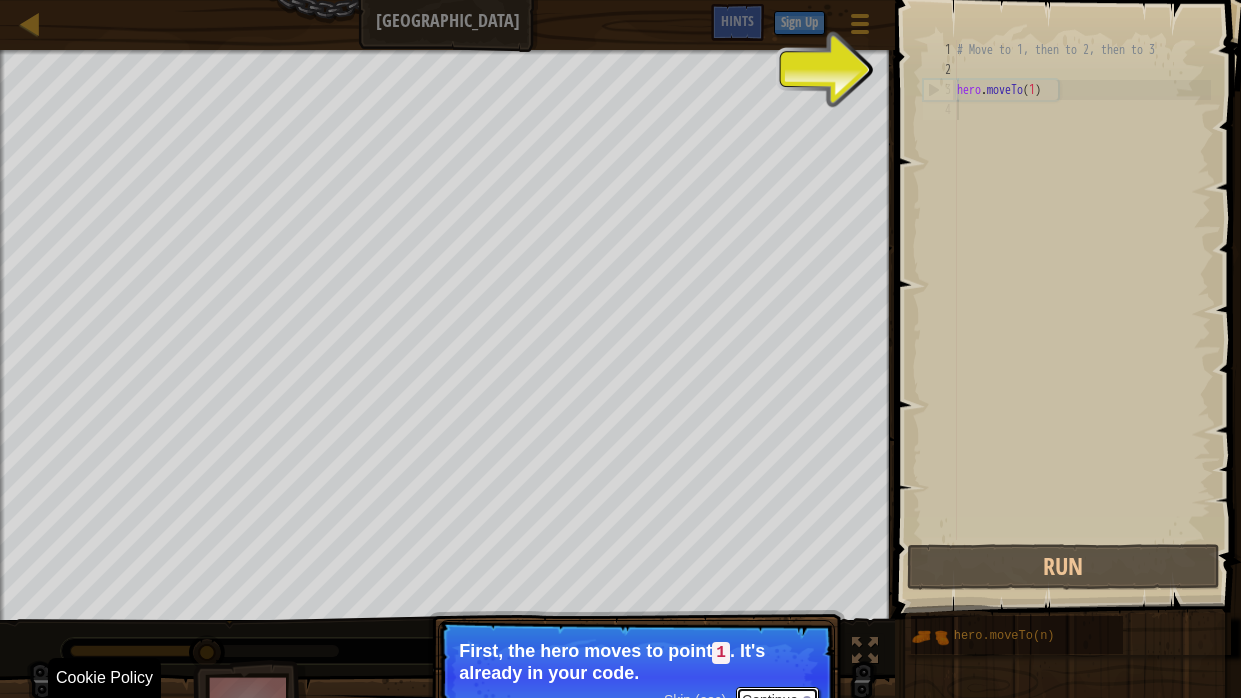 click on "Continue" at bounding box center [777, 700] 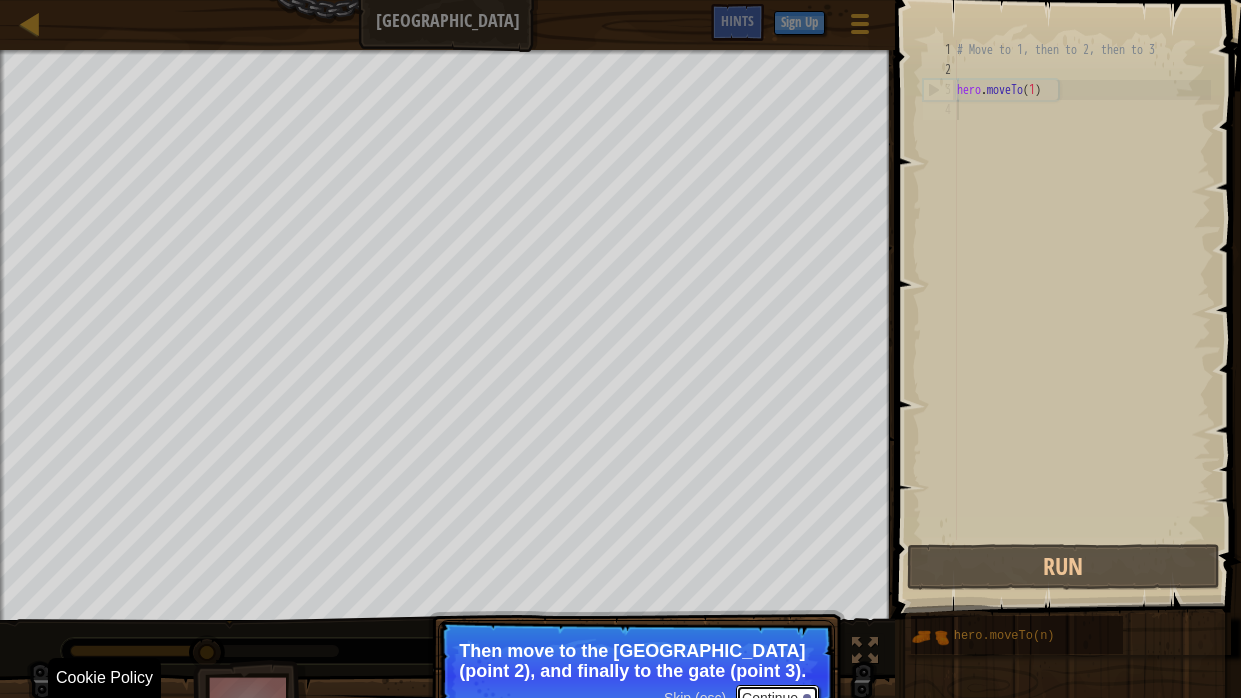 click on "Continue" at bounding box center [777, 698] 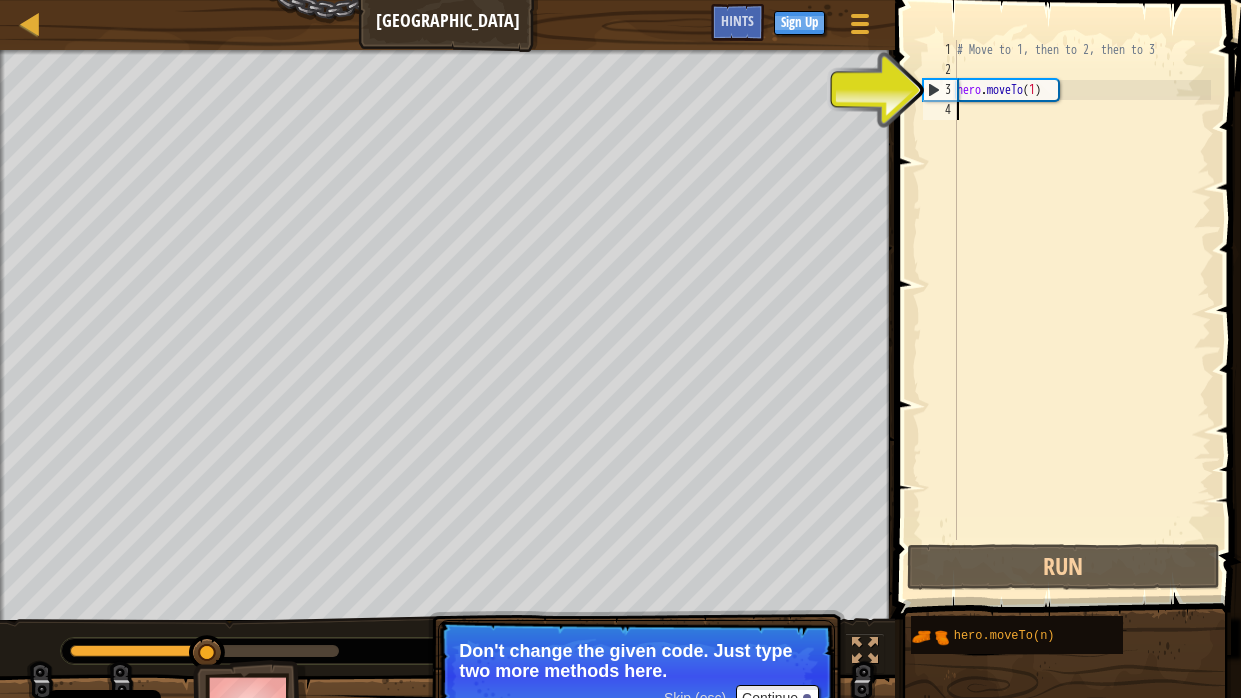 click on "# Move to 1, then to 2, then to 3 hero . moveTo ( 1 )" at bounding box center (1082, 310) 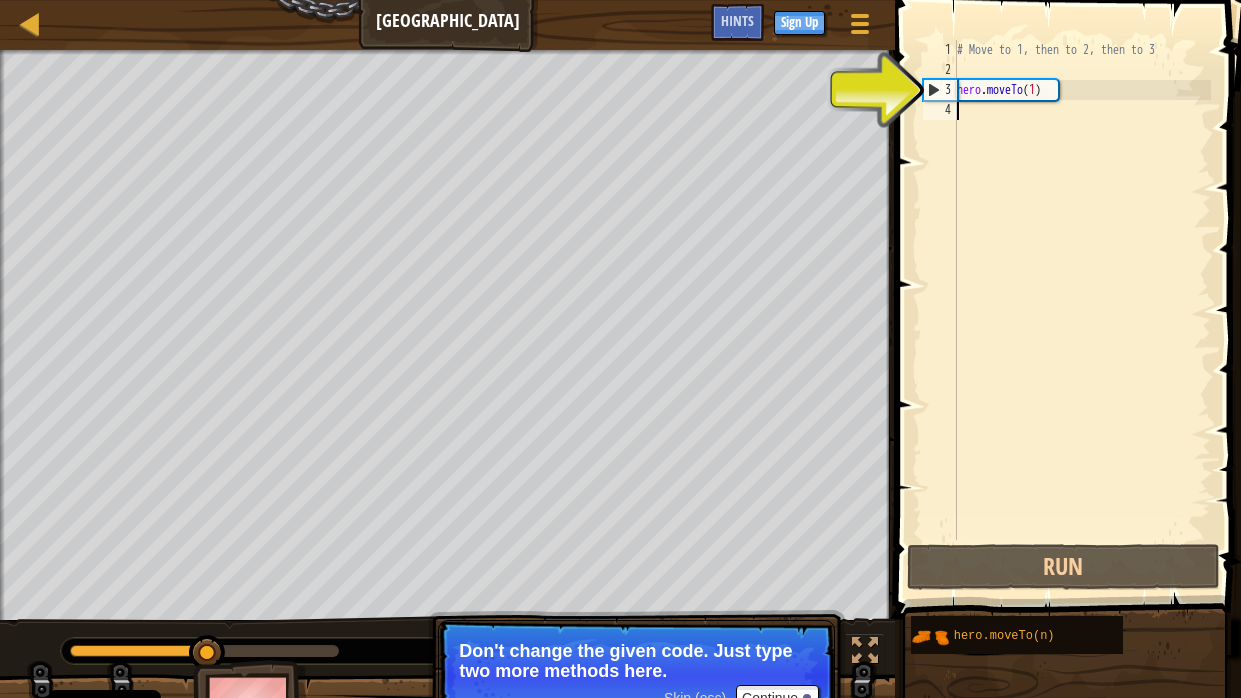 type on "hero.moveTo(1)" 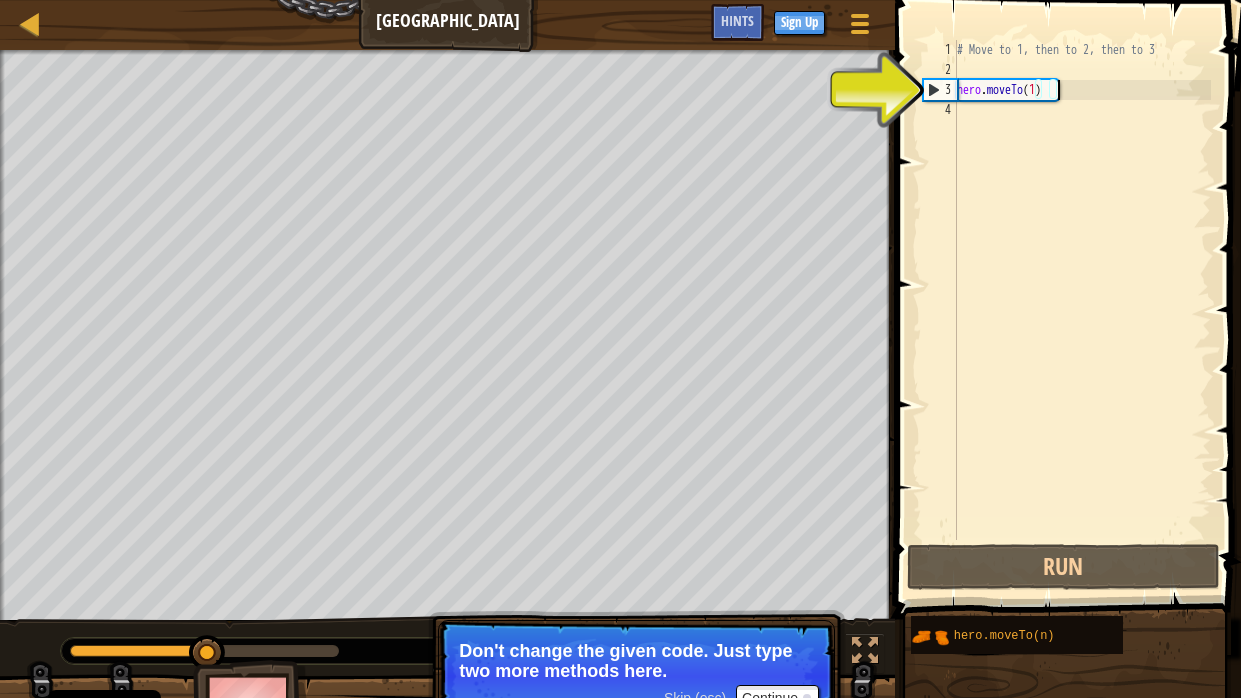 click on "1 2 3 4" at bounding box center [940, 500040] 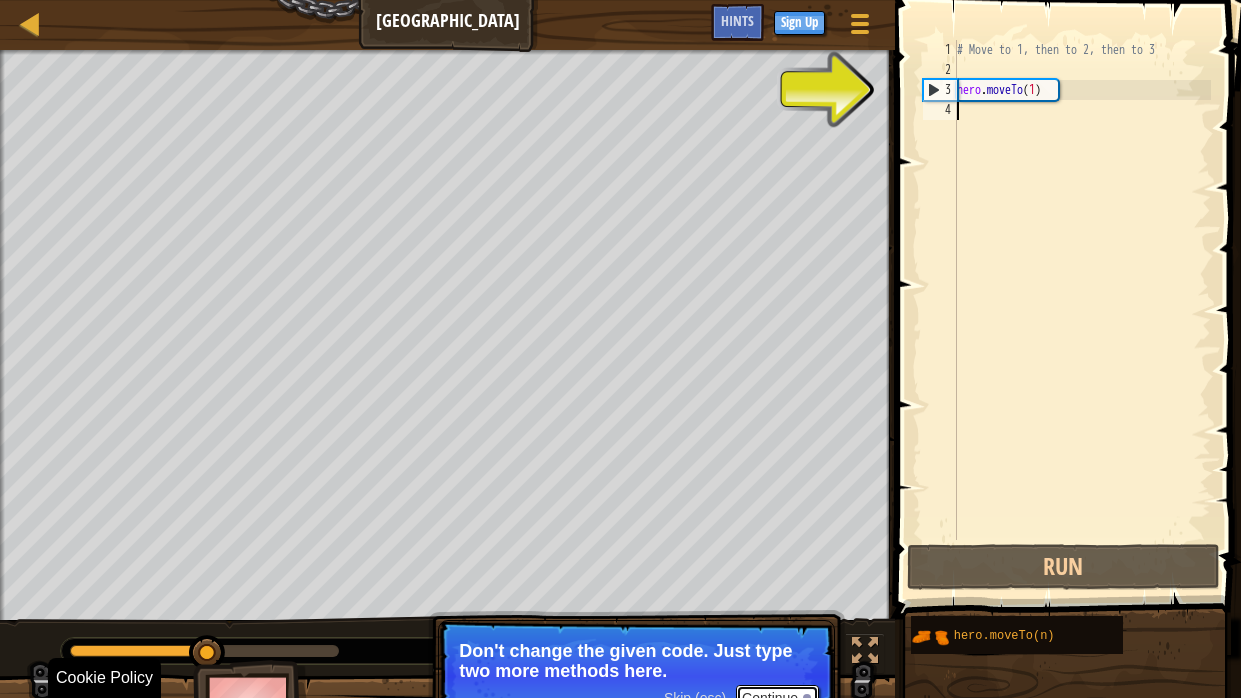 click on "Continue" at bounding box center (777, 698) 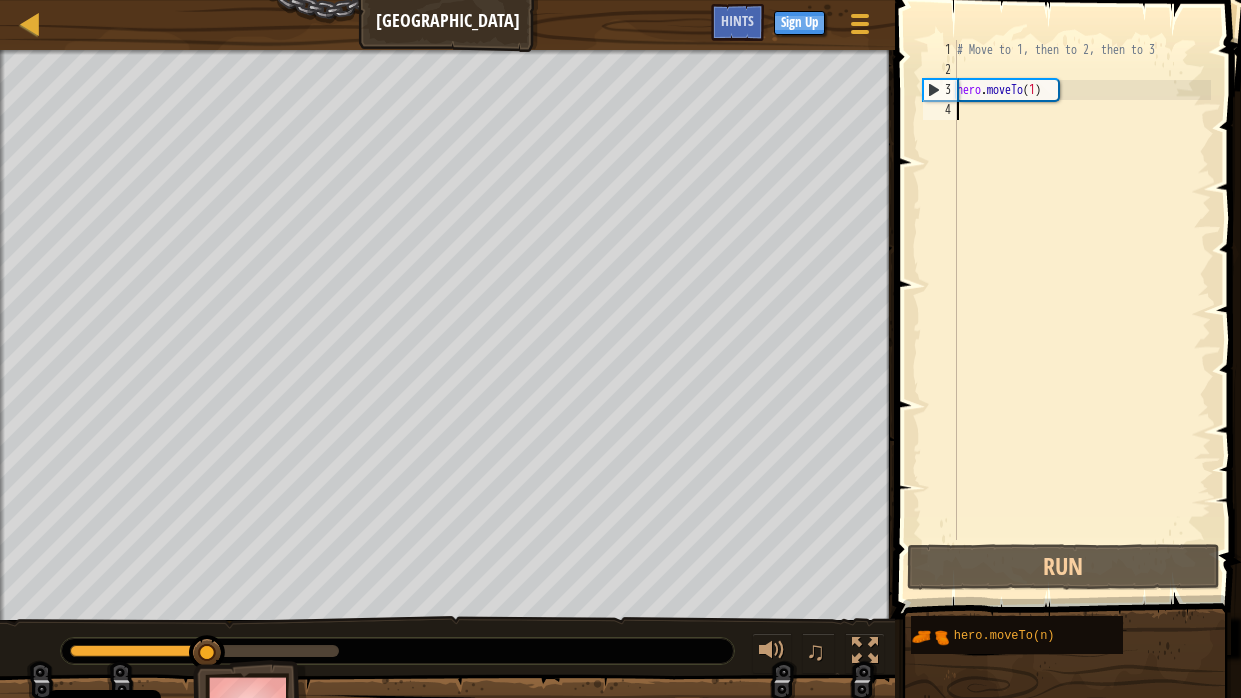 click on "# Move to 1, then to 2, then to 3 hero . moveTo ( 1 )" at bounding box center [1082, 310] 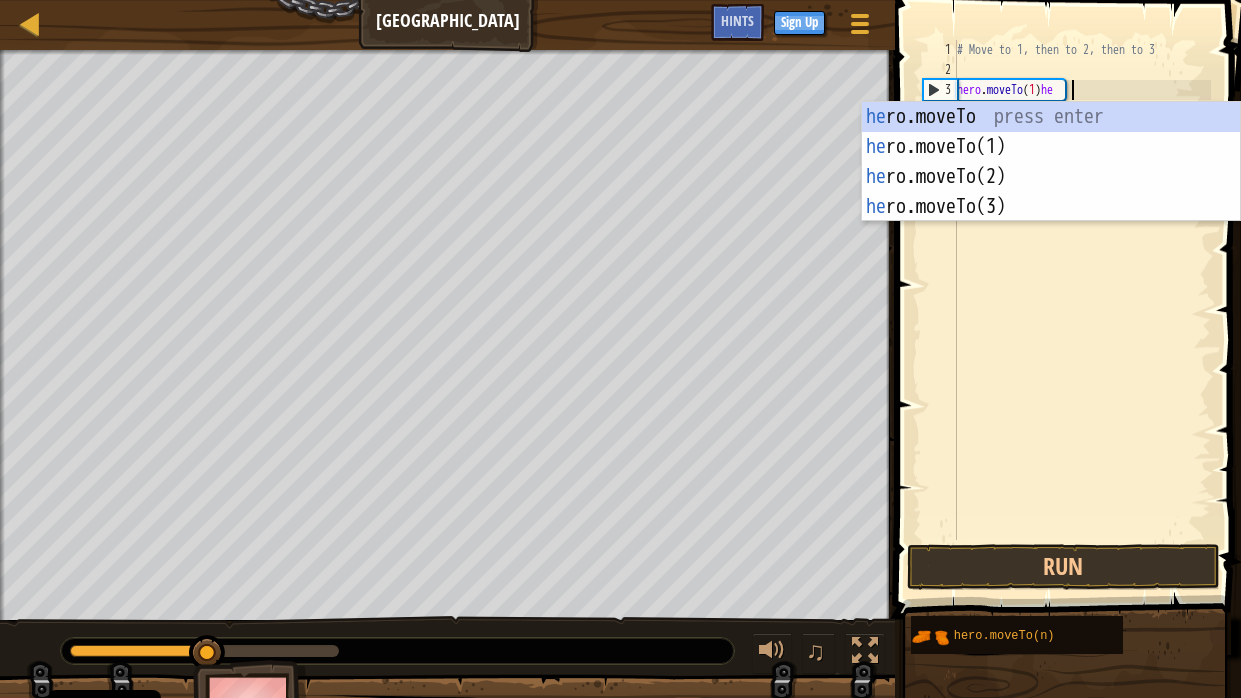 scroll, scrollTop: 9, scrollLeft: 9, axis: both 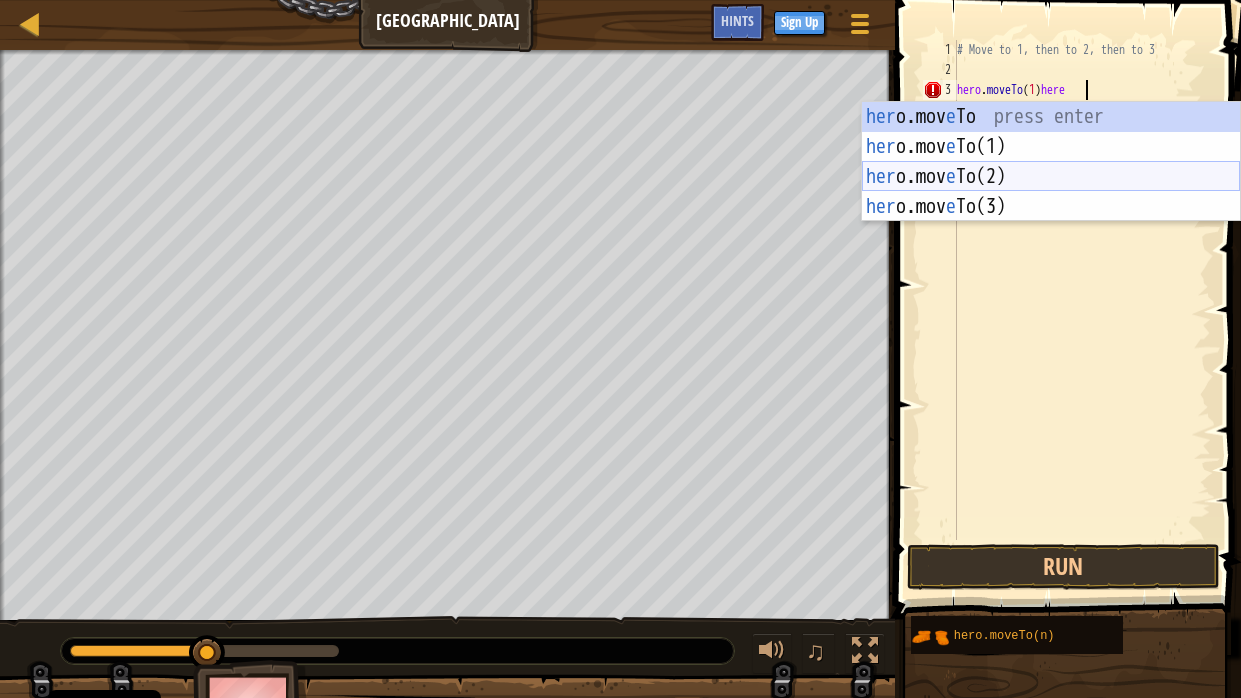 click on "her o.mov e To press enter her o.mov e To(1) press enter her o.mov e To(2) press enter her o.mov e To(3) press enter" at bounding box center (1051, 192) 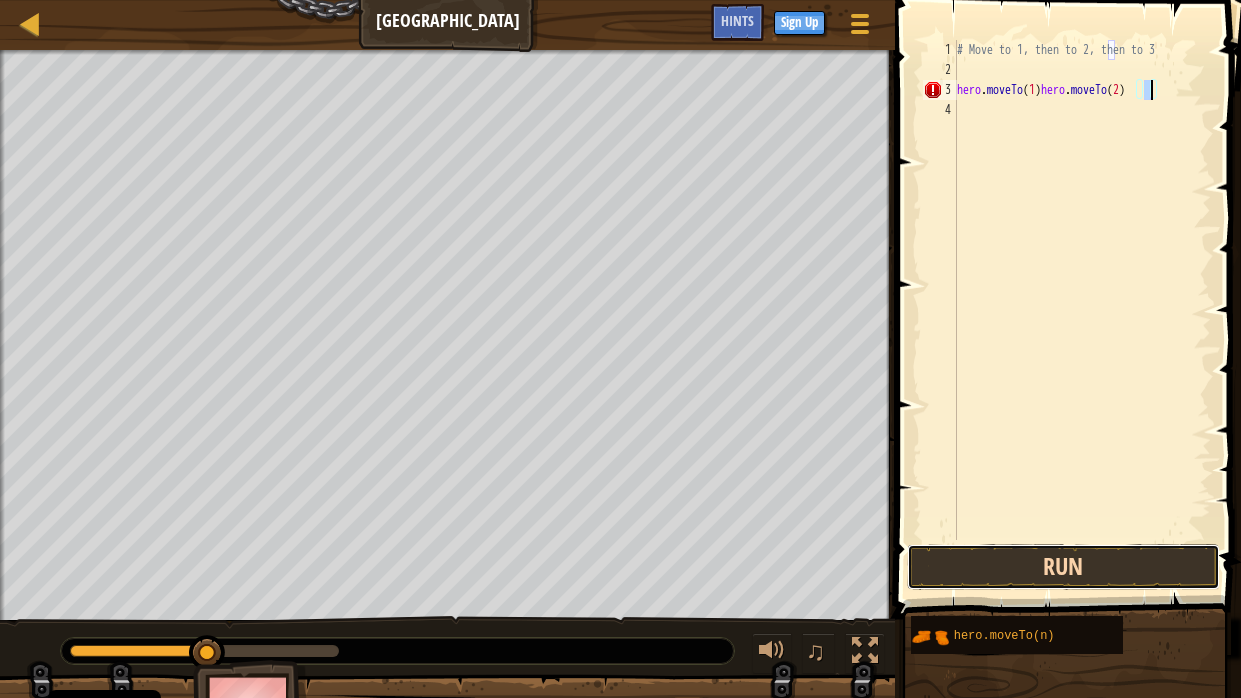 click on "Run" at bounding box center (1063, 567) 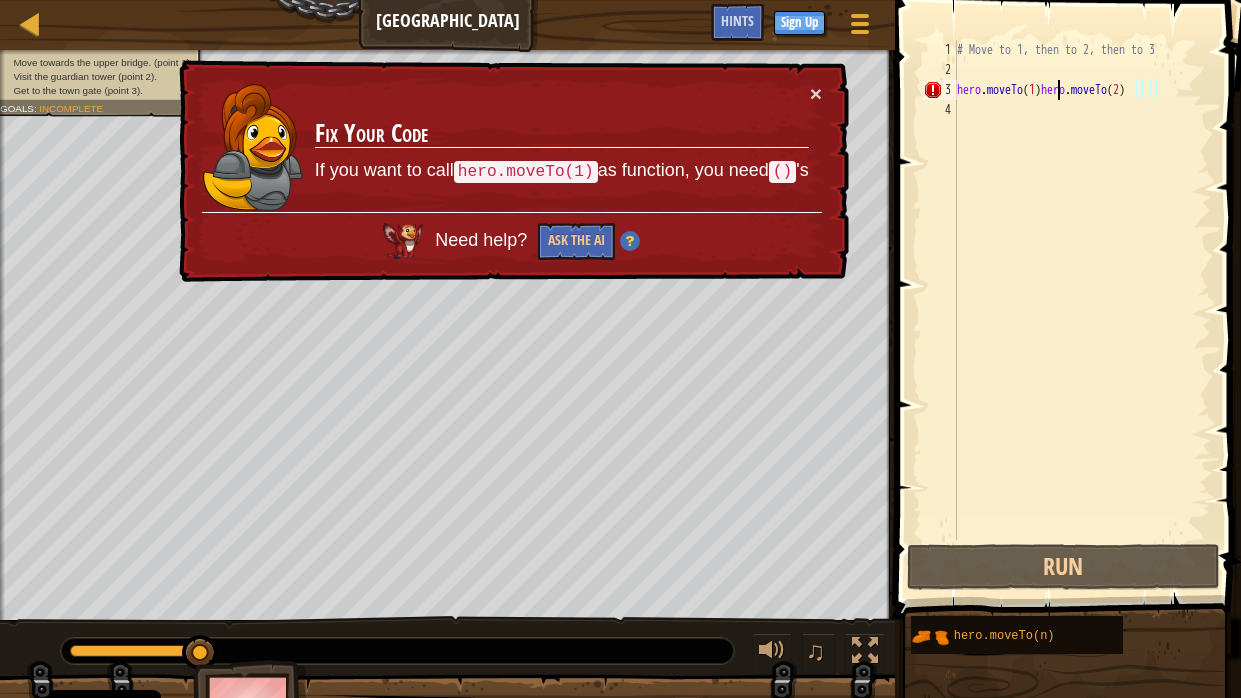 click on "# Move to 1, then to 2, then to 3 hero . moveTo ( 1 ) hero . moveTo ( 2 )" at bounding box center [1082, 310] 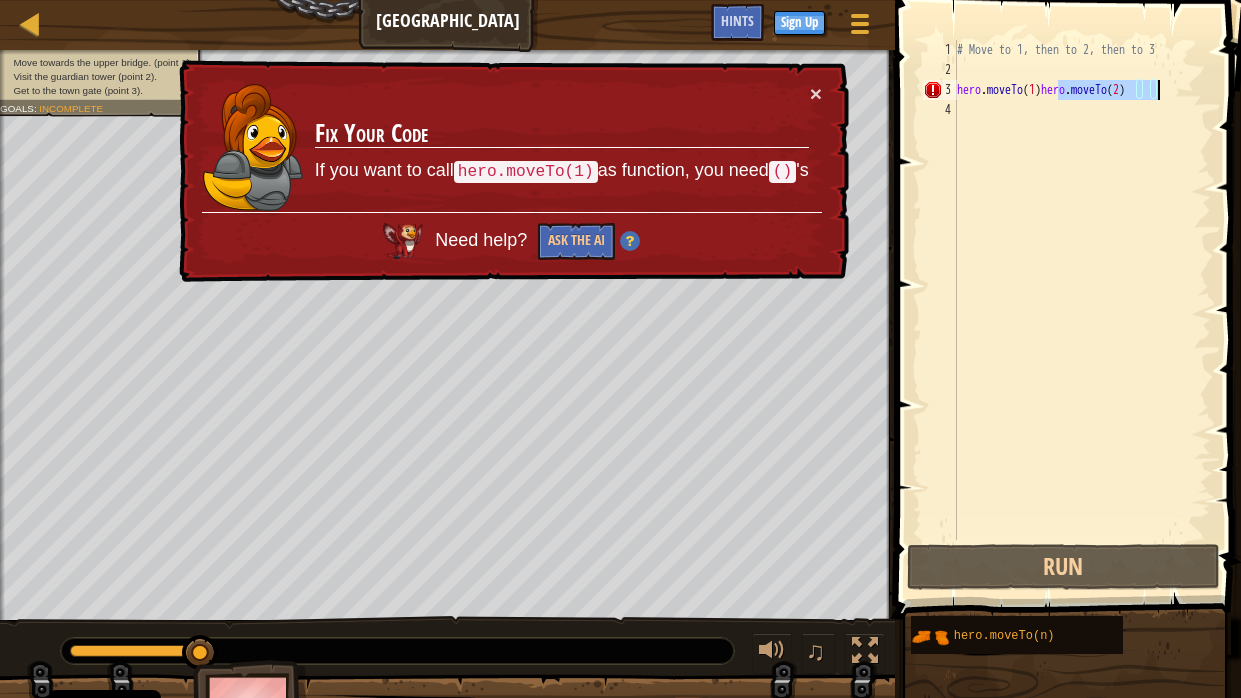 drag, startPoint x: 1057, startPoint y: 92, endPoint x: 1191, endPoint y: 89, distance: 134.03358 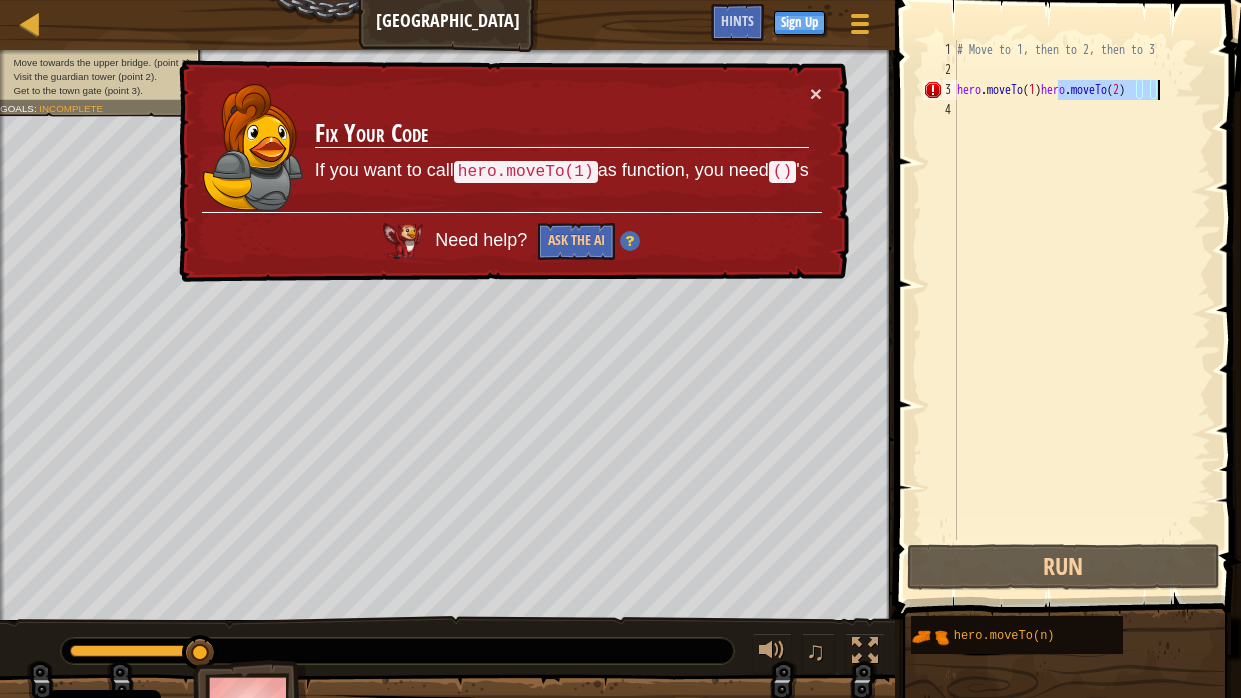 click on "# Move to 1, then to 2, then to 3 hero . moveTo ( 1 ) hero . moveTo ( 2 )" at bounding box center [1082, 310] 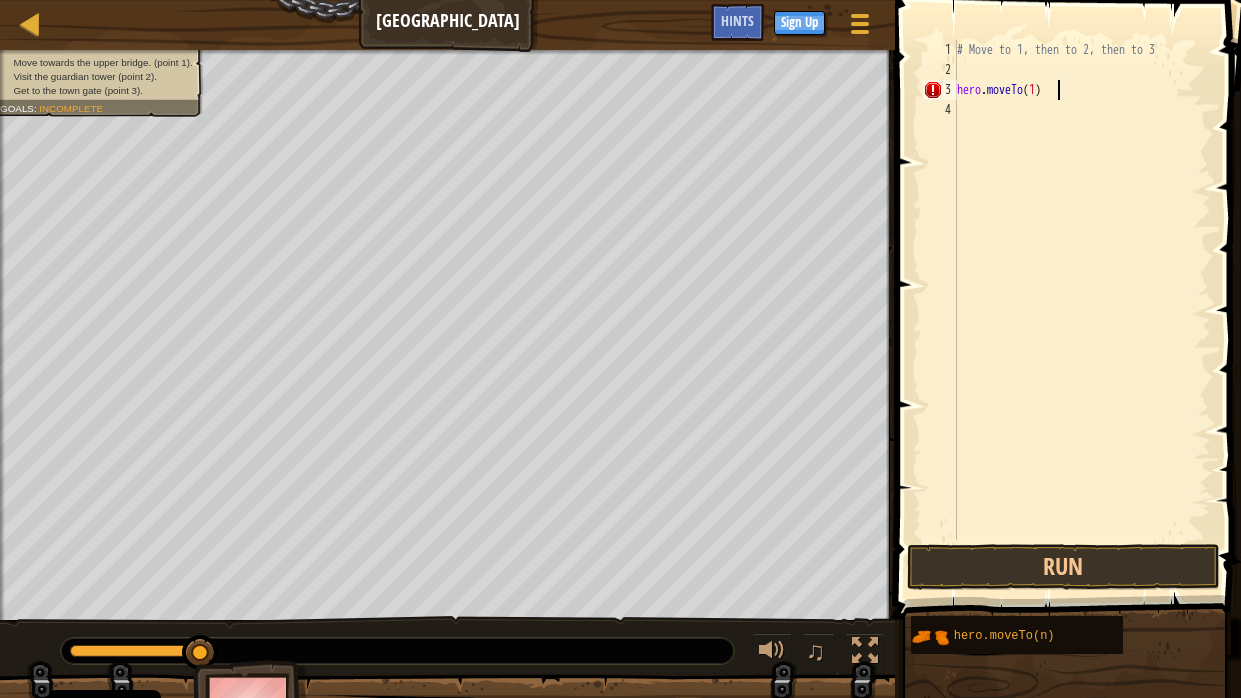 scroll, scrollTop: 9, scrollLeft: 7, axis: both 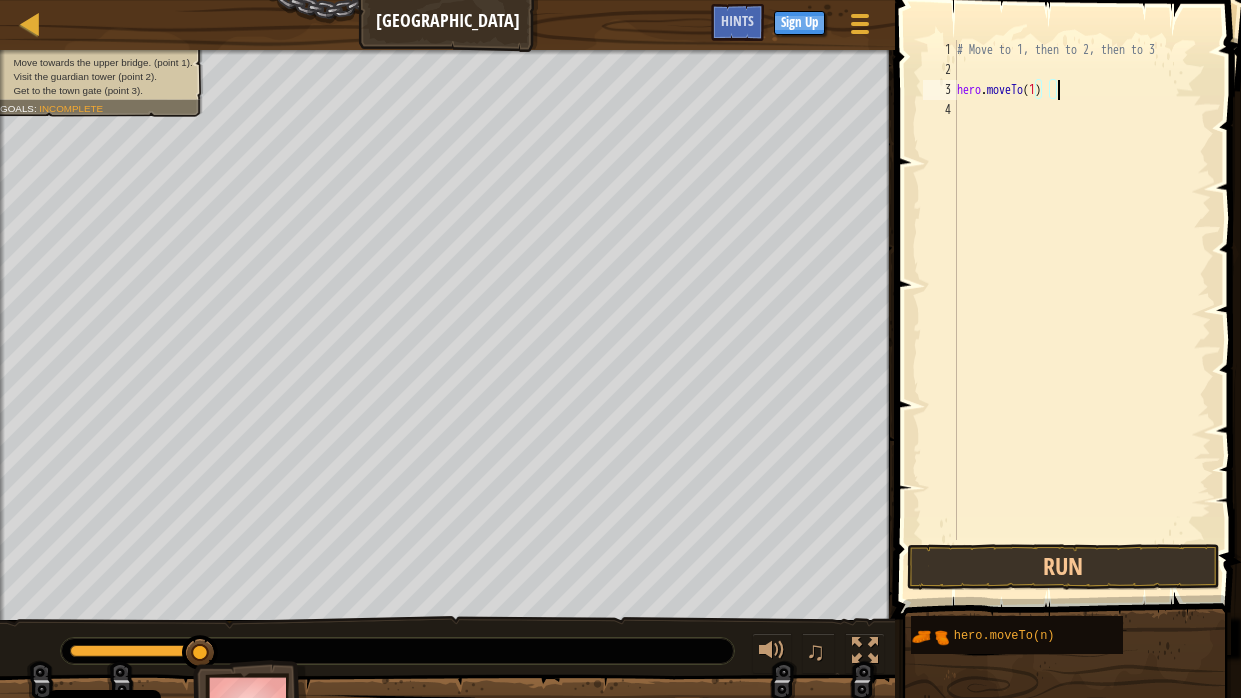 click on "# Move to 1, then to 2, then to 3 hero . moveTo ( 1 )" at bounding box center [1082, 310] 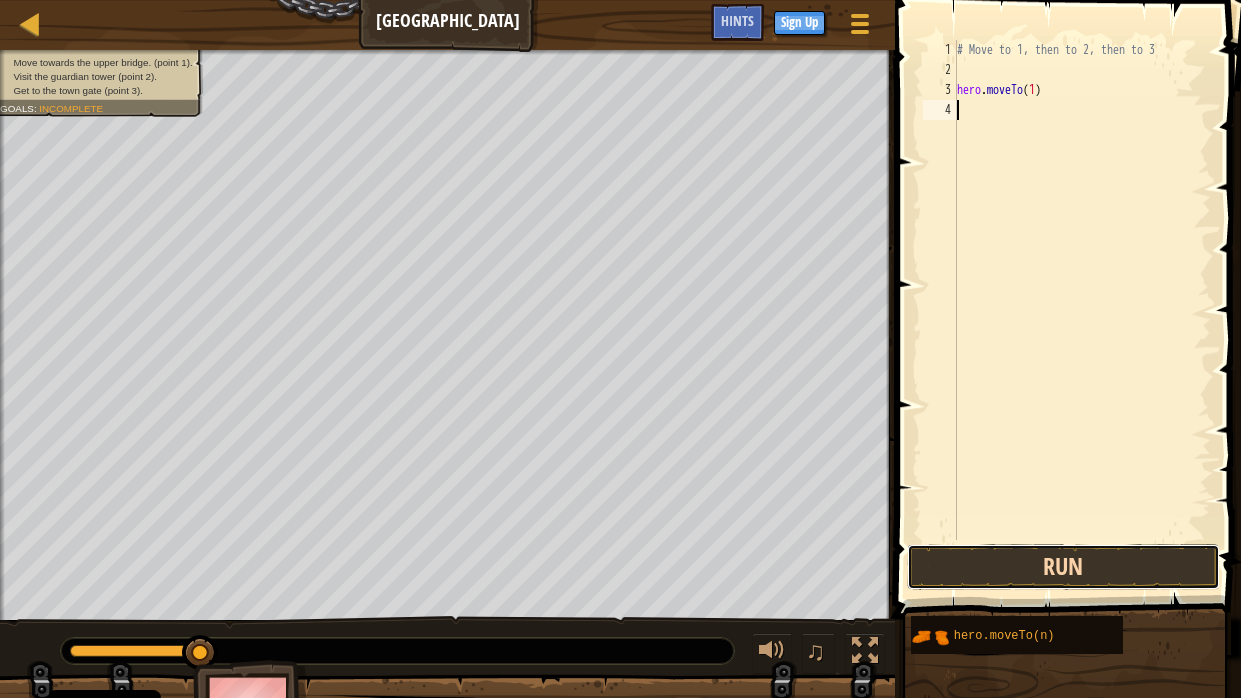 click on "Run" at bounding box center [1063, 567] 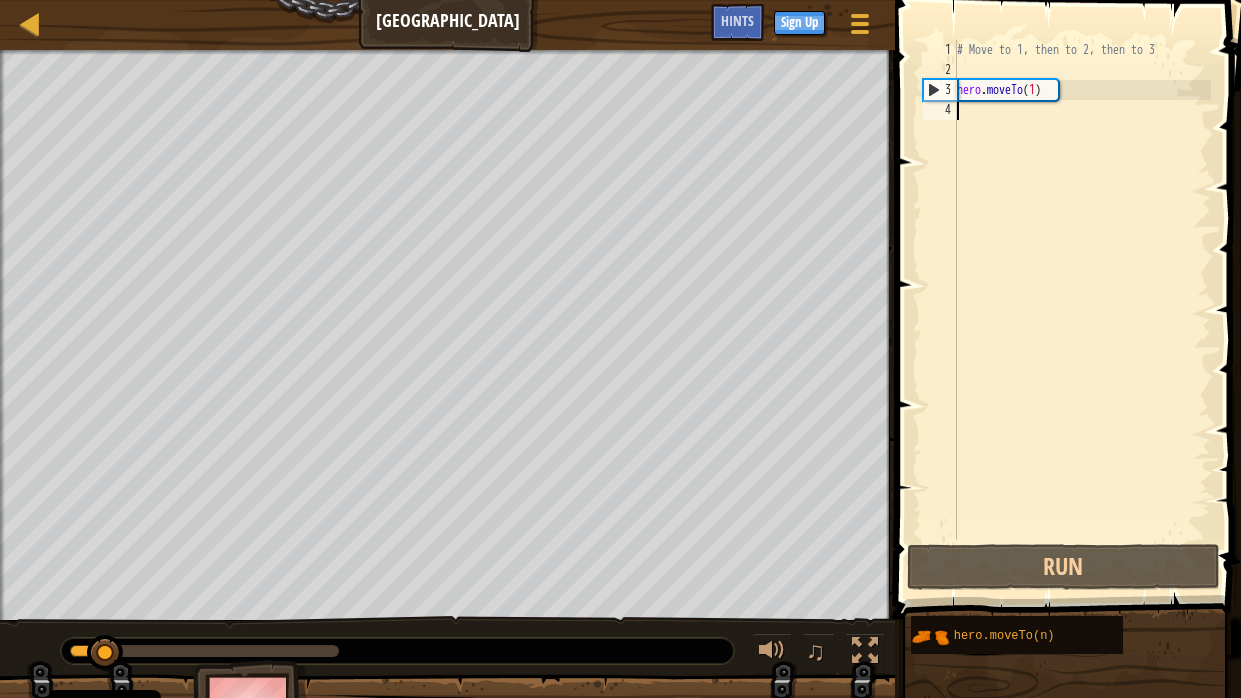 click on "# Move to 1, then to 2, then to 3 hero . moveTo ( 1 )" at bounding box center (1082, 310) 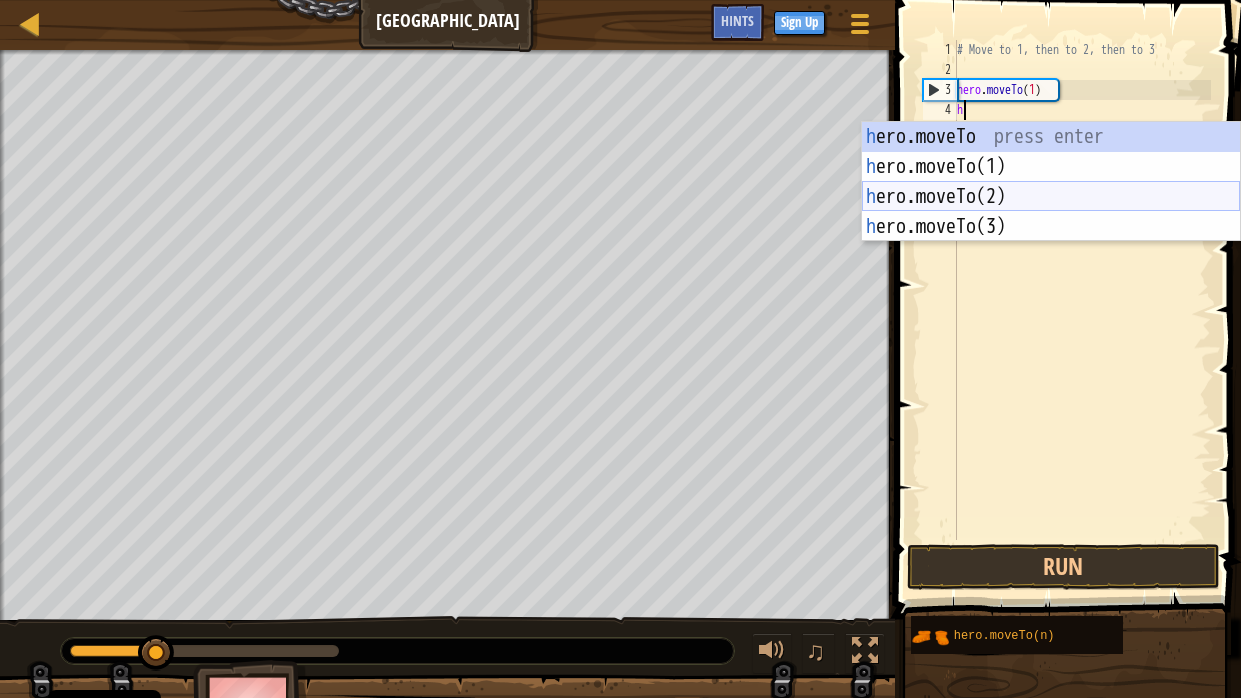 click on "h ero.moveTo press enter h ero.moveTo(1) press enter h ero.moveTo(2) press enter h ero.moveTo(3) press enter" at bounding box center (1051, 212) 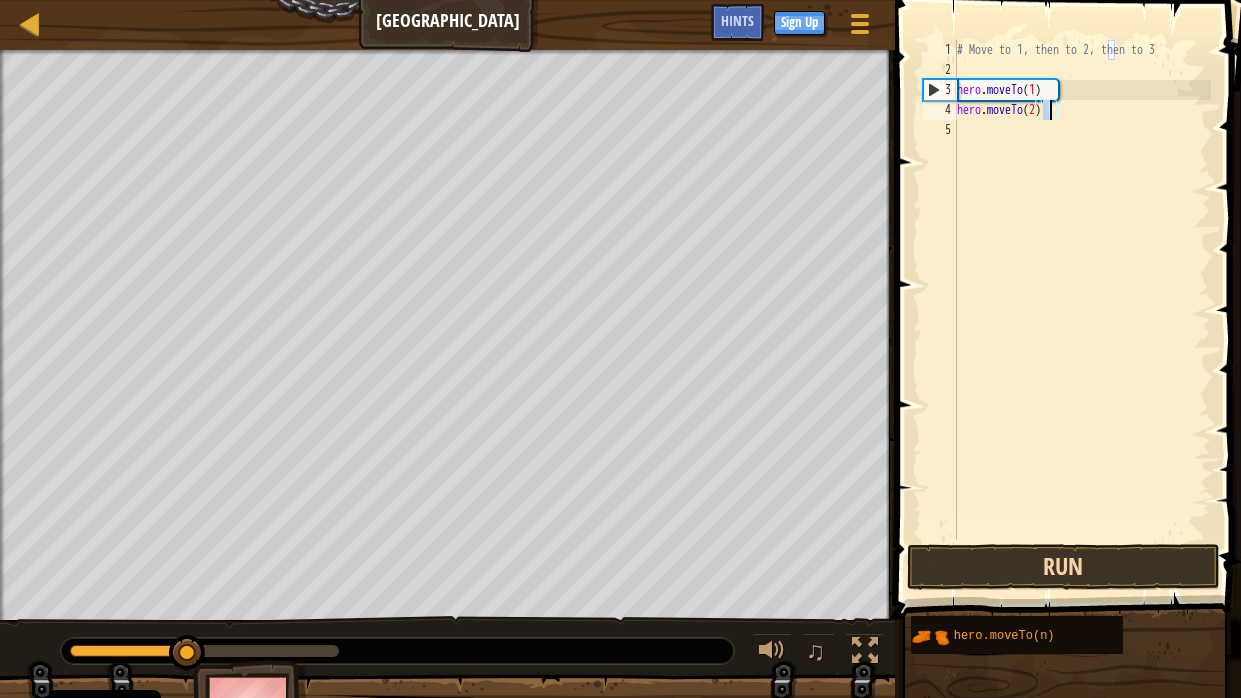 type on "hero.moveTo(2)" 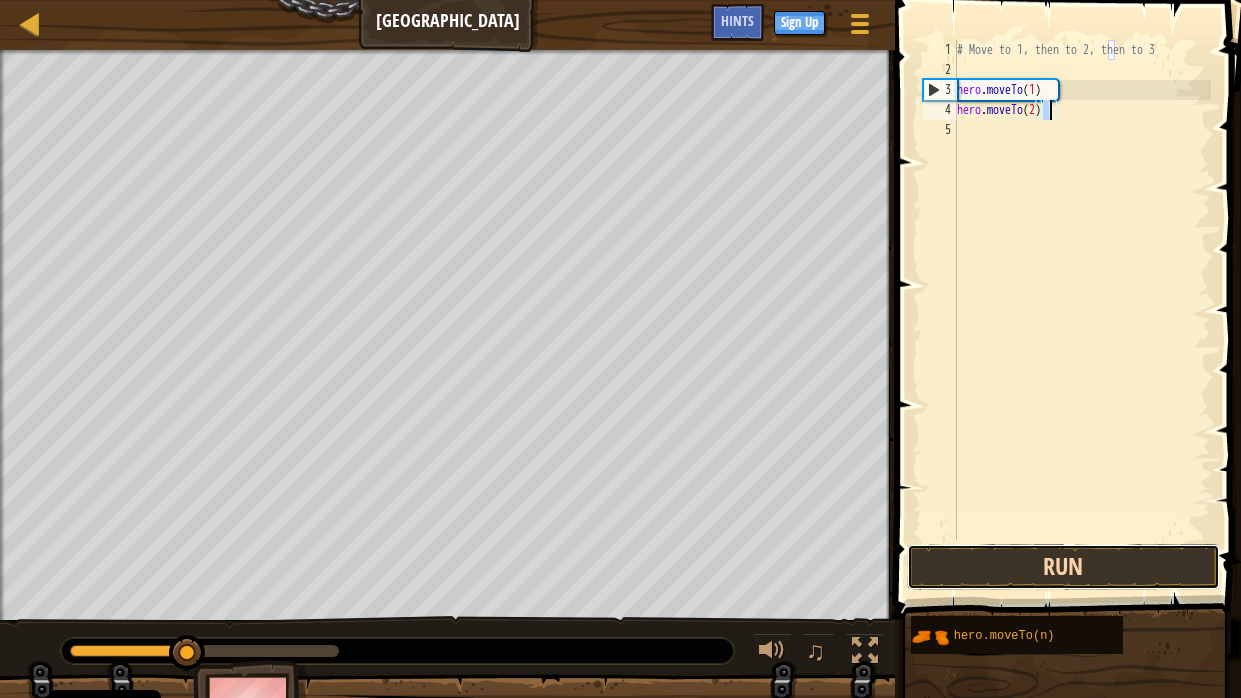 click on "Run" at bounding box center (1063, 567) 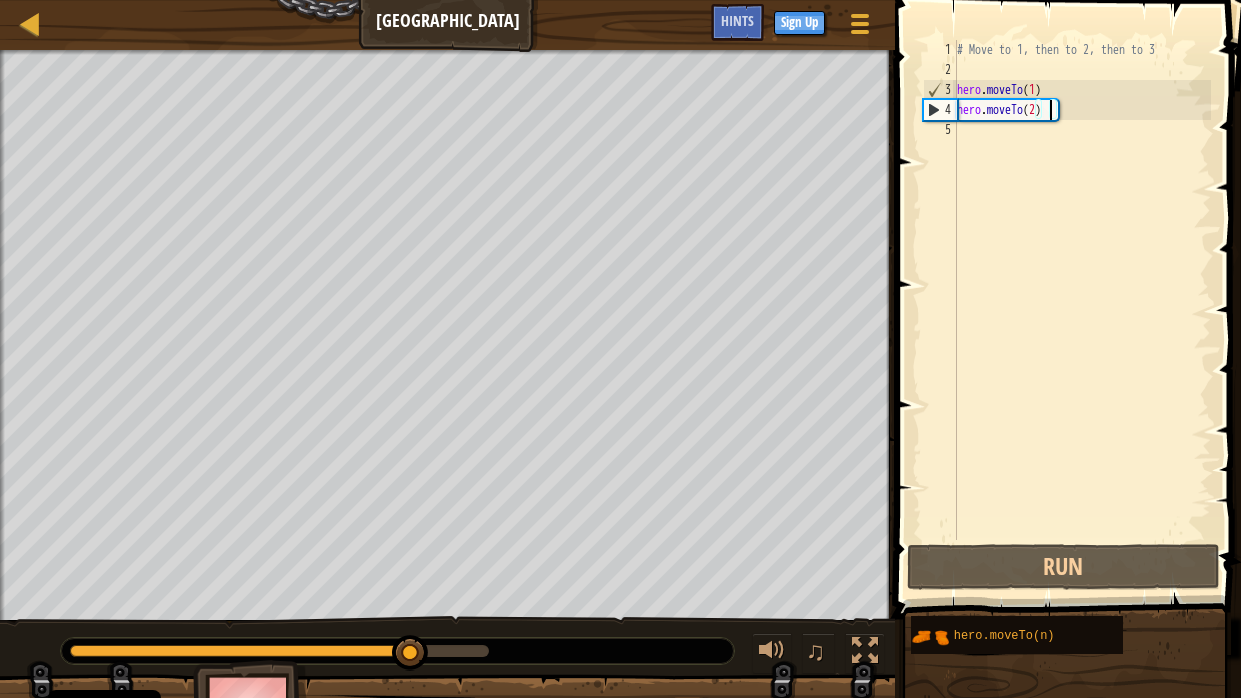 click on "# Move to 1, then to 2, then to 3 hero . moveTo ( 1 ) hero . moveTo ( 2 )" at bounding box center (1082, 310) 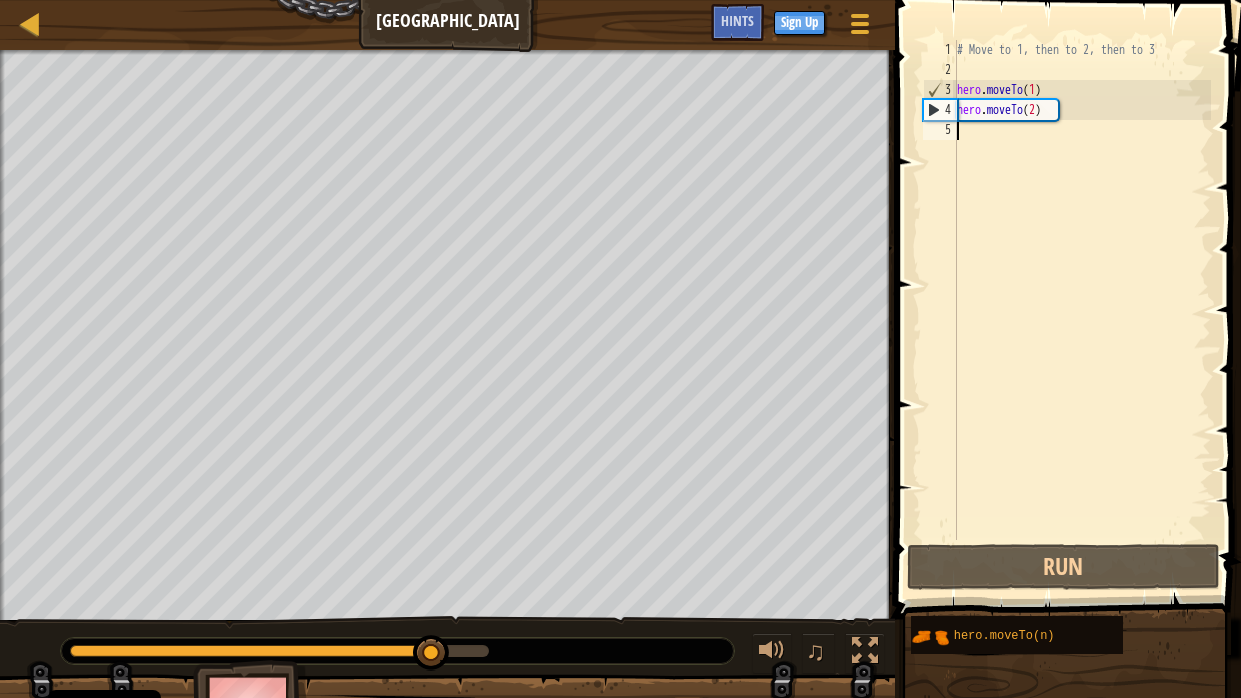 click on "# Move to 1, then to 2, then to 3 hero . moveTo ( 1 ) hero . moveTo ( 2 )" at bounding box center (1082, 310) 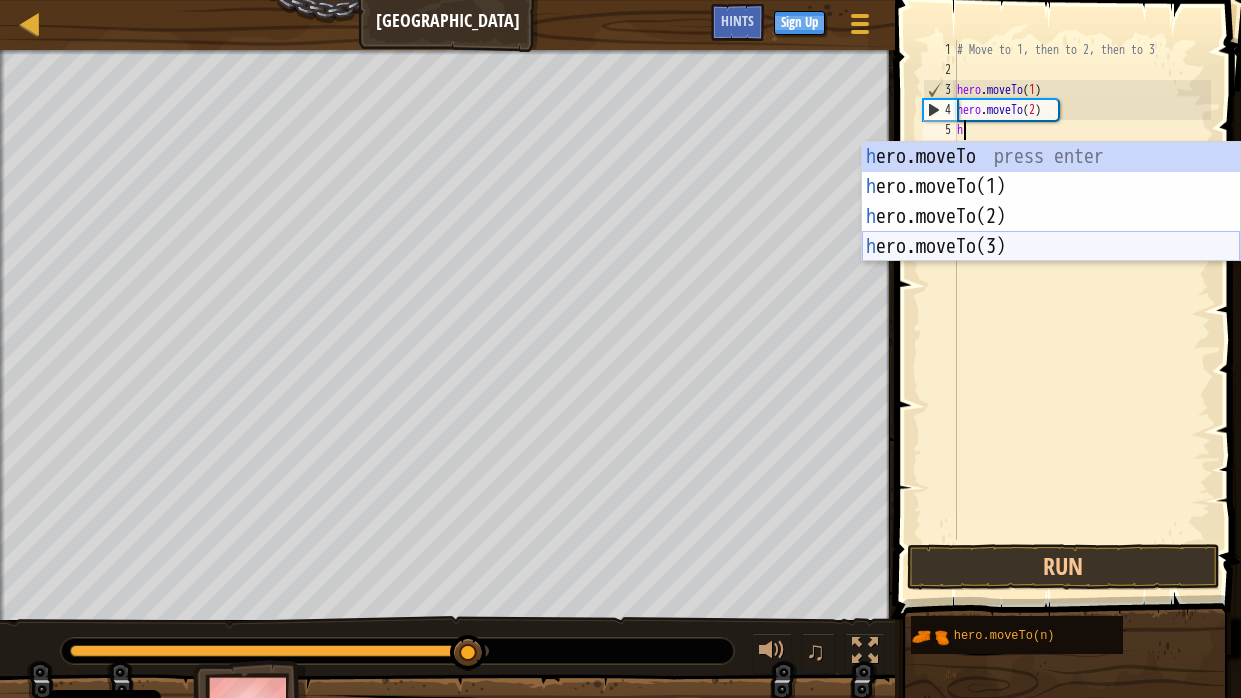 click on "h ero.moveTo press enter h ero.moveTo(1) press enter h ero.moveTo(2) press enter h ero.moveTo(3) press enter" at bounding box center [1051, 232] 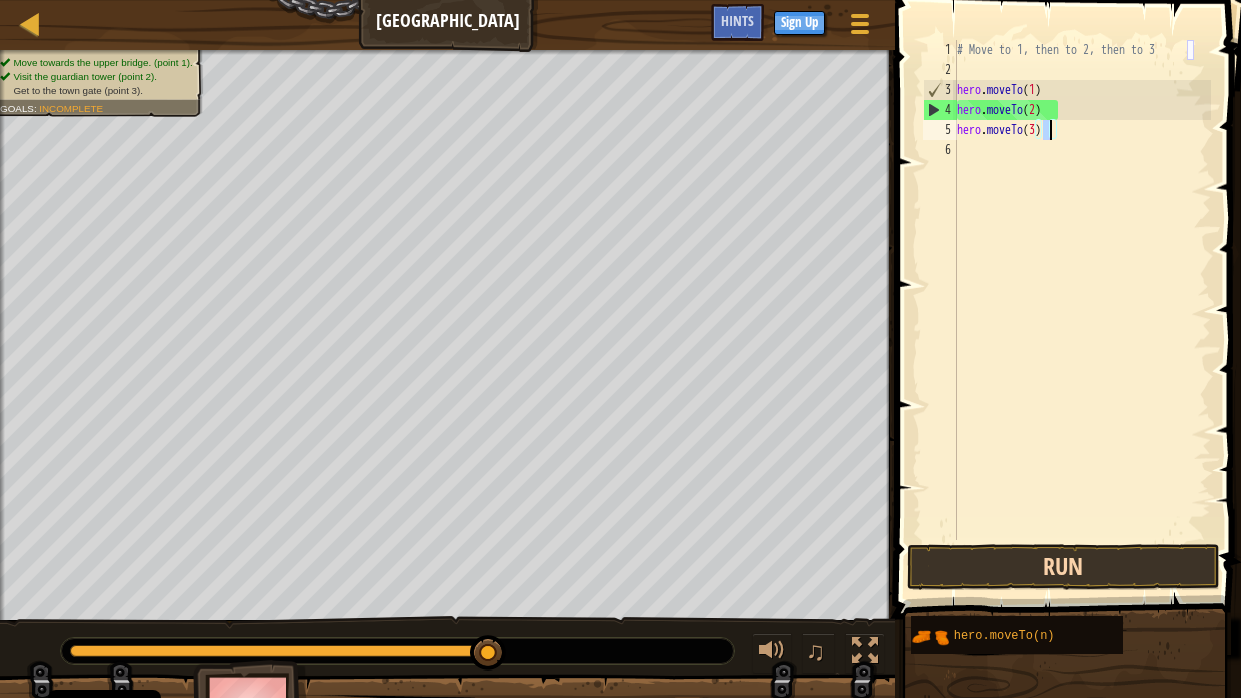 type on "hero.moveTo(3)" 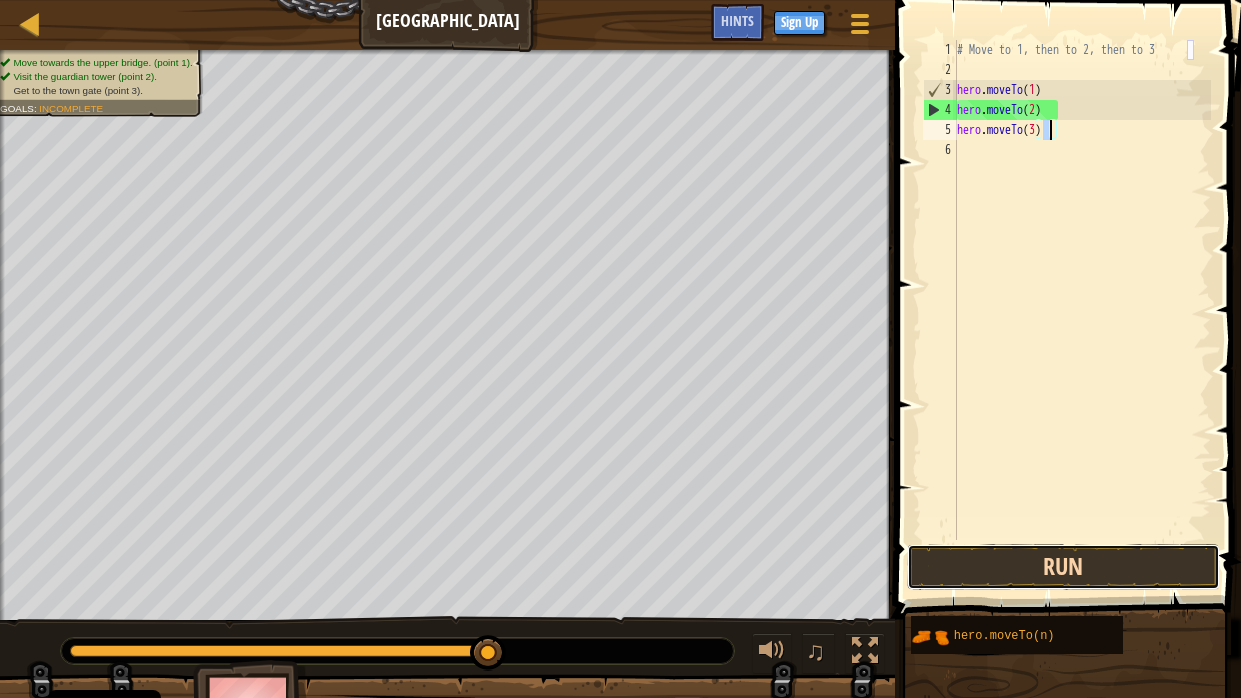 click on "Run" at bounding box center [1063, 567] 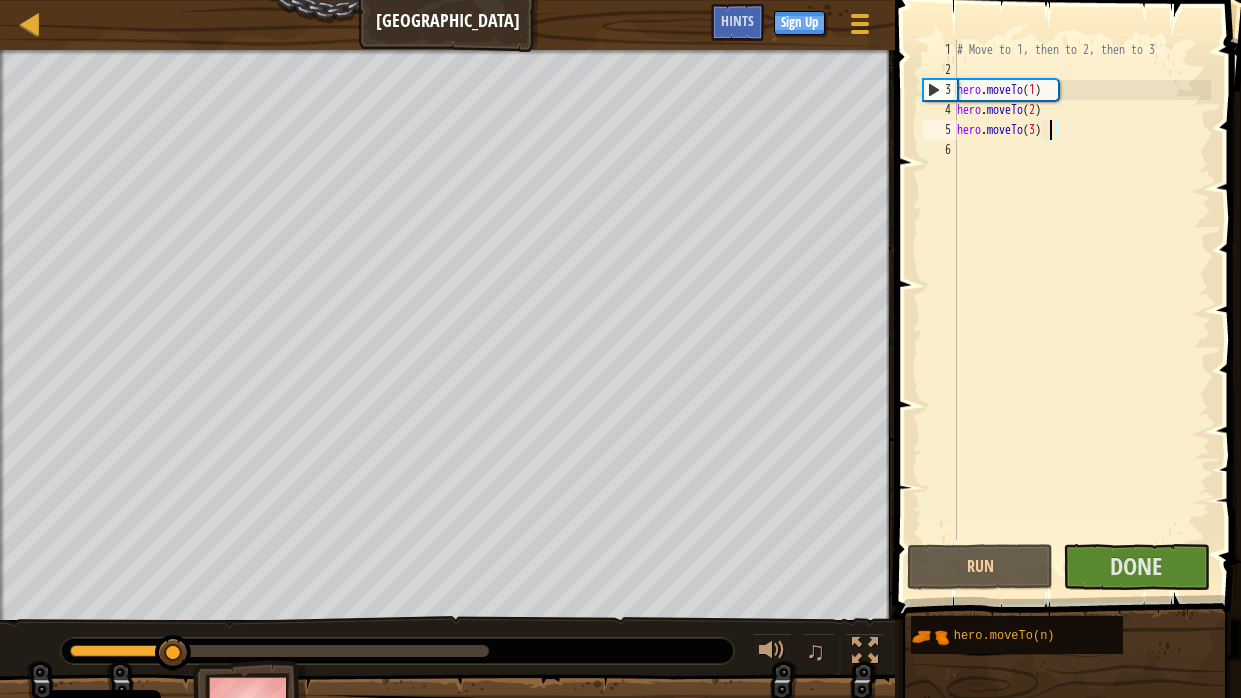 click at bounding box center [279, 651] 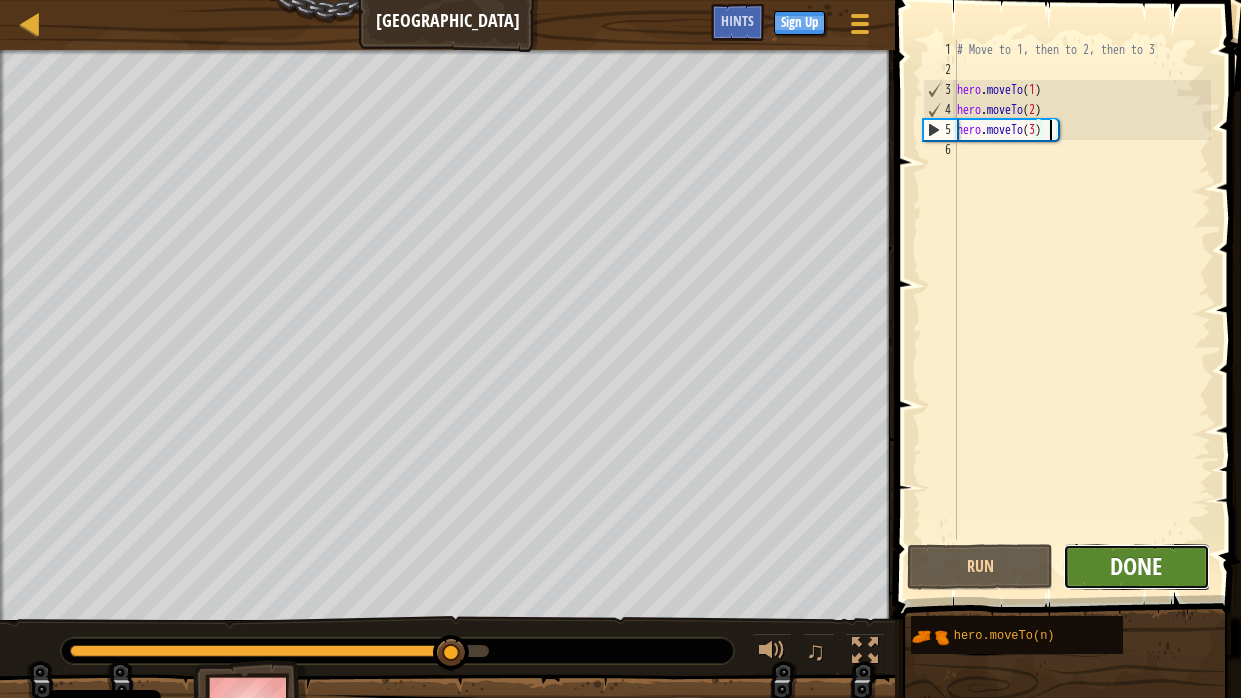 click on "Done" at bounding box center (1136, 566) 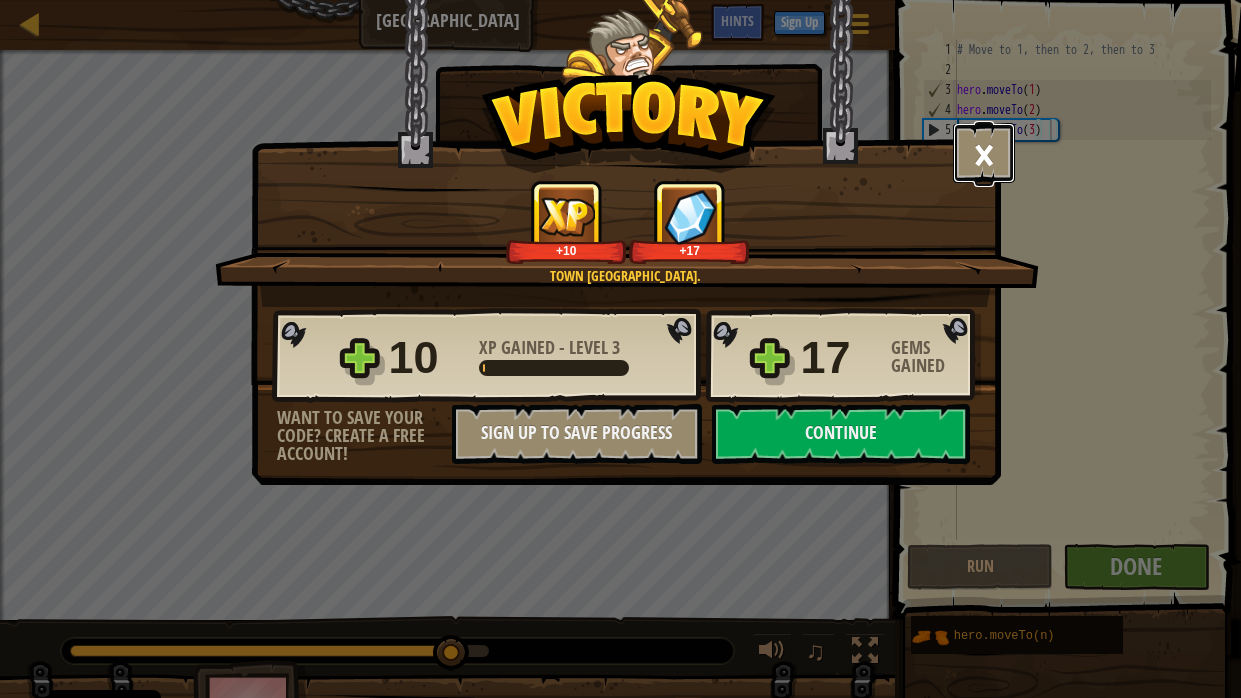 click on "×" at bounding box center [984, 153] 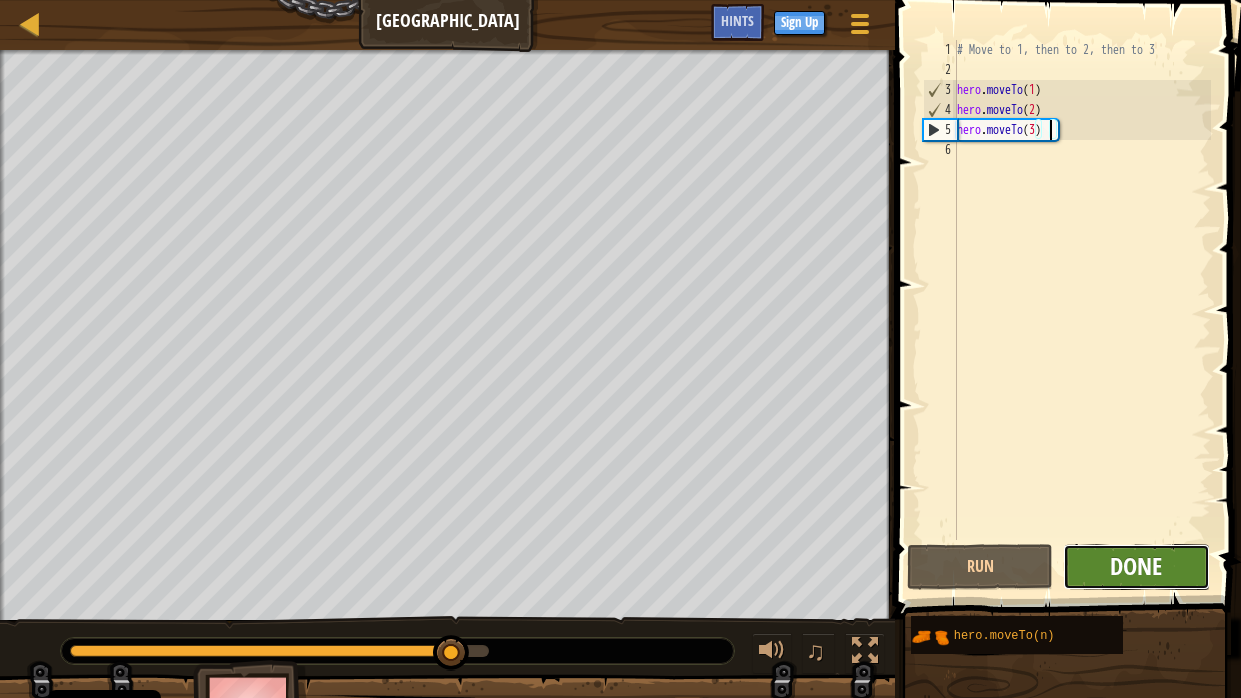 click on "Done" at bounding box center (1136, 566) 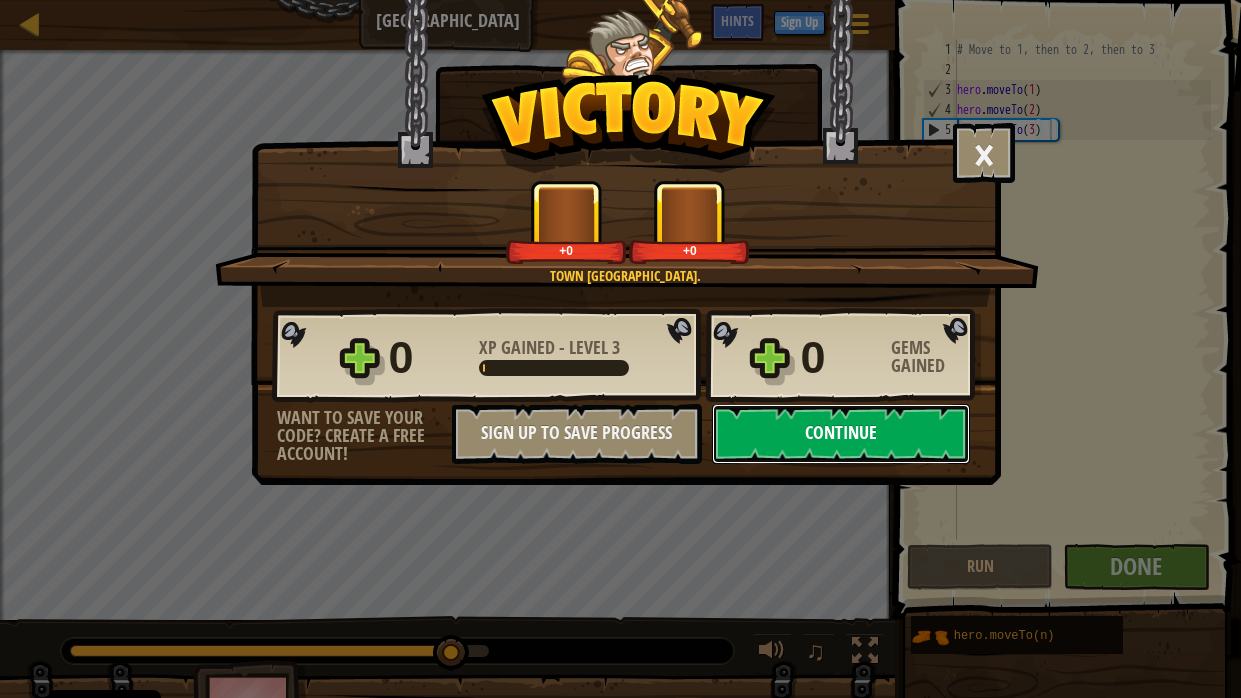 click on "Continue" at bounding box center (841, 434) 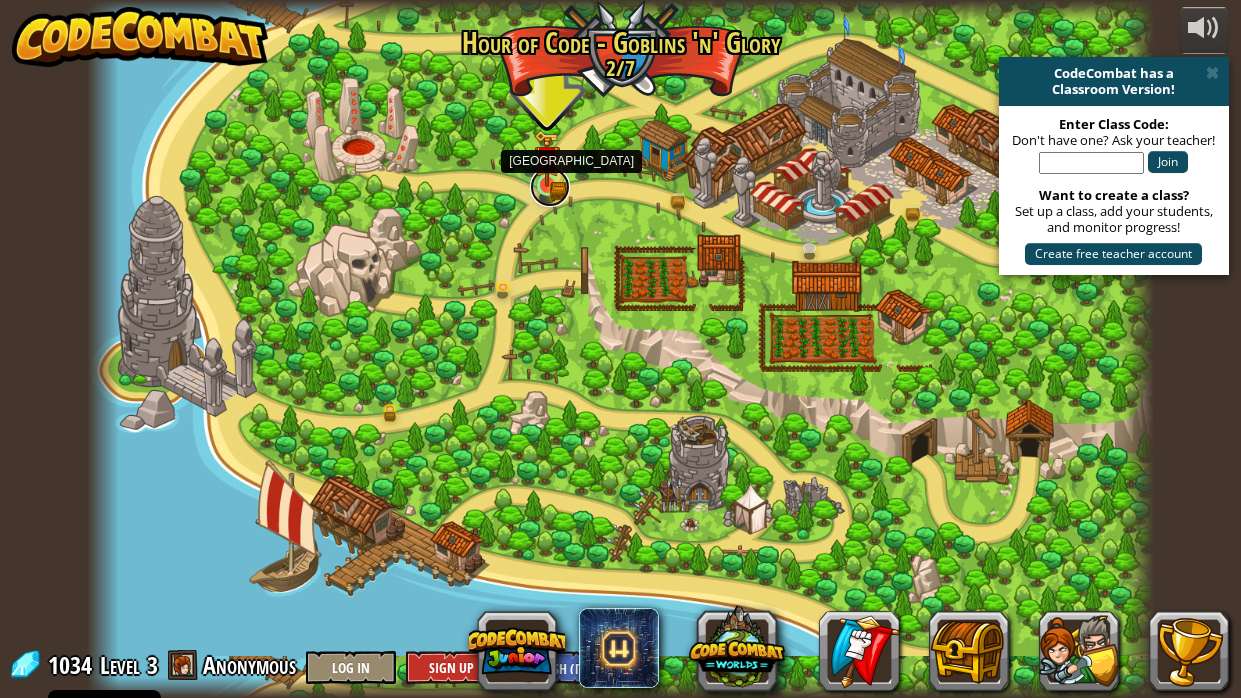 click at bounding box center (550, 187) 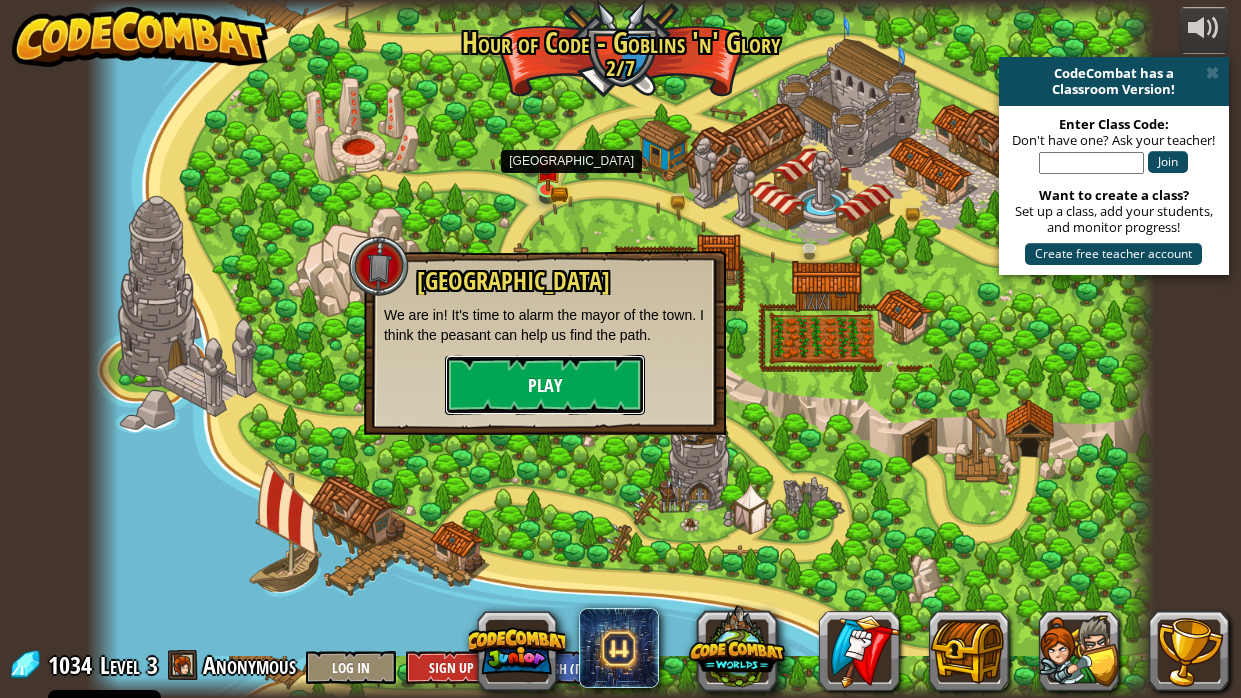 click on "Play" at bounding box center [545, 385] 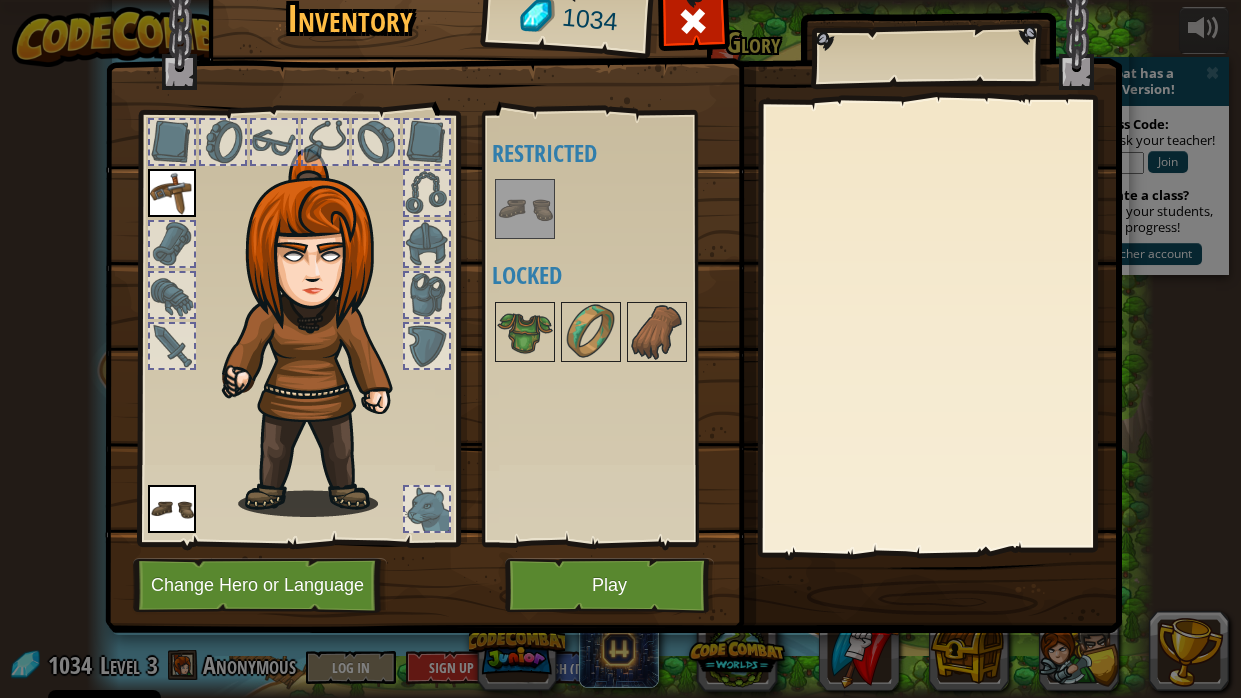 click at bounding box center [525, 209] 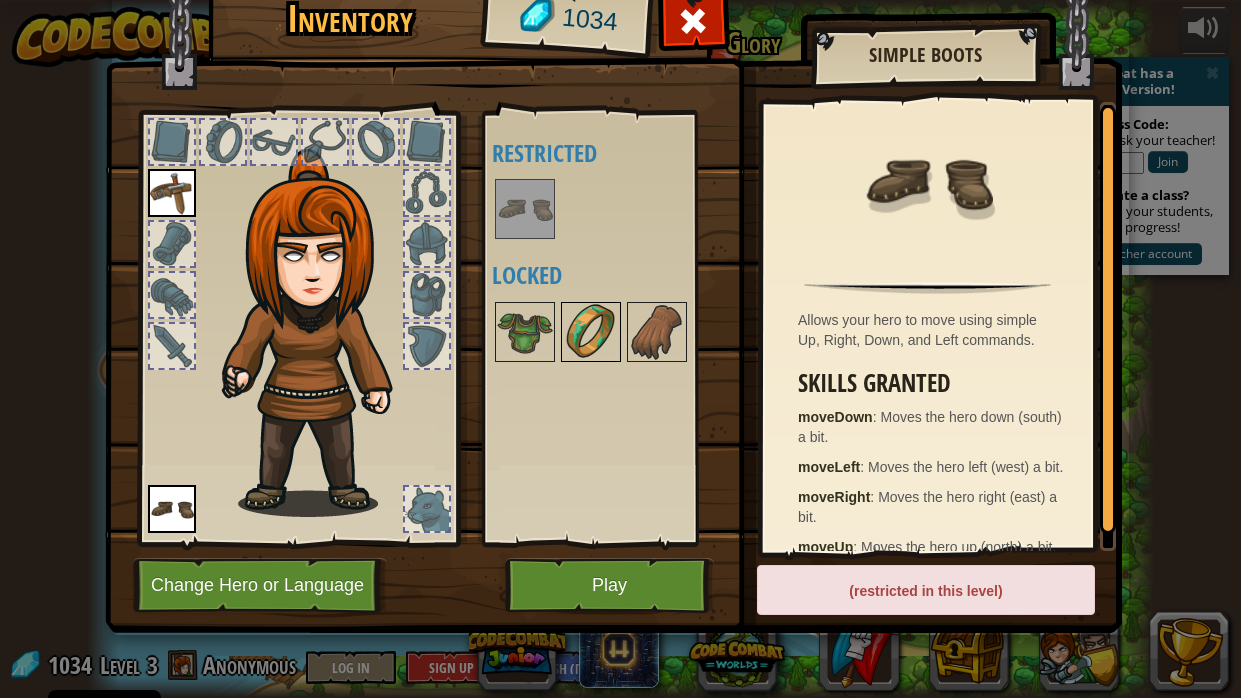click at bounding box center (591, 332) 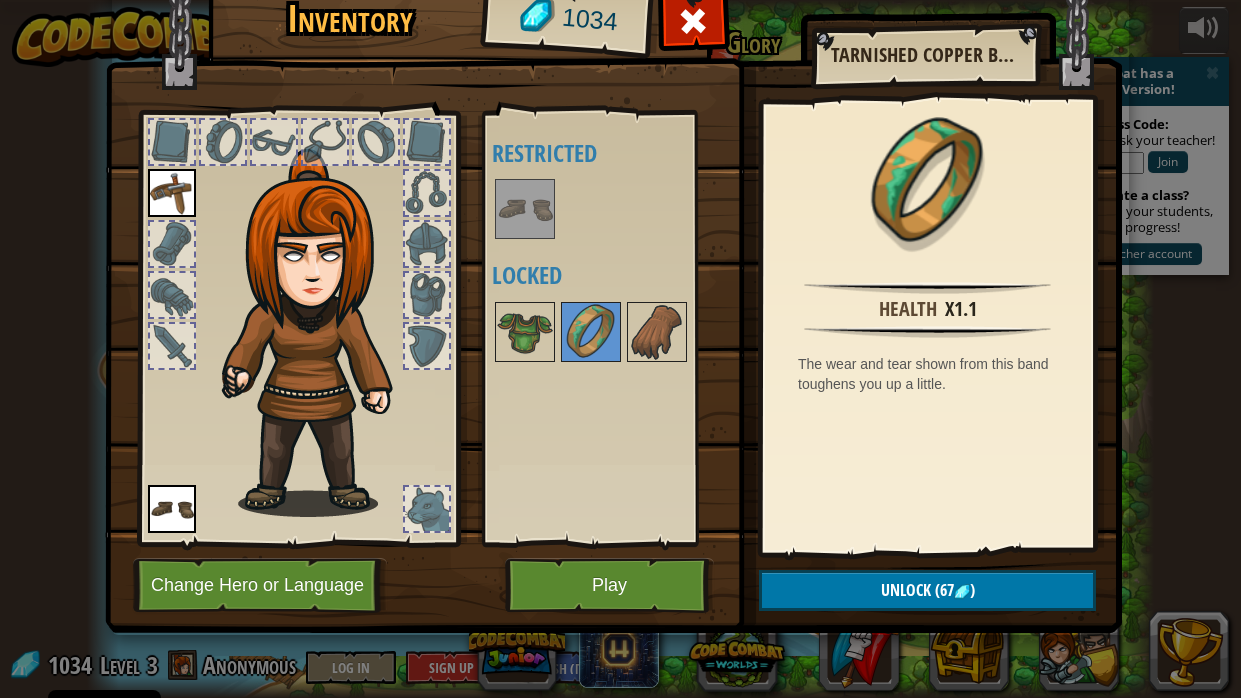 click at bounding box center [172, 509] 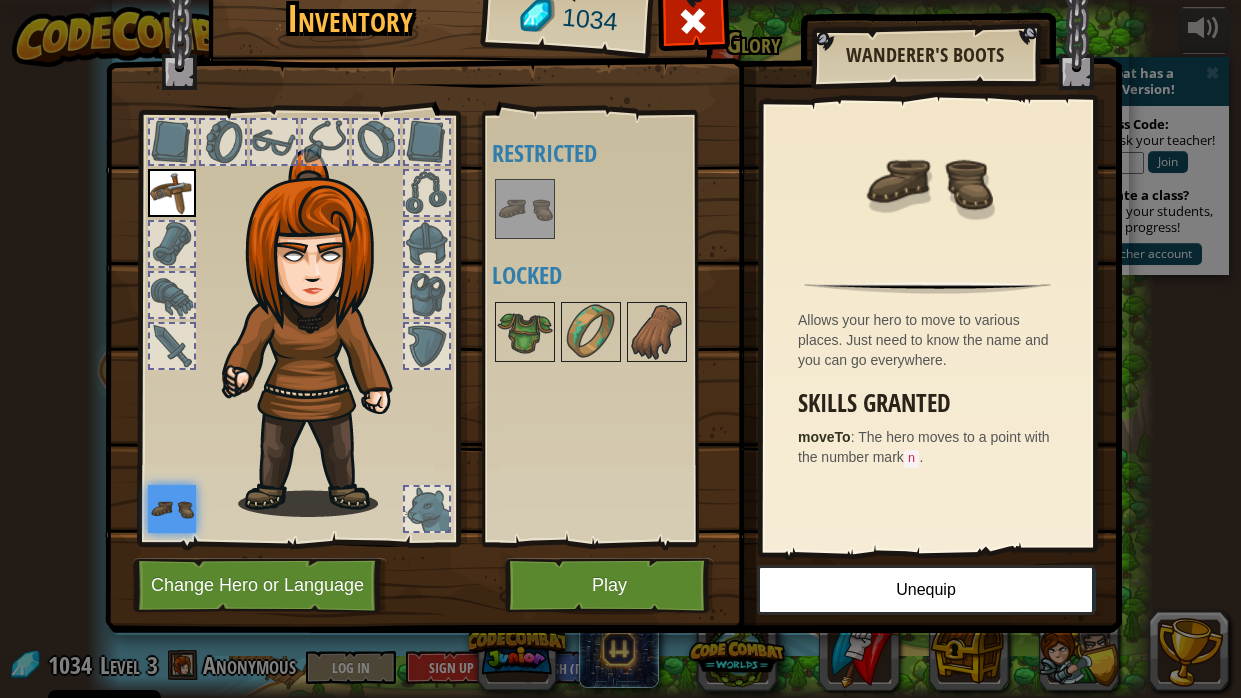 click at bounding box center (172, 193) 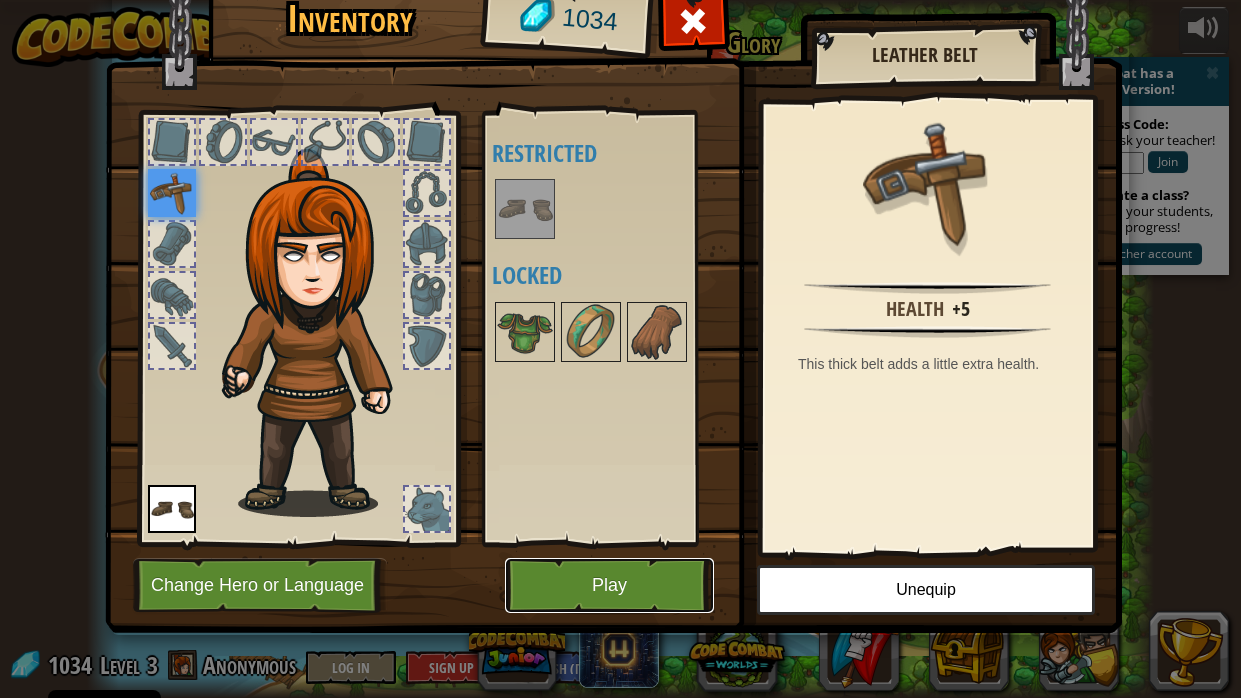 click on "Play" at bounding box center (609, 585) 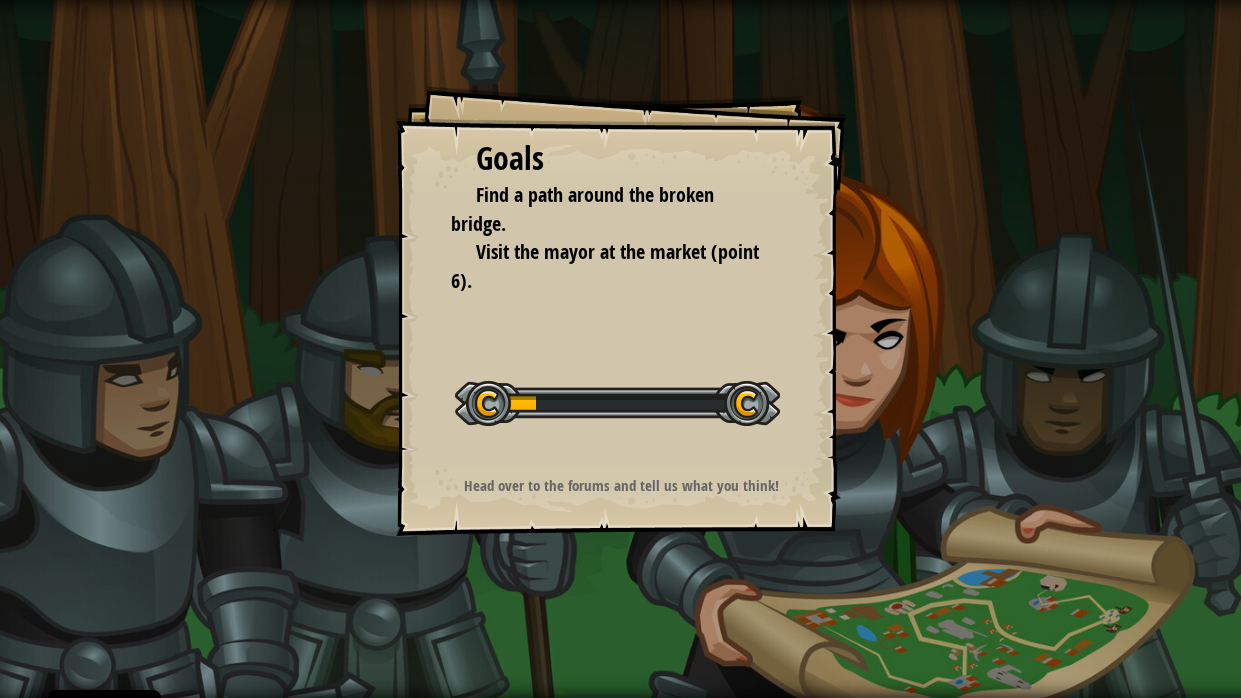 click at bounding box center (617, 403) 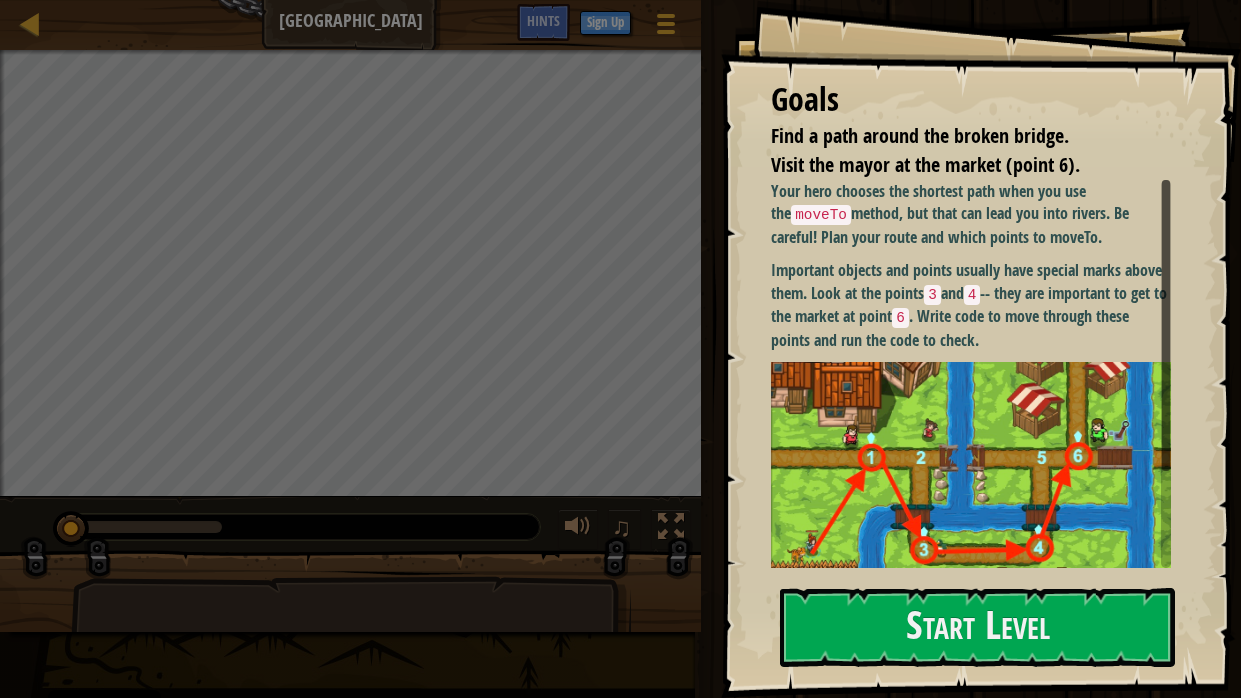 click on "Important objects and points usually have special marks above them.
Look at the points  3  and  4  -- they are important to get to the market at point  6 .
Write code to move through these points and run the code to check." at bounding box center [971, 305] 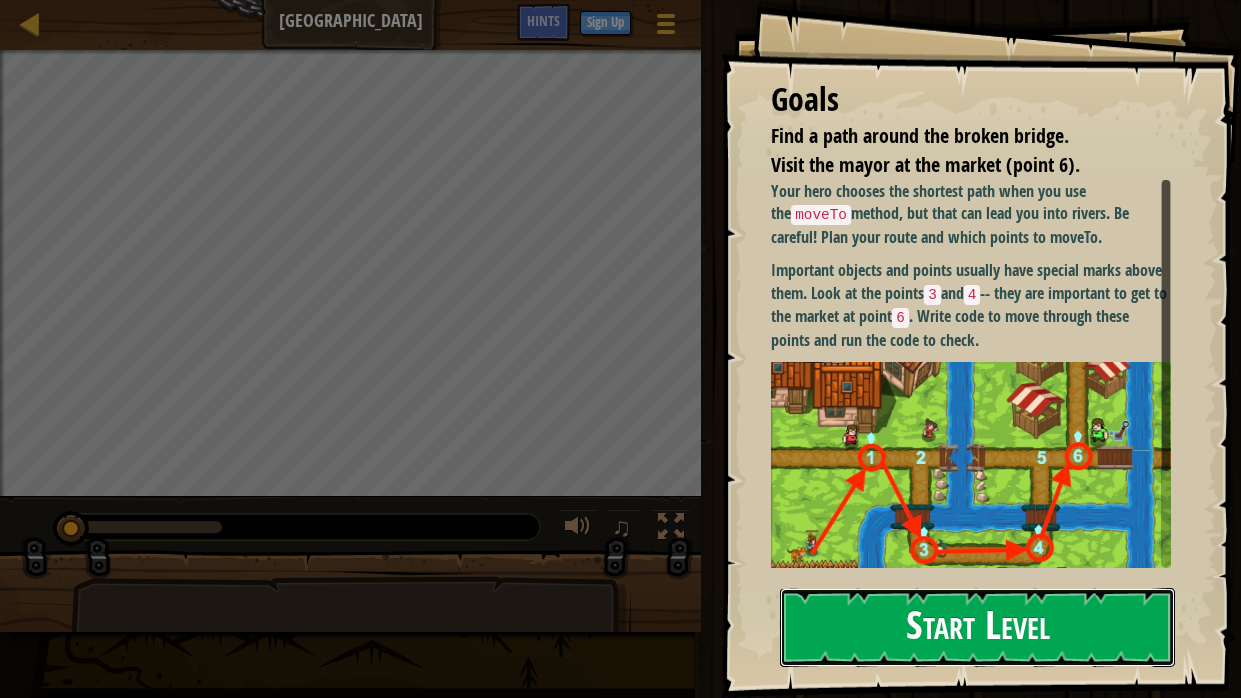 click on "Start Level" at bounding box center [977, 627] 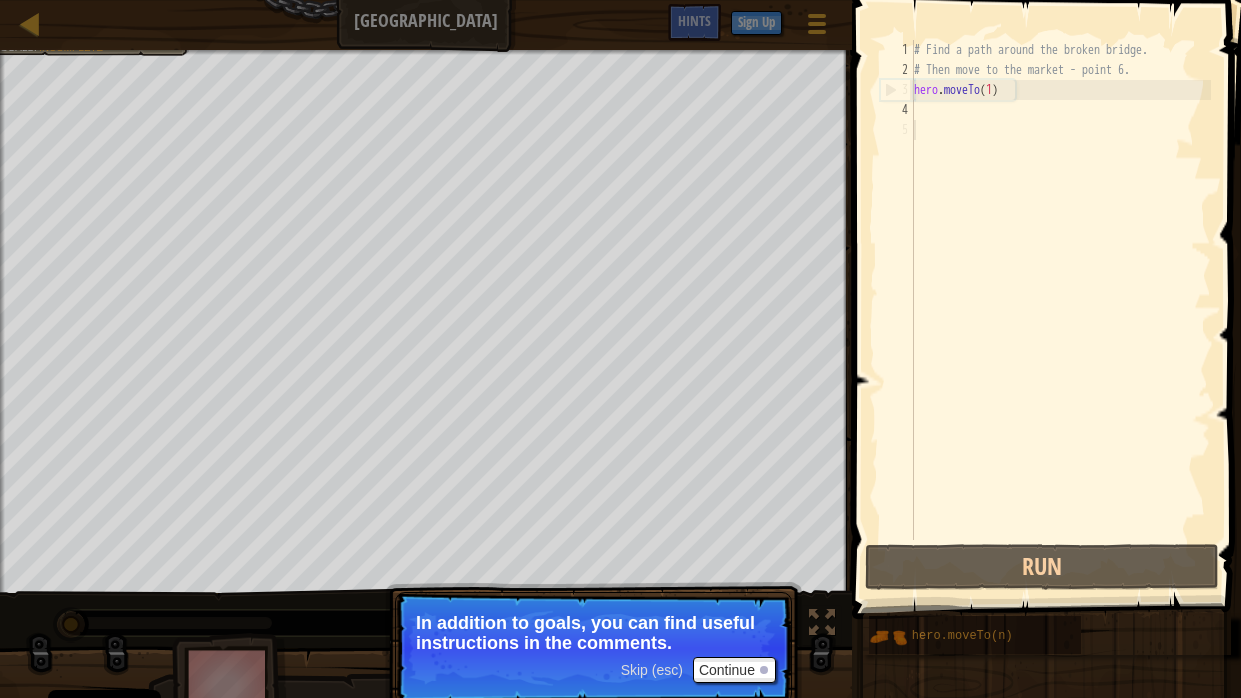 click on "# Find a path around the broken bridge. # Then move to the market - point 6. hero . moveTo ( 1 )" at bounding box center (1060, 310) 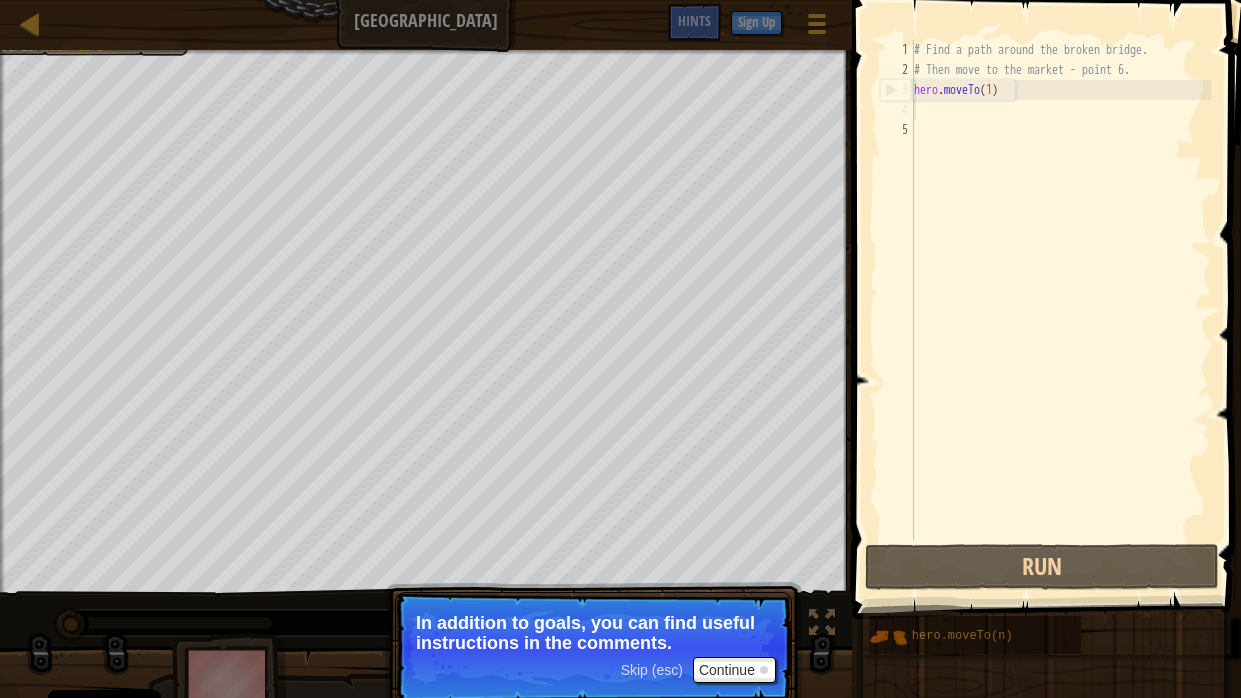 click on "# Find a path around the broken bridge. # Then move to the market - point 6. hero . moveTo ( 1 )" at bounding box center (1060, 310) 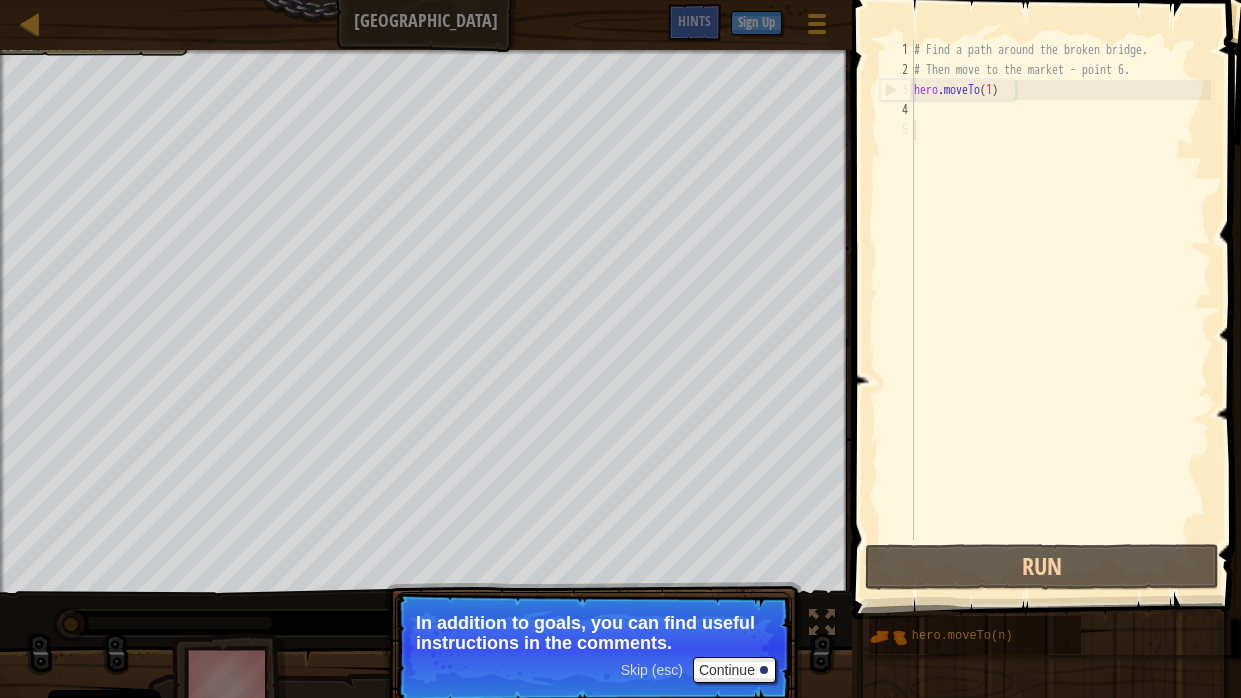 click on "# Find a path around the broken bridge. # Then move to the market - point 6. hero . moveTo ( 1 )" at bounding box center (1060, 310) 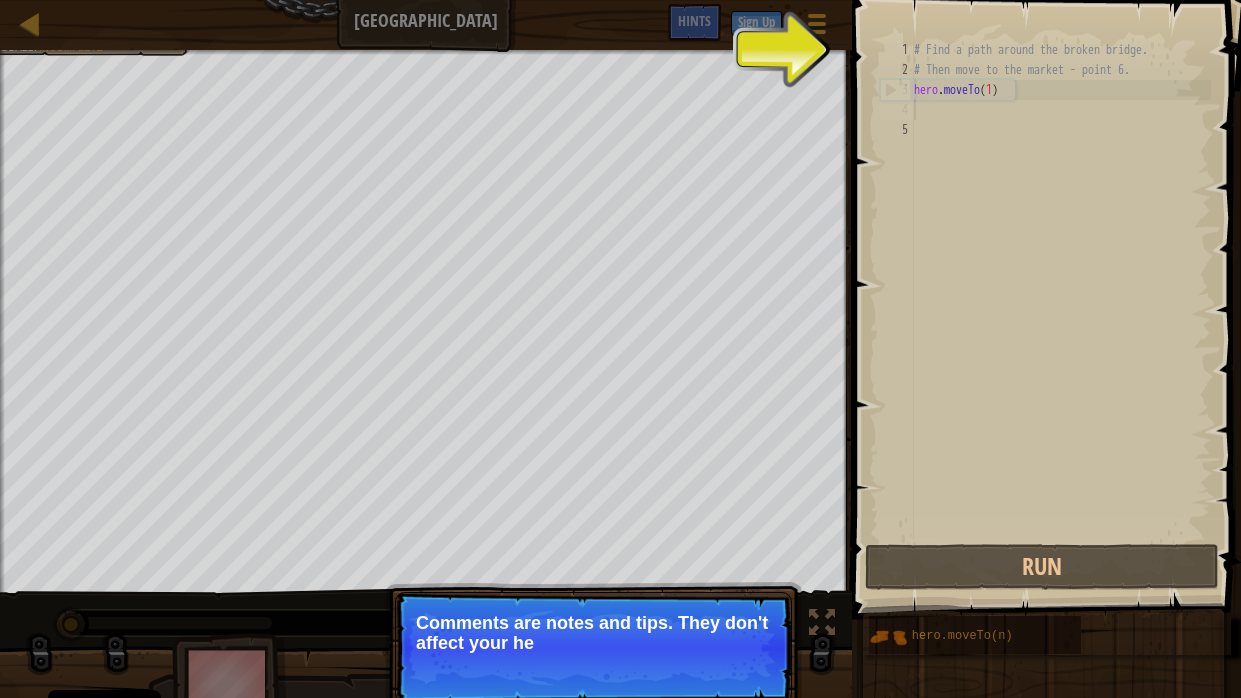click on "Comments are notes and tips. They don't affect your he" at bounding box center [593, 633] 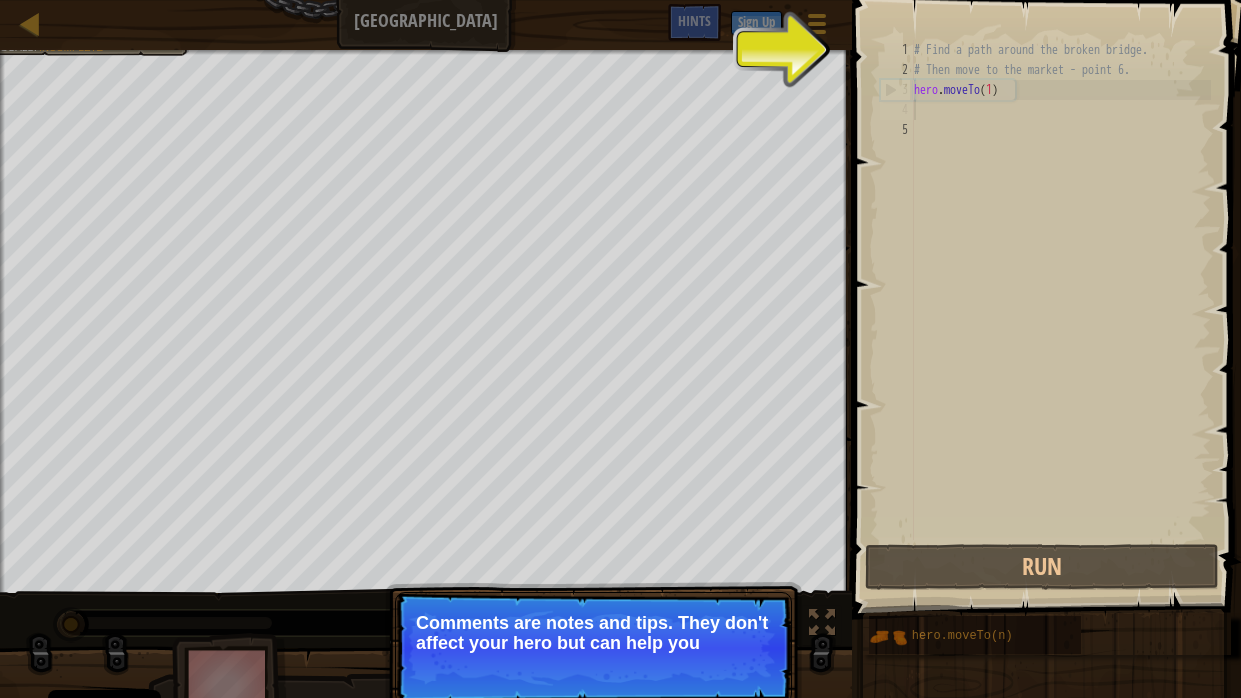 click on "Skip (esc) Continue  Comments are notes and tips. They don't affect your hero but can help you" at bounding box center (593, 648) 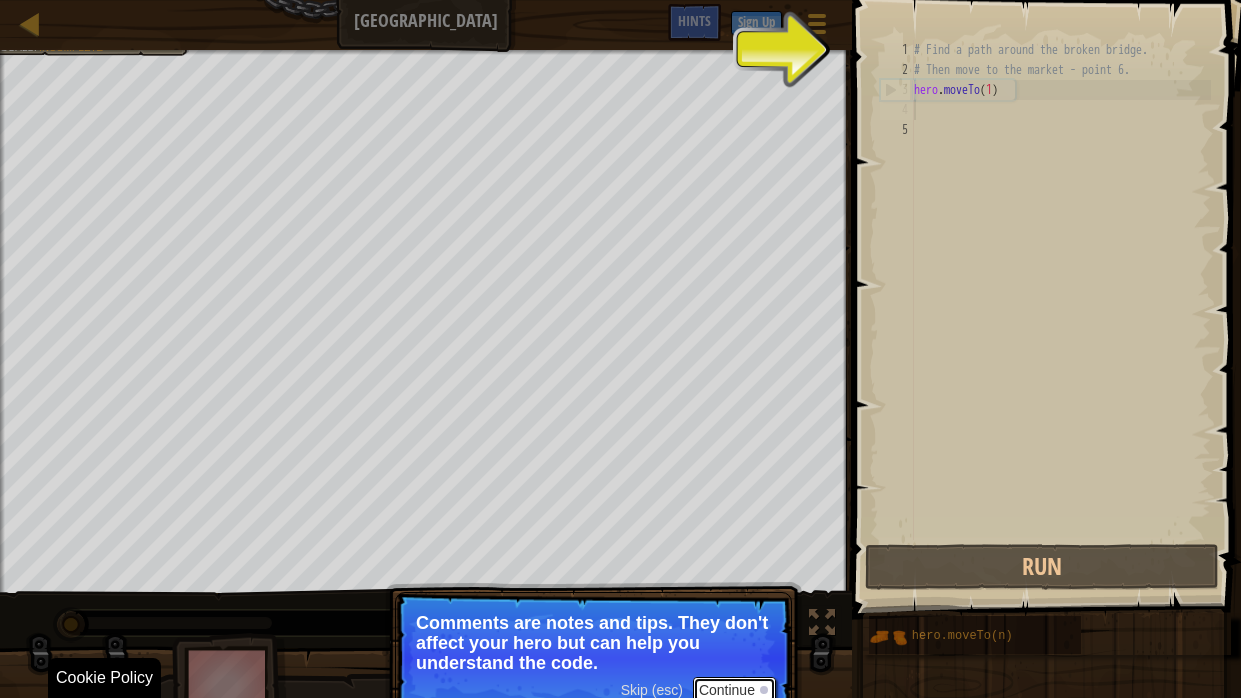 click on "Continue" at bounding box center [734, 690] 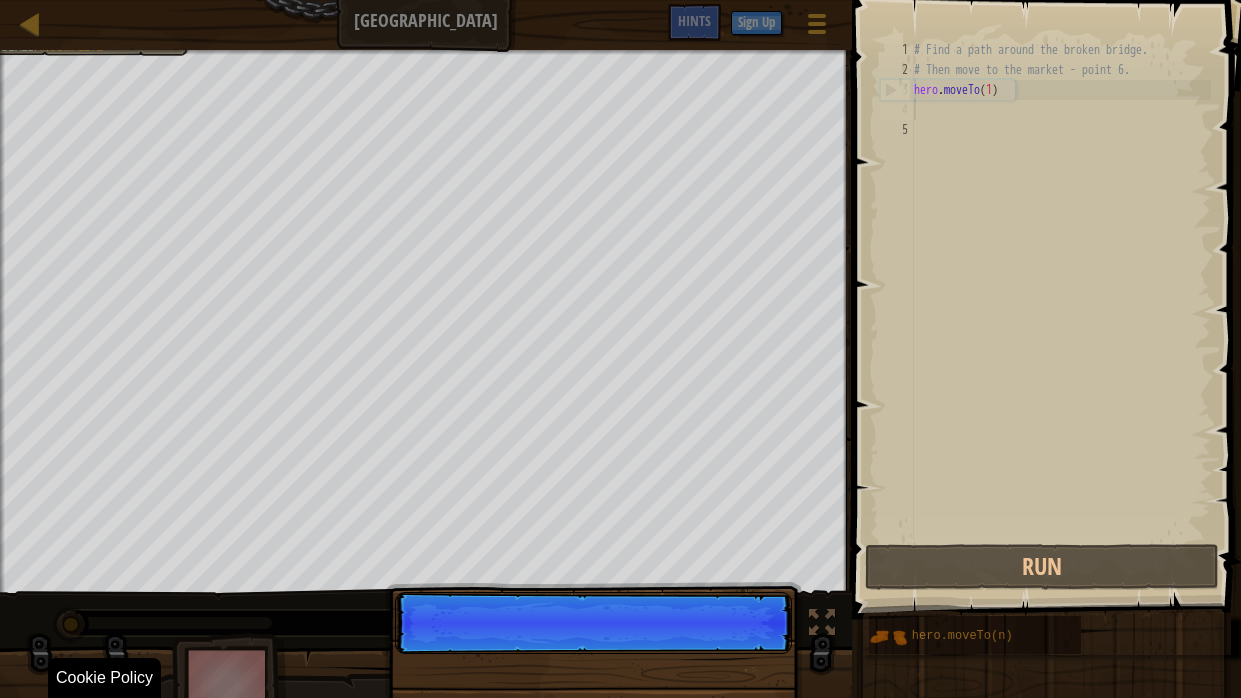 scroll, scrollTop: 9, scrollLeft: 0, axis: vertical 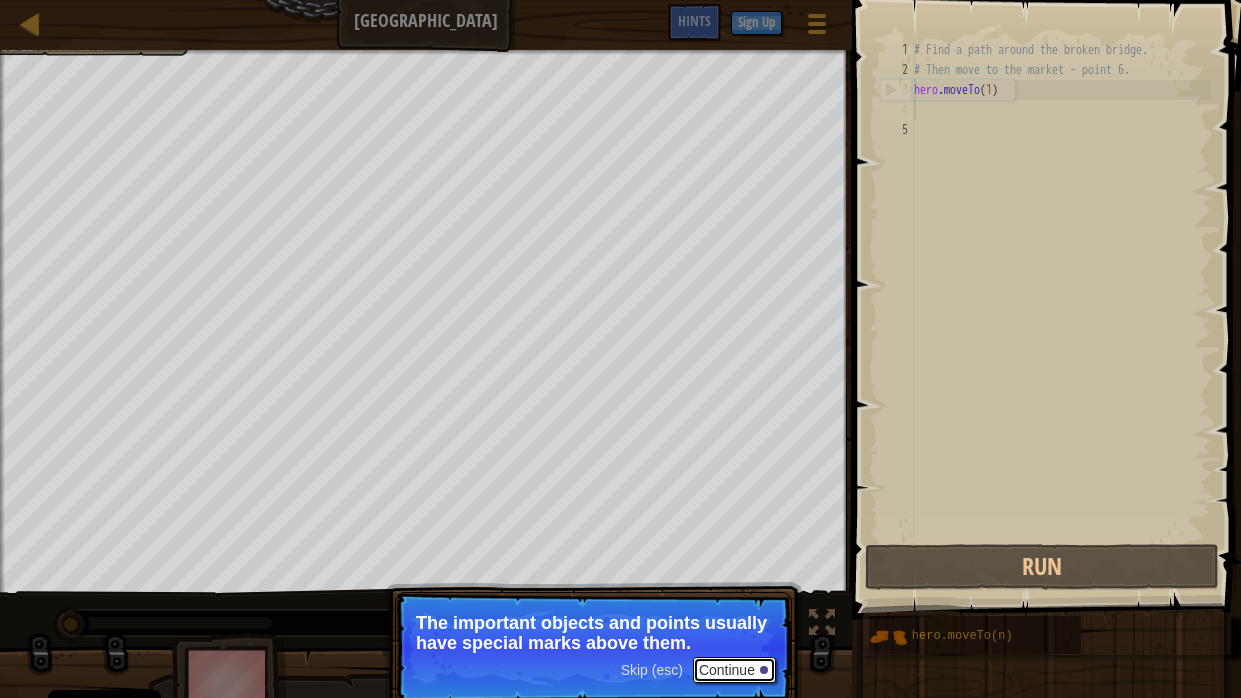 click on "Continue" at bounding box center [734, 670] 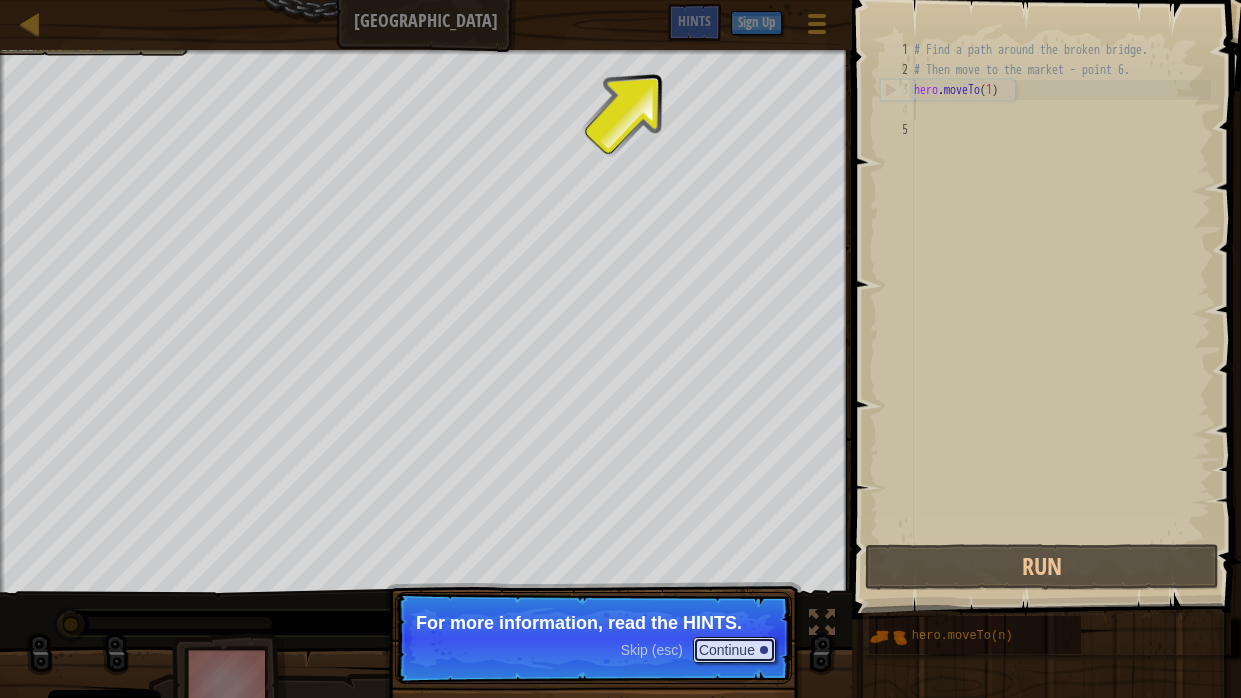 click on "Continue" at bounding box center [734, 650] 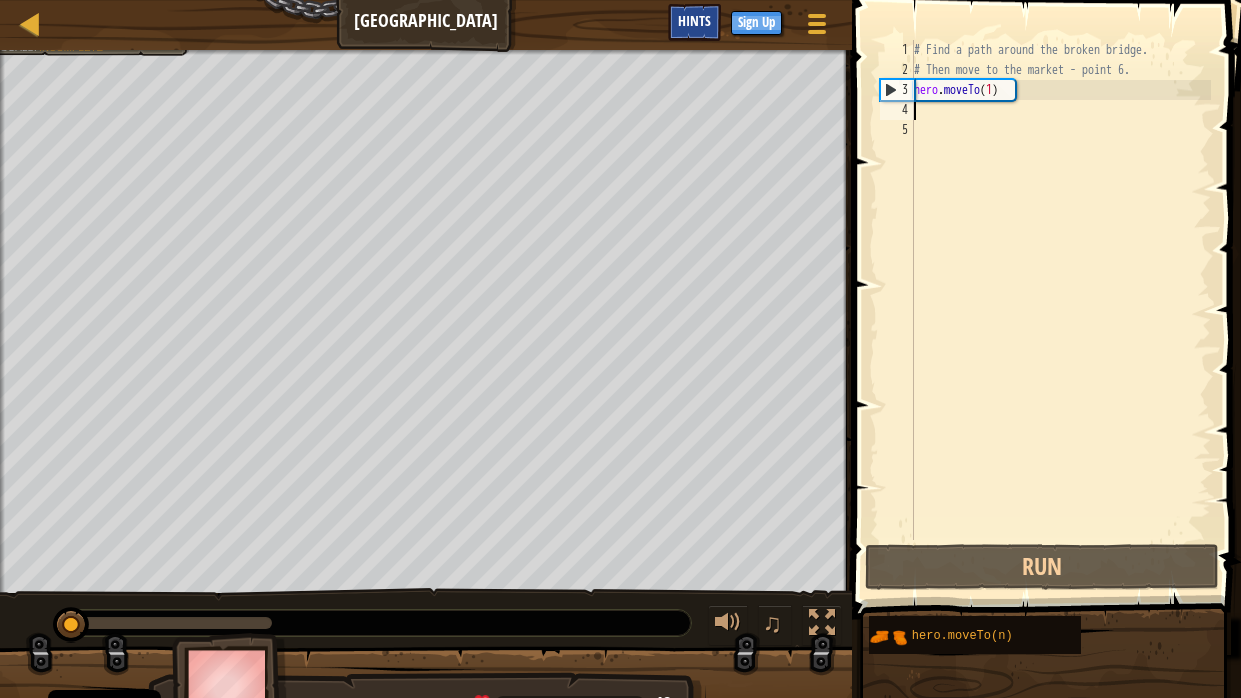 click on "Hints" at bounding box center [694, 20] 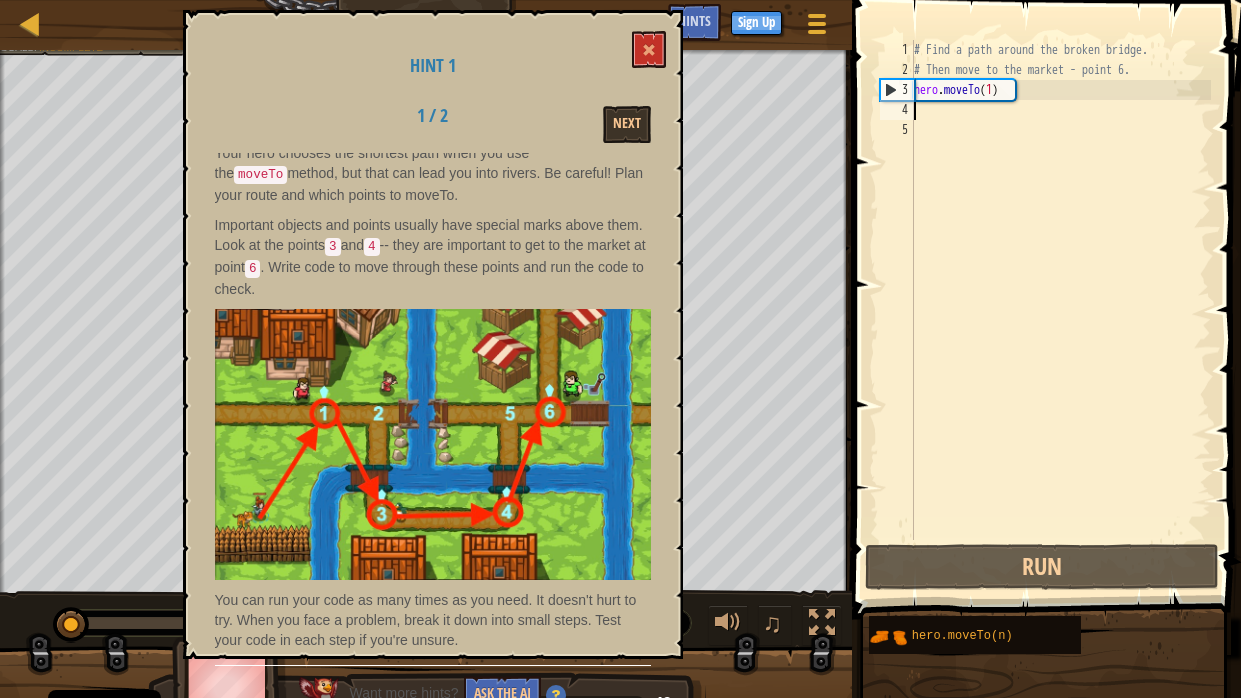 scroll, scrollTop: 0, scrollLeft: 0, axis: both 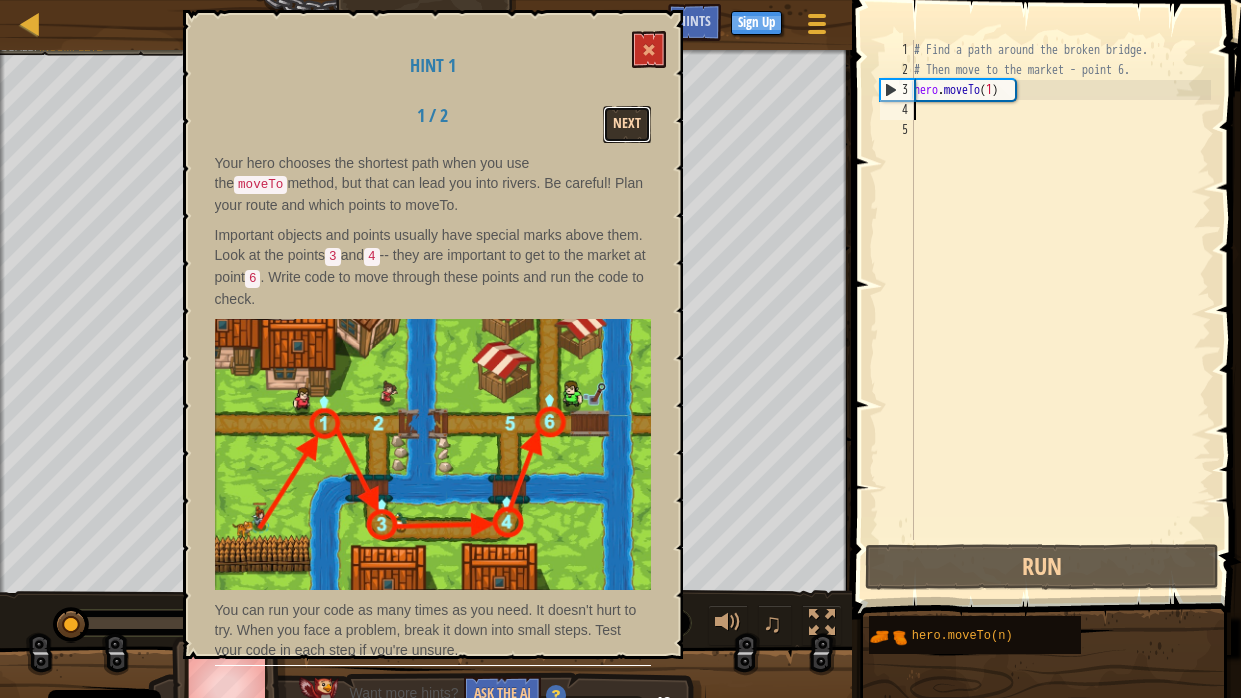 click on "Next" at bounding box center [627, 124] 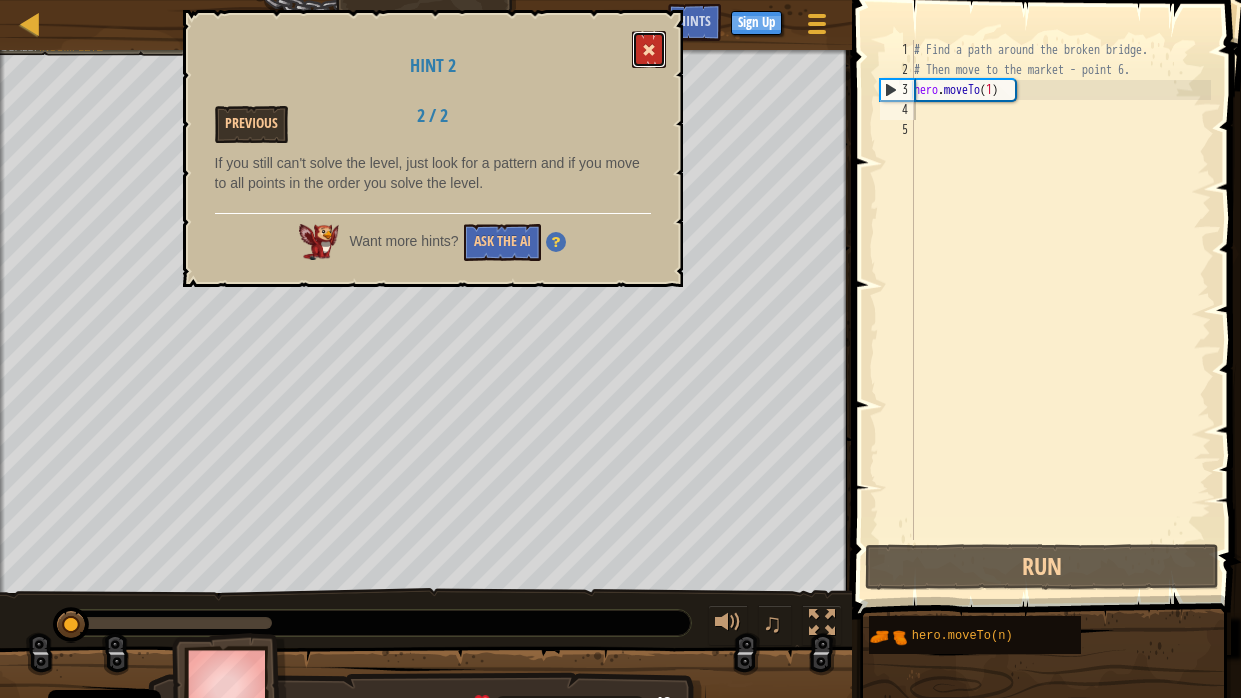 click at bounding box center (649, 50) 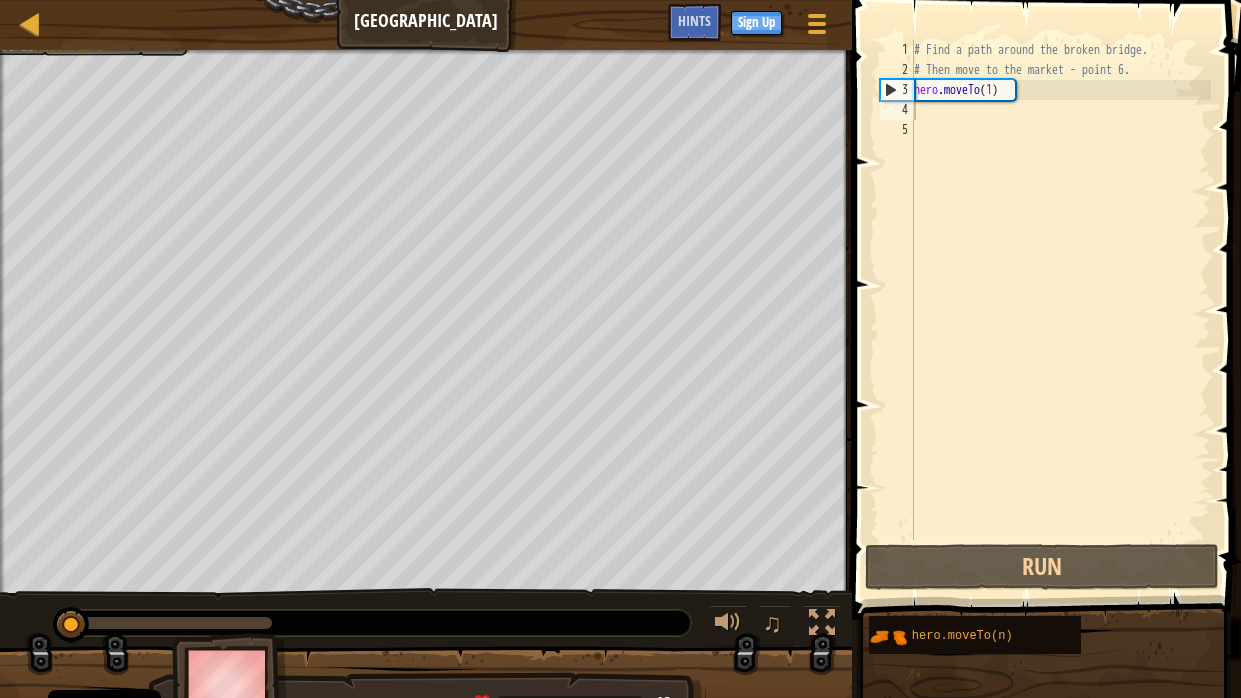 click on "# Find a path around the broken bridge. # Then move to the market - point 6. hero . moveTo ( 1 )" at bounding box center [1060, 310] 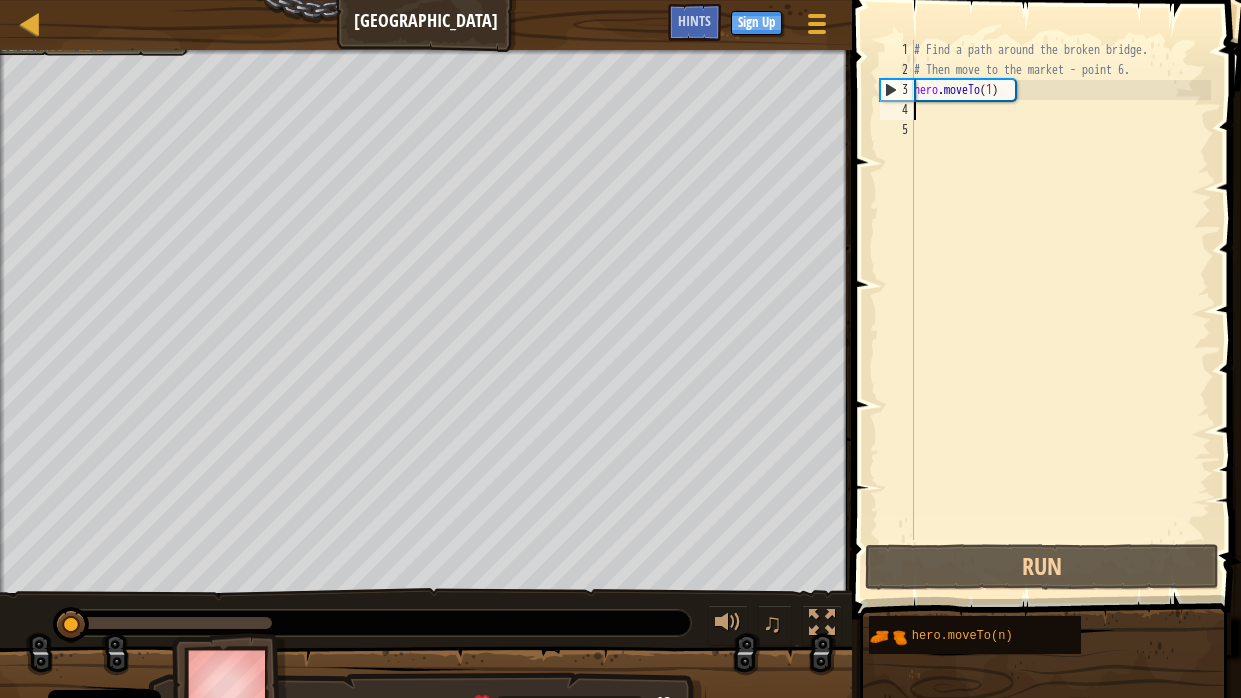 click on "# Find a path around the broken bridge. # Then move to the market - point 6. hero . moveTo ( 1 )" at bounding box center (1060, 310) 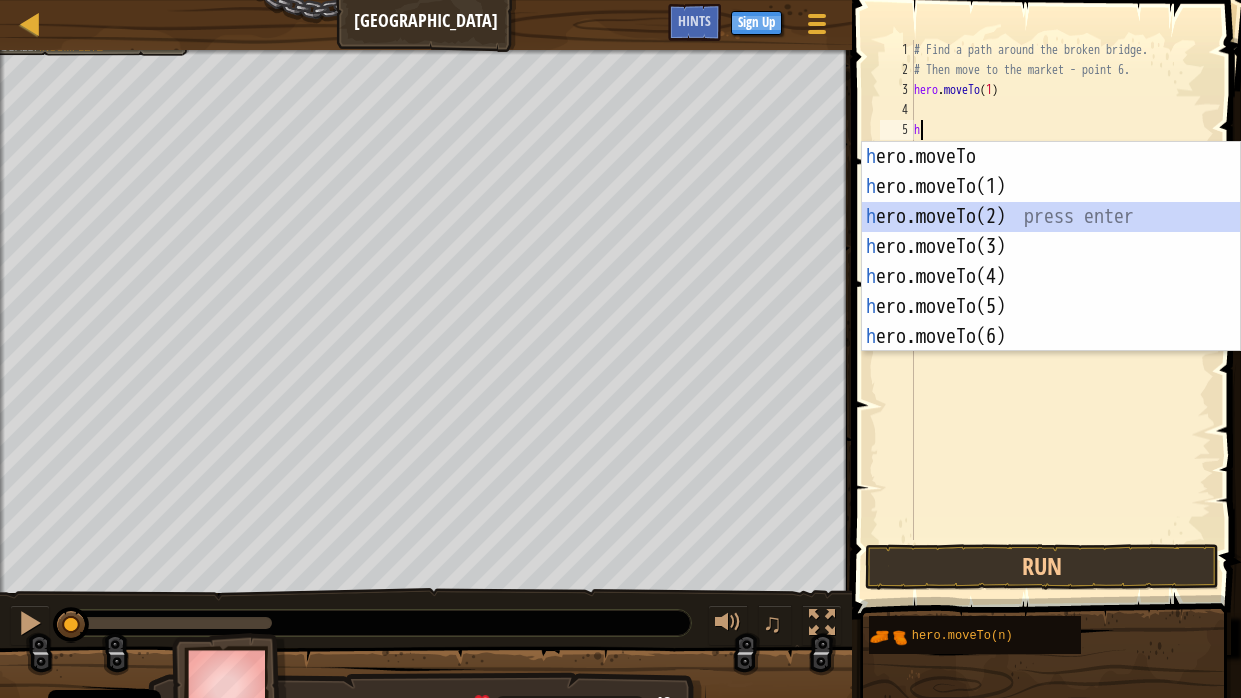 click on "h ero.moveTo press enter h ero.moveTo(1) press enter h ero.moveTo(2) press enter h ero.moveTo(3) press enter h ero.moveTo(4) press enter h ero.moveTo(5) press enter h ero.moveTo(6) press enter" at bounding box center (1051, 277) 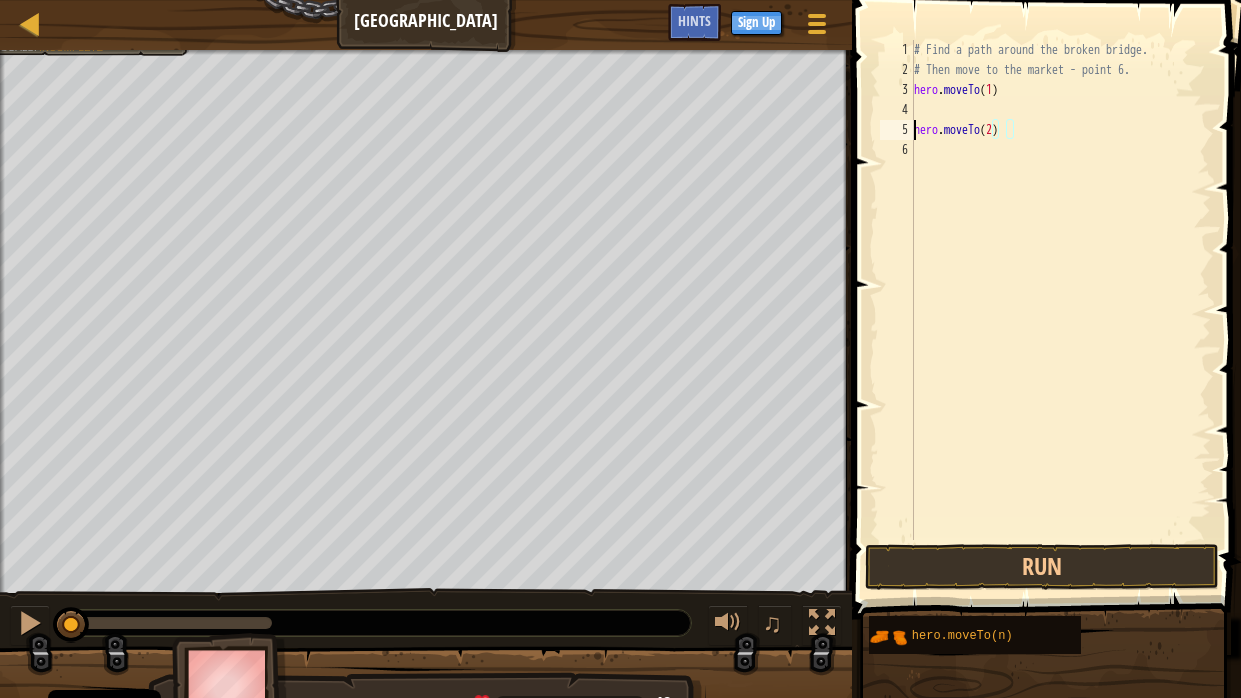 click on "# Find a path around the broken bridge. # Then move to the market - point 6. hero . moveTo ( 1 ) hero . moveTo ( 2 )" at bounding box center (1060, 310) 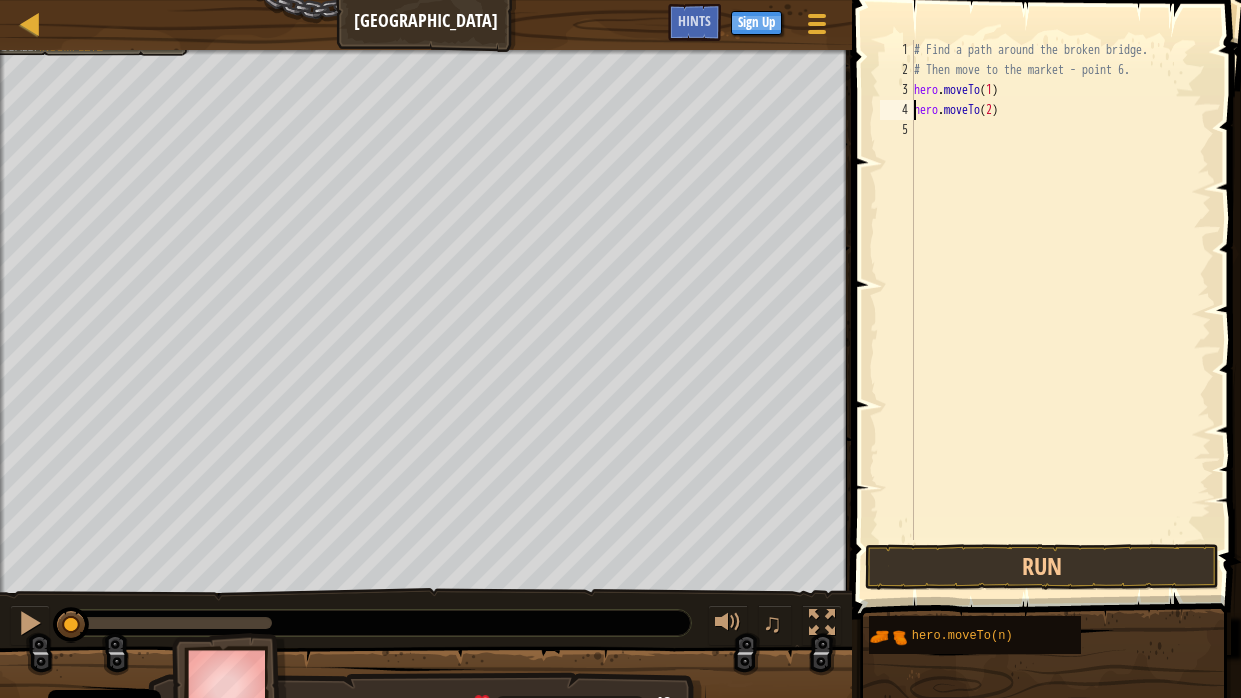 click on "# Find a path around the broken bridge. # Then move to the market - point 6. hero . moveTo ( 1 ) hero . moveTo ( 2 )" at bounding box center [1060, 310] 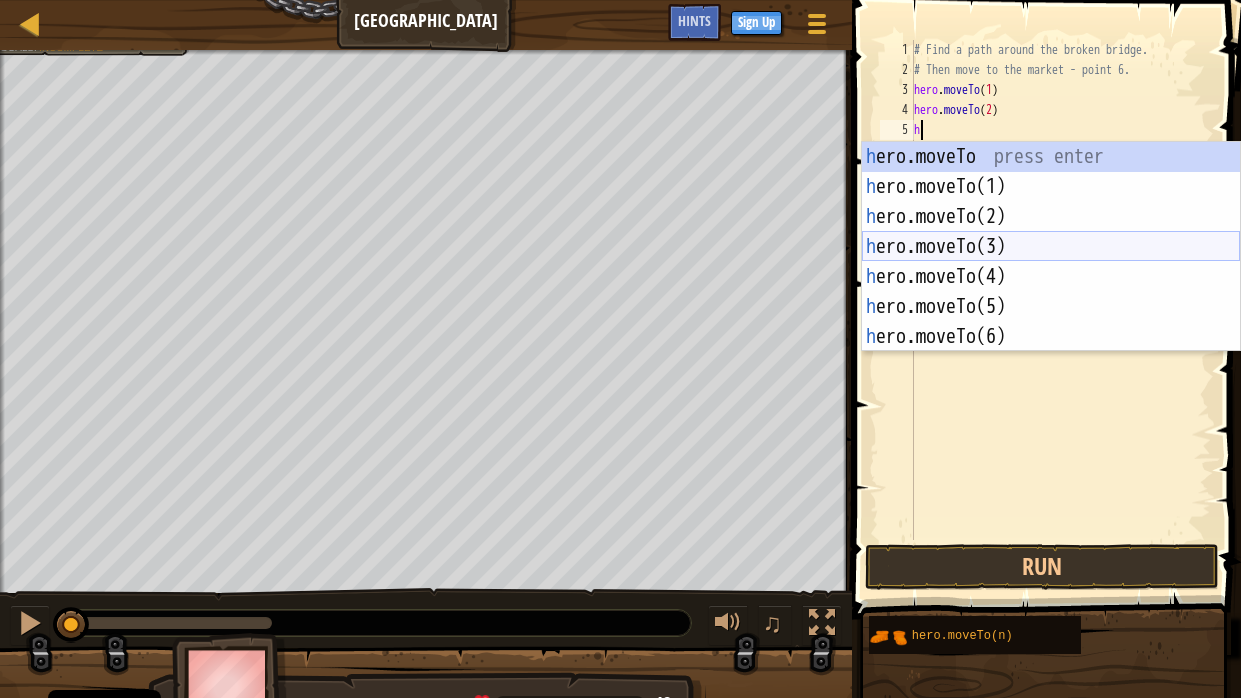 click on "h ero.moveTo press enter h ero.moveTo(1) press enter h ero.moveTo(2) press enter h ero.moveTo(3) press enter h ero.moveTo(4) press enter h ero.moveTo(5) press enter h ero.moveTo(6) press enter" at bounding box center [1051, 277] 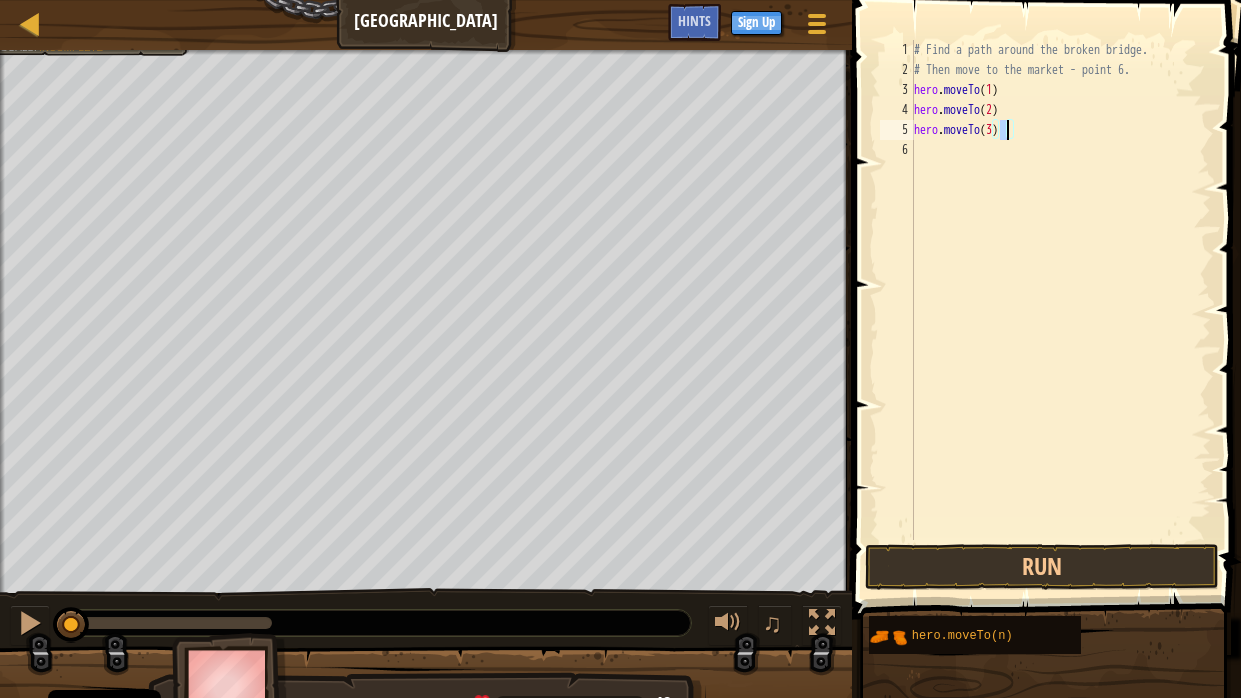 click on "# Find a path around the broken bridge. # Then move to the market - point 6. hero . moveTo ( 1 ) hero . moveTo ( 2 ) hero . moveTo ( 3 )" at bounding box center [1060, 310] 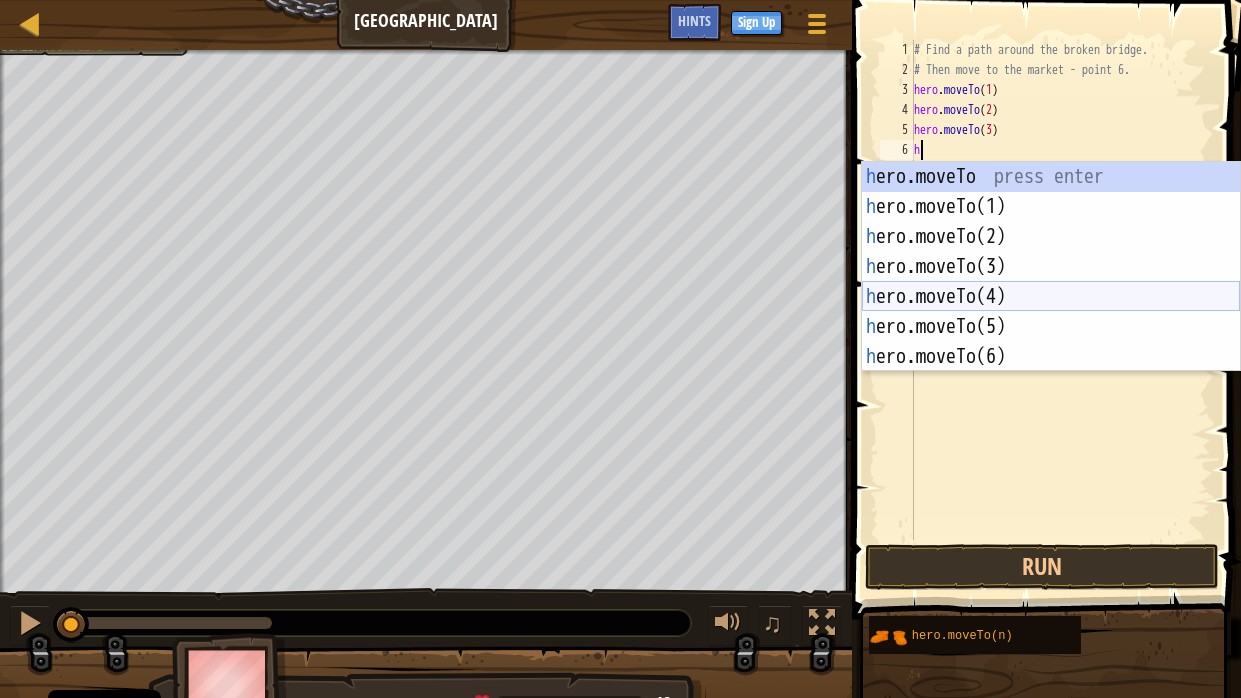 click on "h ero.moveTo press enter h ero.moveTo(1) press enter h ero.moveTo(2) press enter h ero.moveTo(3) press enter h ero.moveTo(4) press enter h ero.moveTo(5) press enter h ero.moveTo(6) press enter" at bounding box center (1051, 297) 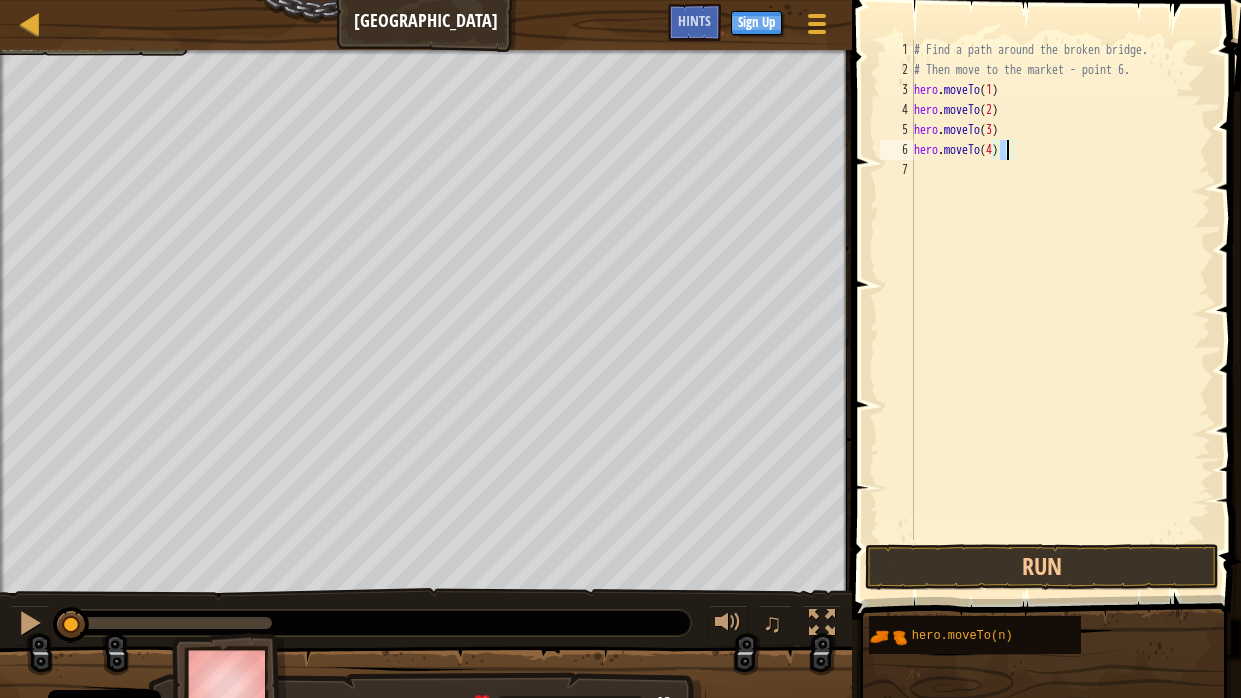 click on "# Find a path around the broken bridge. # Then move to the market - point 6. hero . moveTo ( 1 ) hero . moveTo ( 2 ) hero . moveTo ( 3 ) hero . moveTo ( 4 )" at bounding box center [1060, 310] 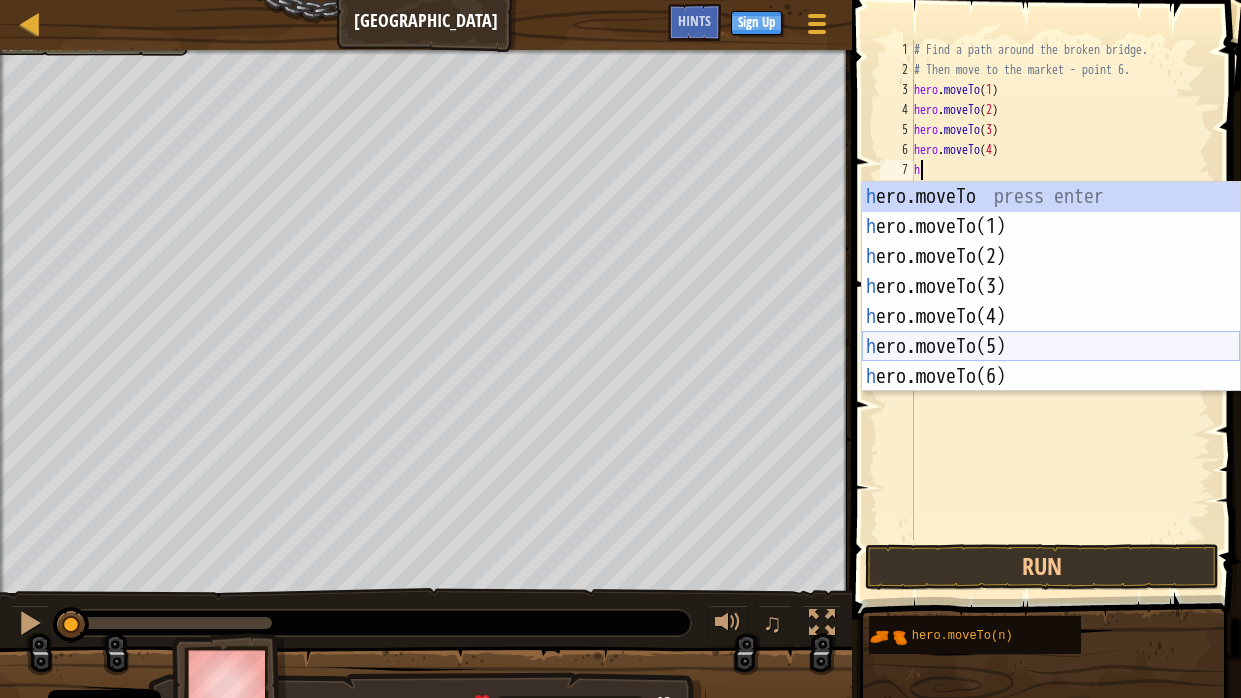 click on "h ero.moveTo press enter h ero.moveTo(1) press enter h ero.moveTo(2) press enter h ero.moveTo(3) press enter h ero.moveTo(4) press enter h ero.moveTo(5) press enter h ero.moveTo(6) press enter" at bounding box center [1051, 317] 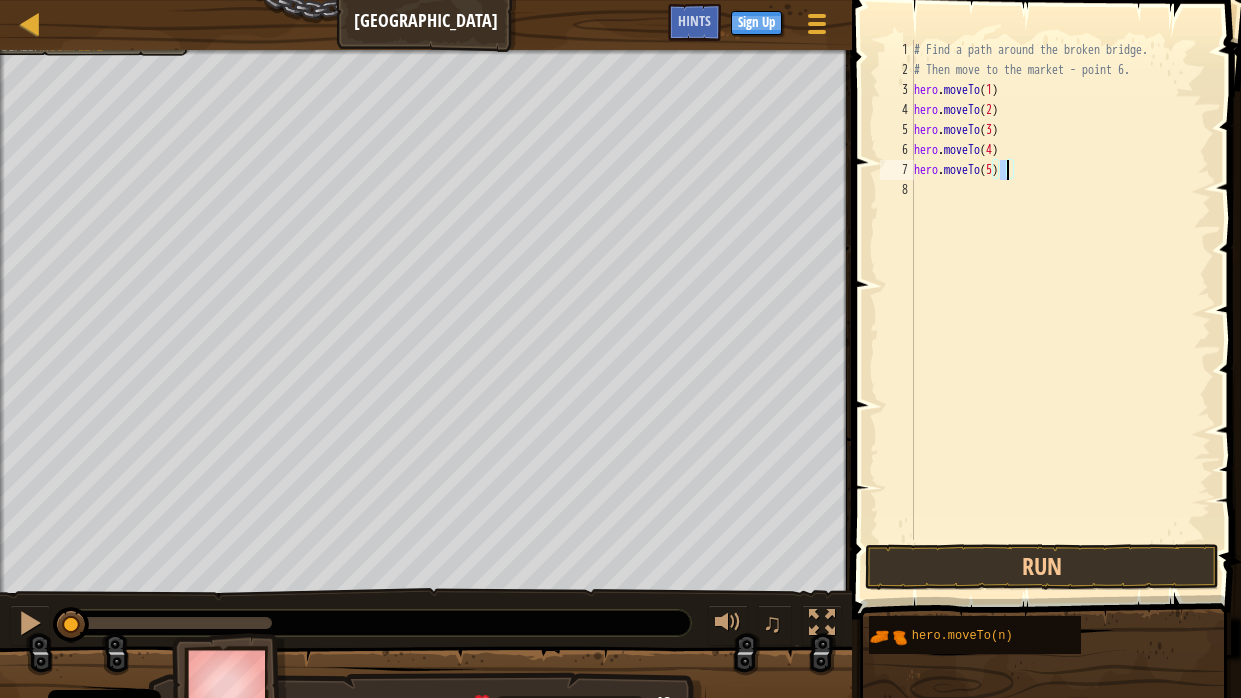scroll, scrollTop: 9, scrollLeft: 7, axis: both 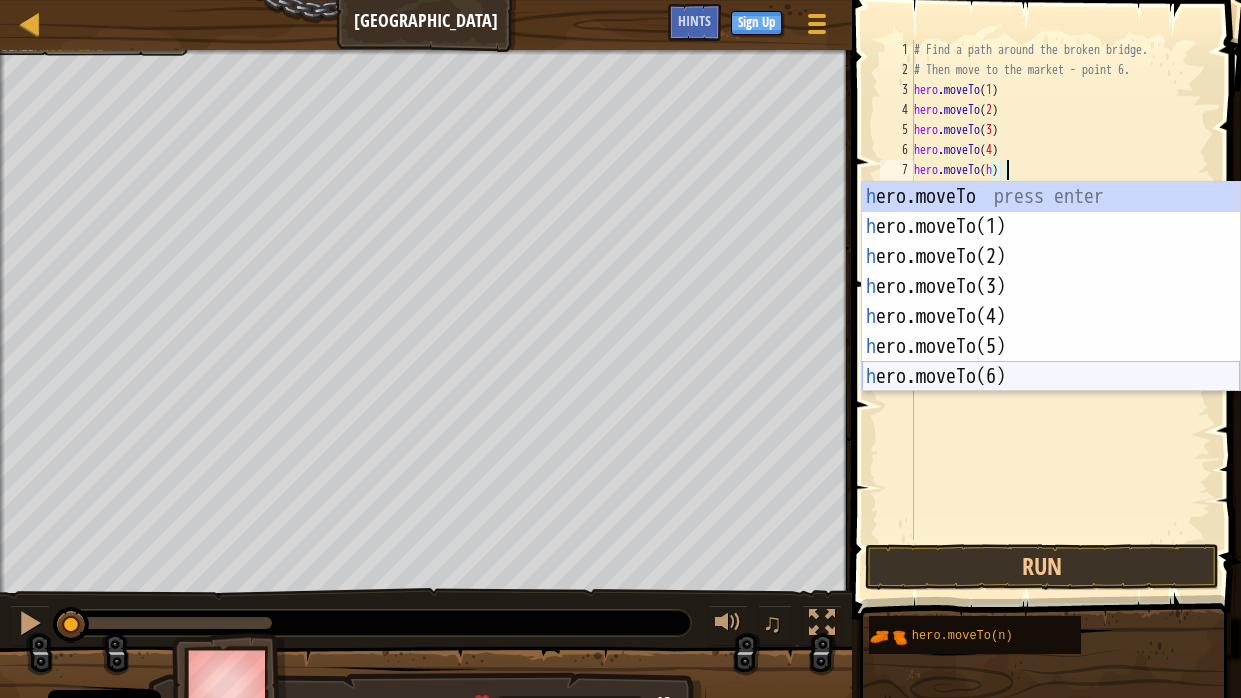click on "h ero.moveTo press enter h ero.moveTo(1) press enter h ero.moveTo(2) press enter h ero.moveTo(3) press enter h ero.moveTo(4) press enter h ero.moveTo(5) press enter h ero.moveTo(6) press enter" at bounding box center (1051, 317) 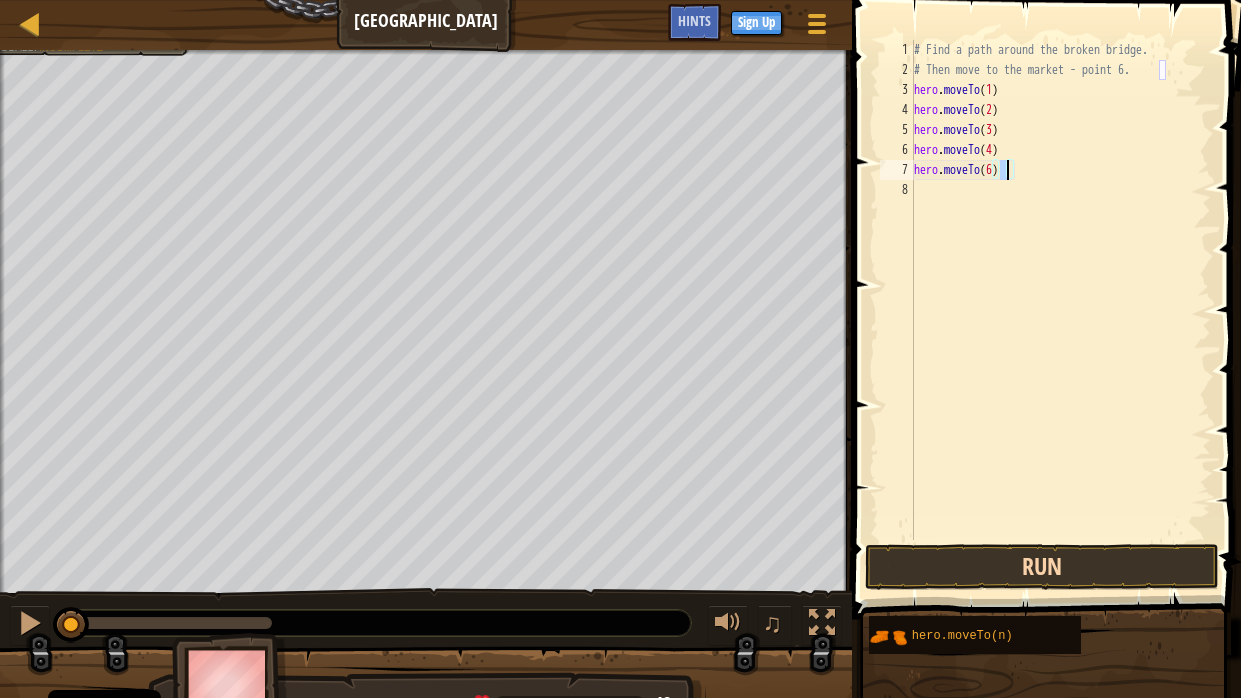 type on "hero.moveTo(6)" 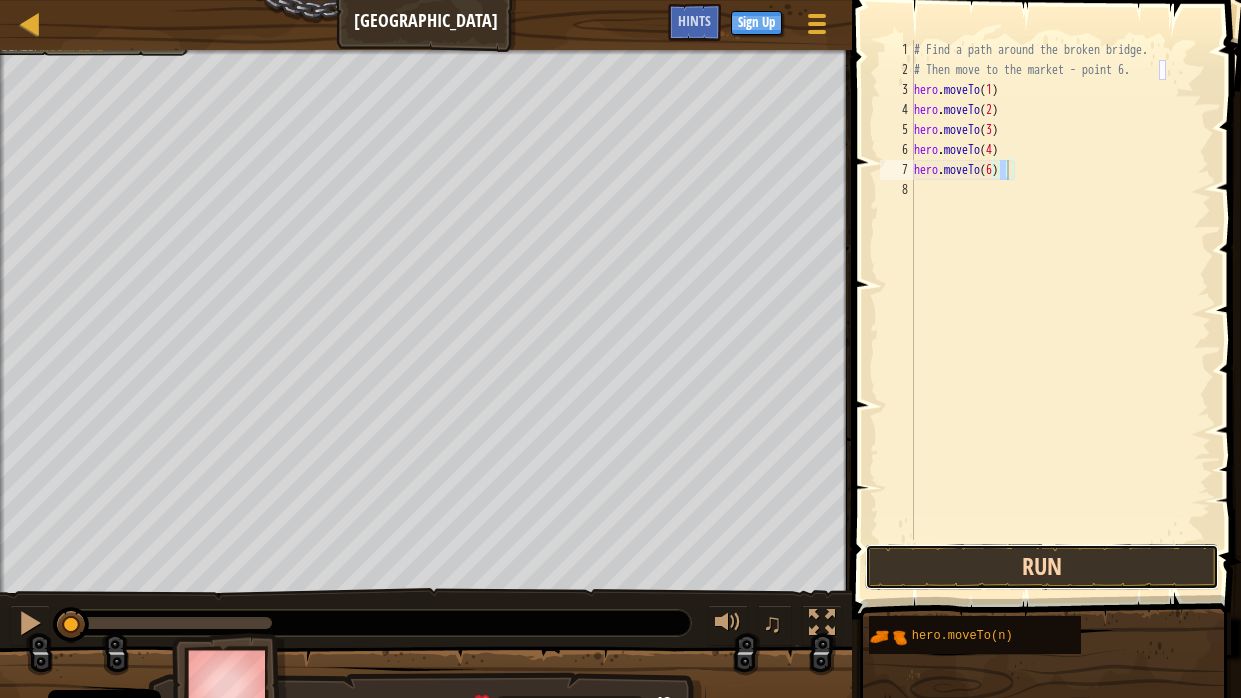 click on "Run" at bounding box center [1042, 567] 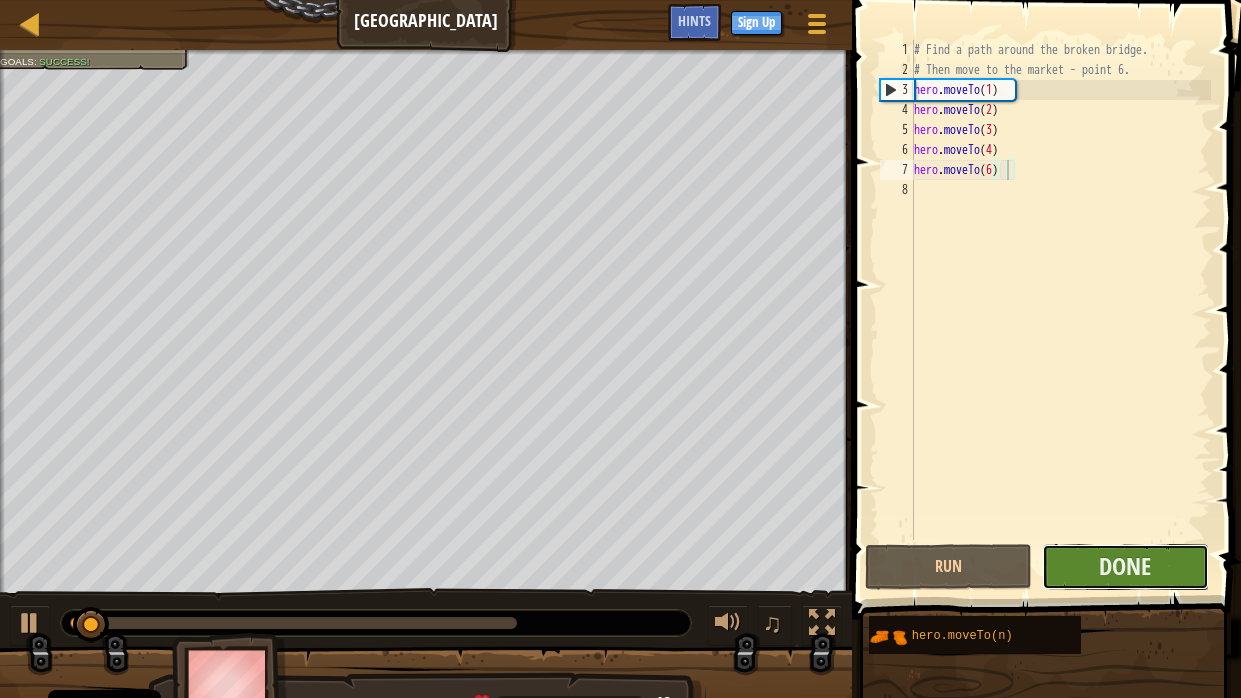 click on "Done" at bounding box center [1125, 567] 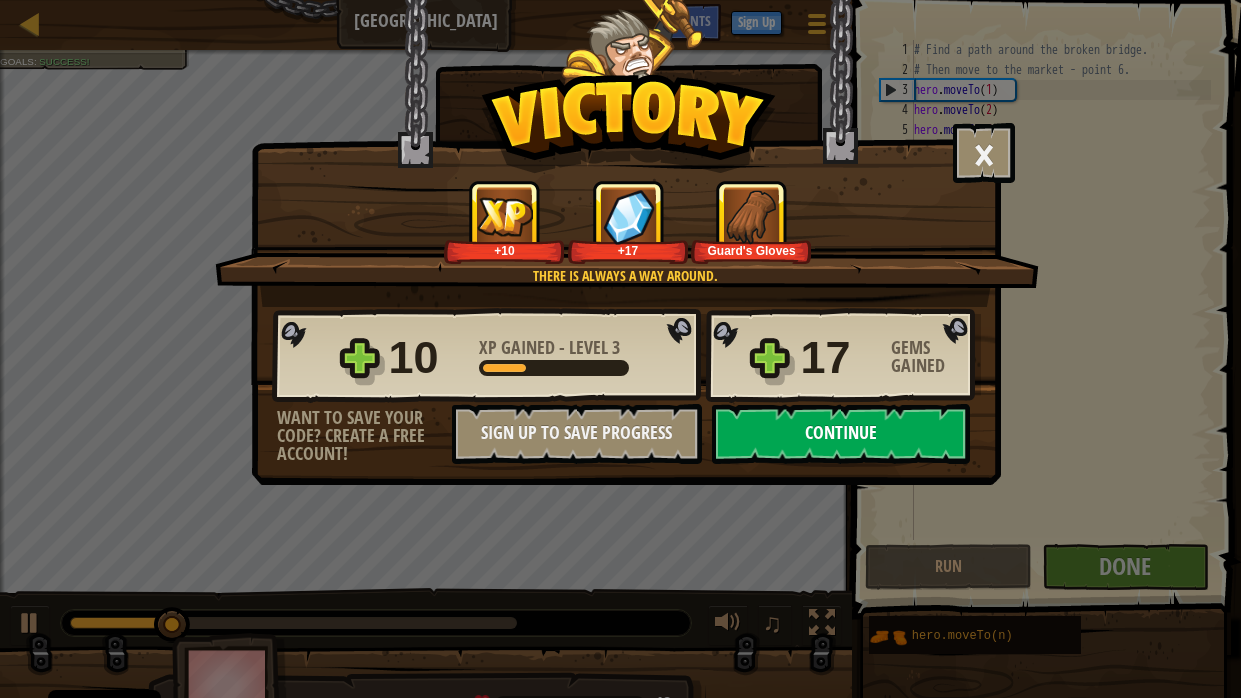 click on "Continue" at bounding box center (841, 434) 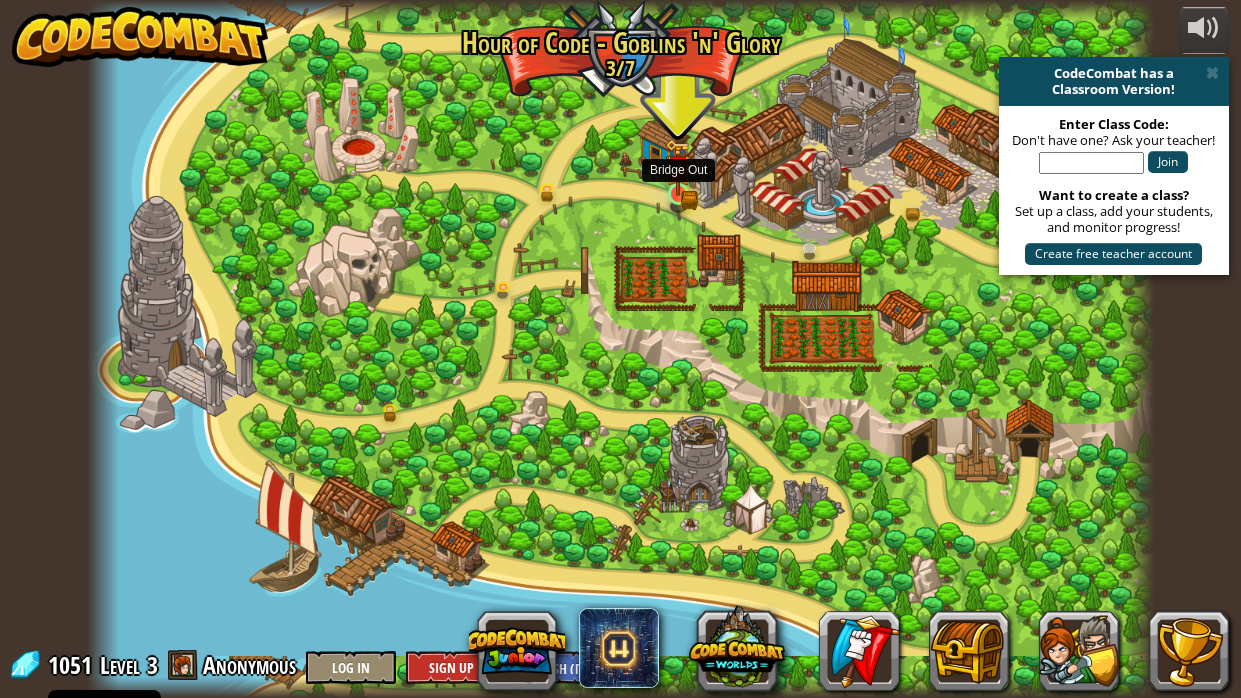 click at bounding box center (678, 167) 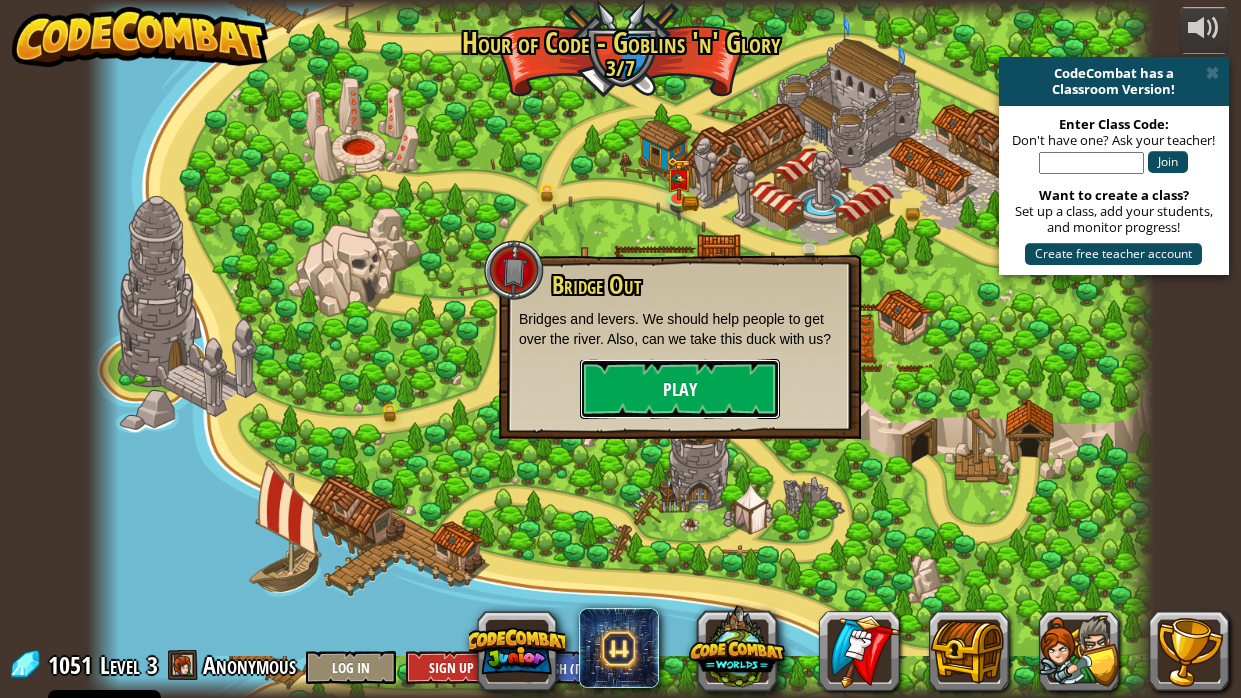 click on "Play" at bounding box center (680, 389) 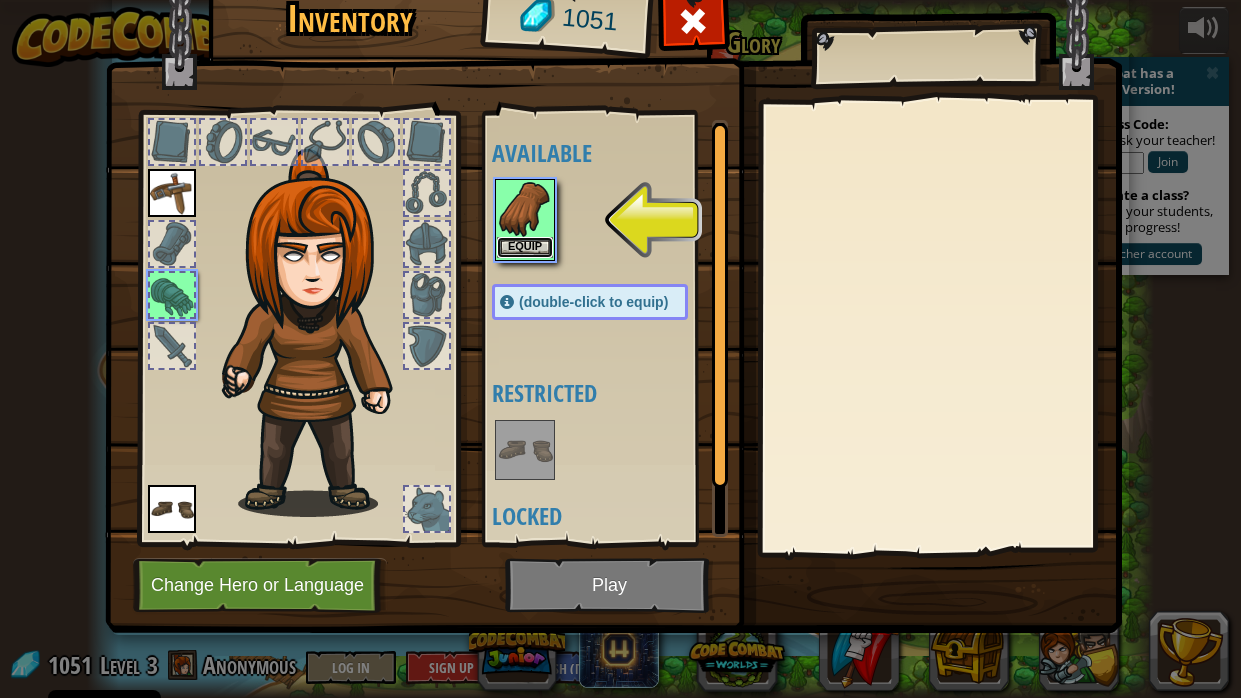 click on "Equip" at bounding box center (525, 247) 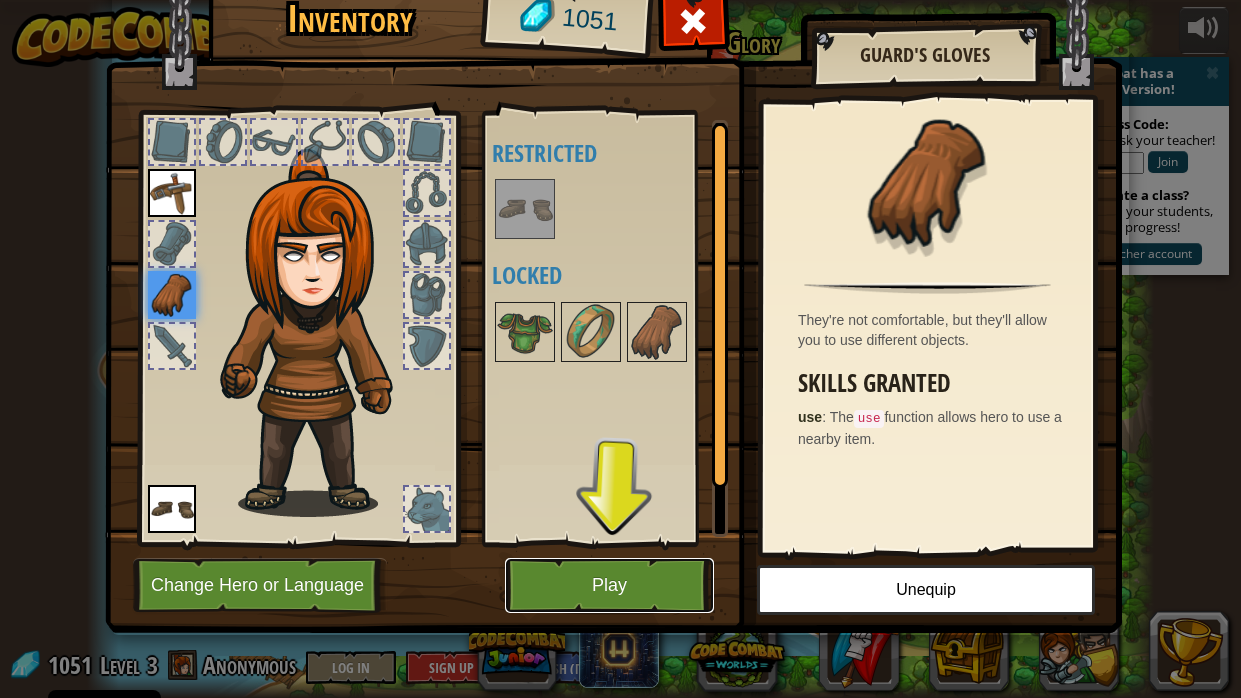 click on "Play" at bounding box center [609, 585] 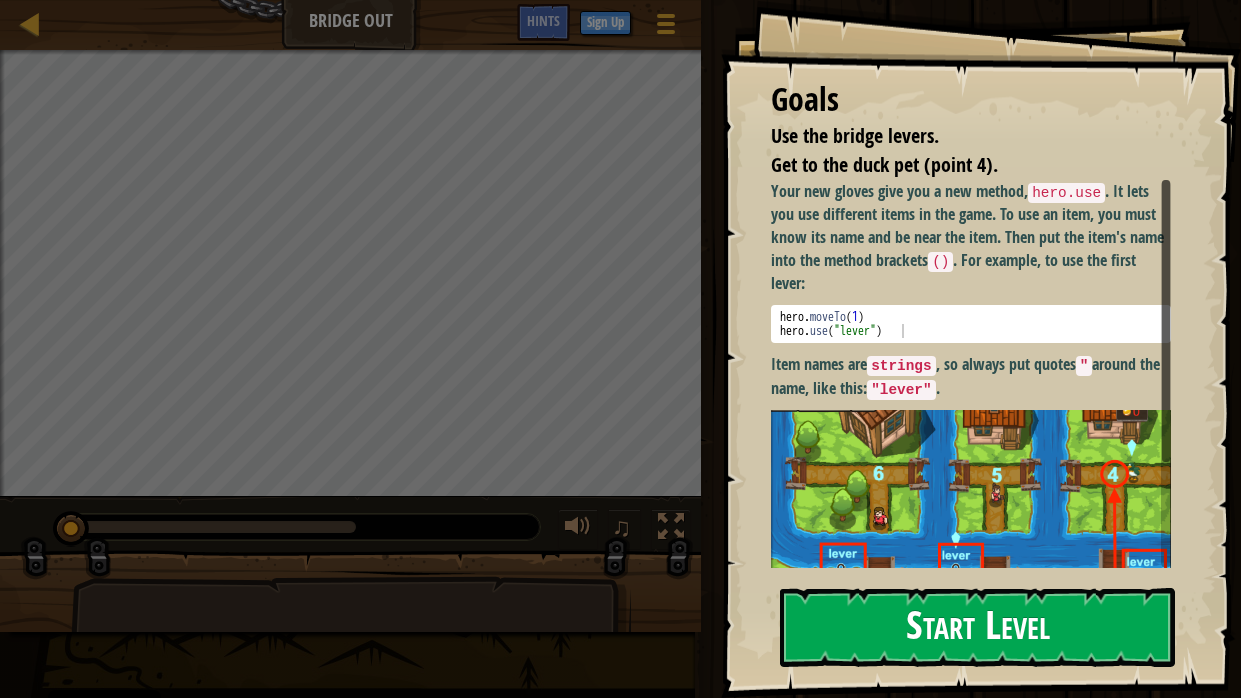 type on "hero.use("lever")" 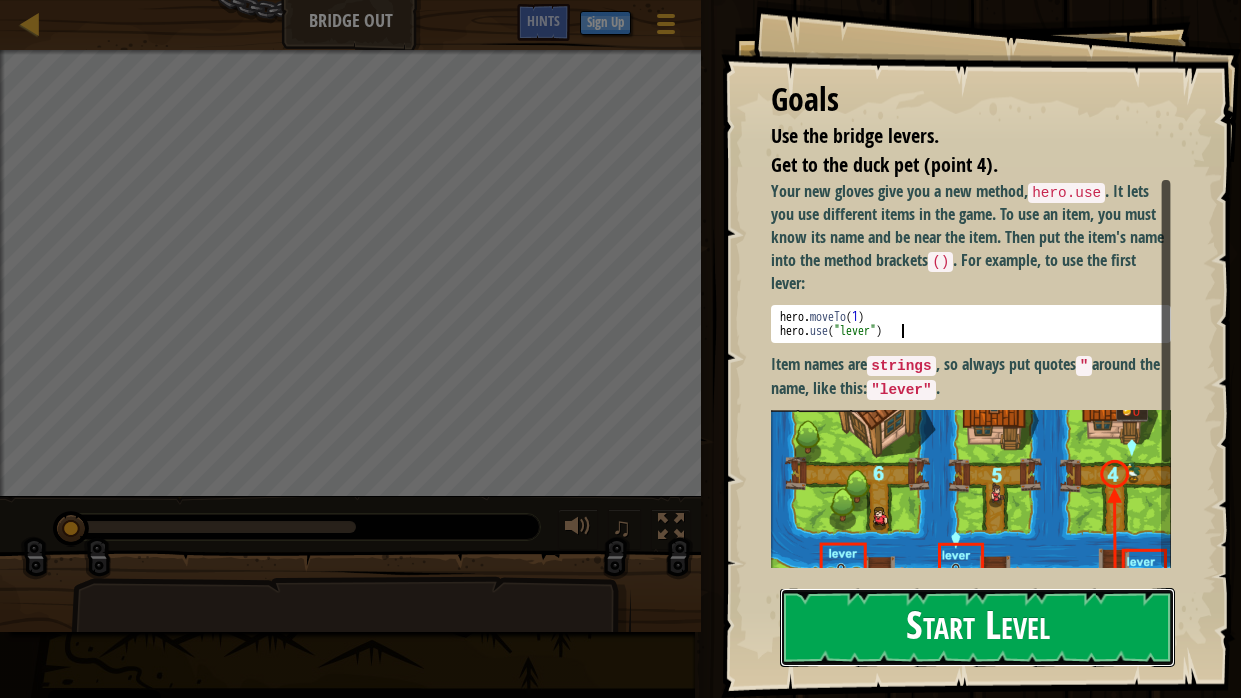 click on "Start Level" at bounding box center (977, 627) 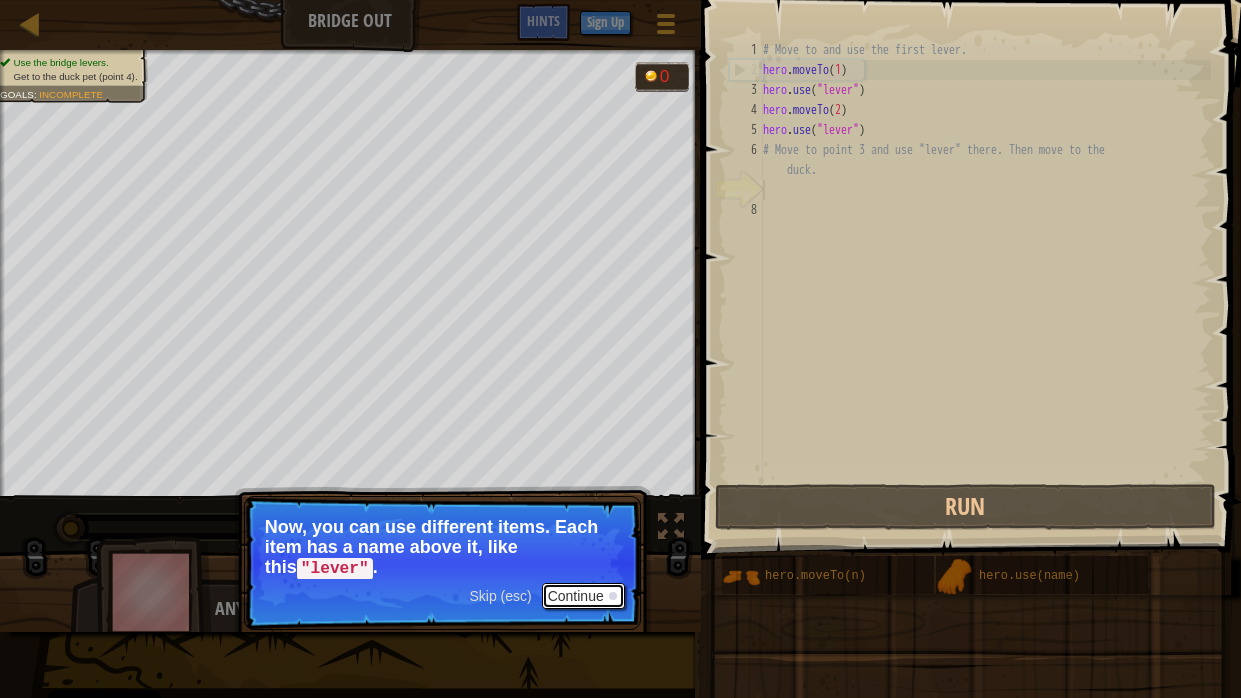 click on "Continue" at bounding box center [583, 596] 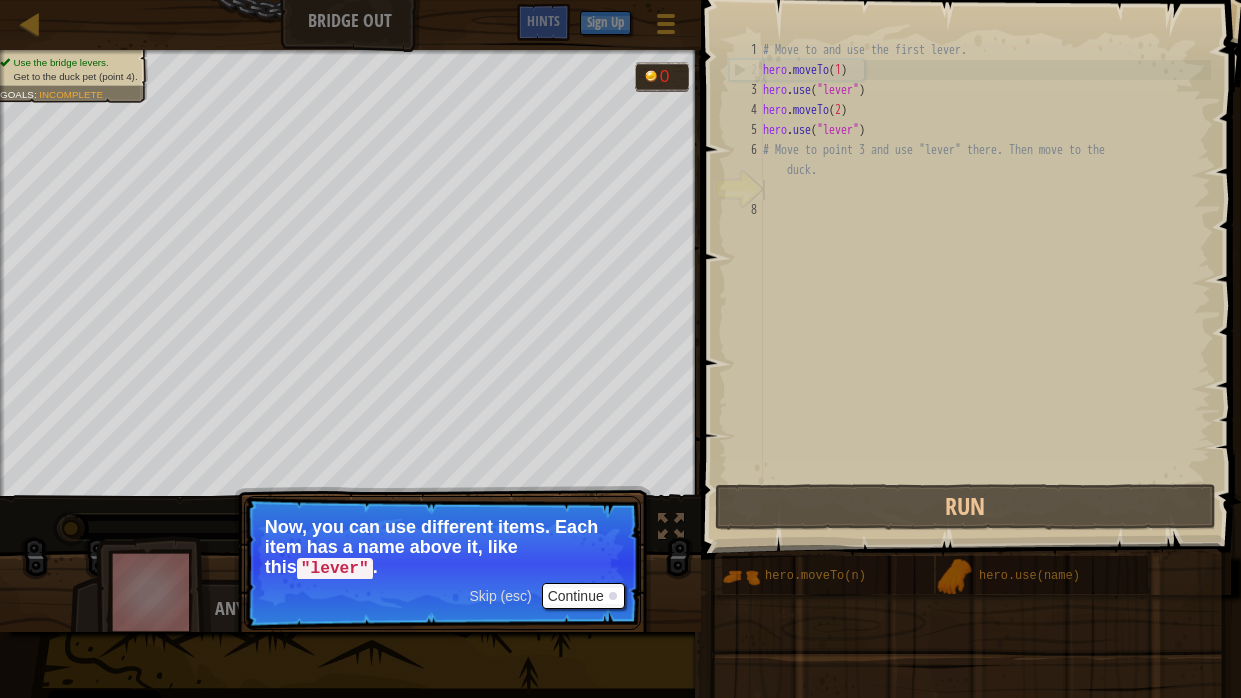 scroll, scrollTop: 9, scrollLeft: 0, axis: vertical 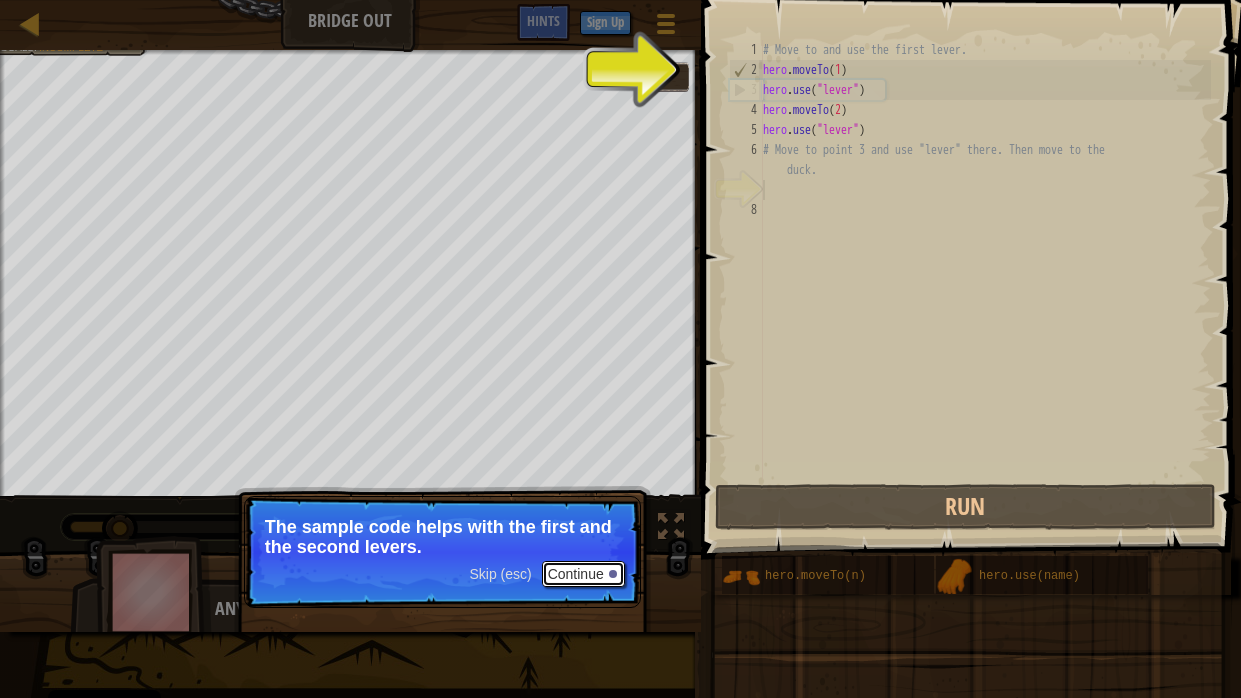 click on "Continue" at bounding box center [583, 574] 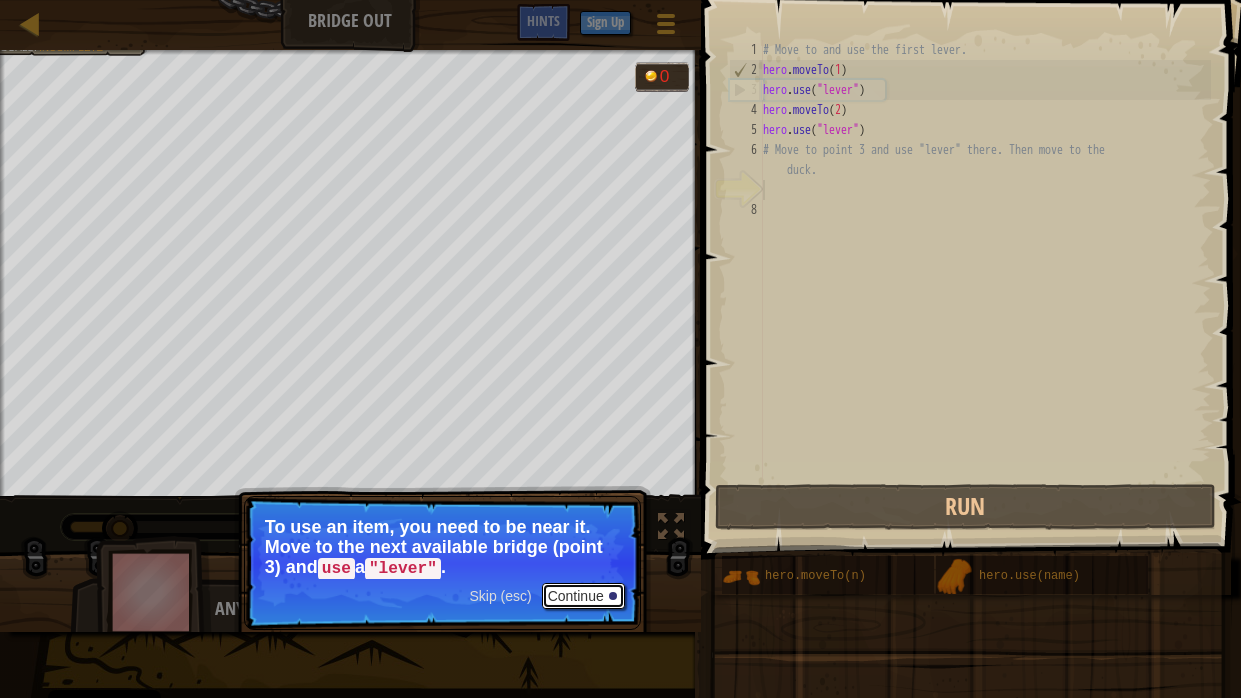 click on "Continue" at bounding box center [583, 596] 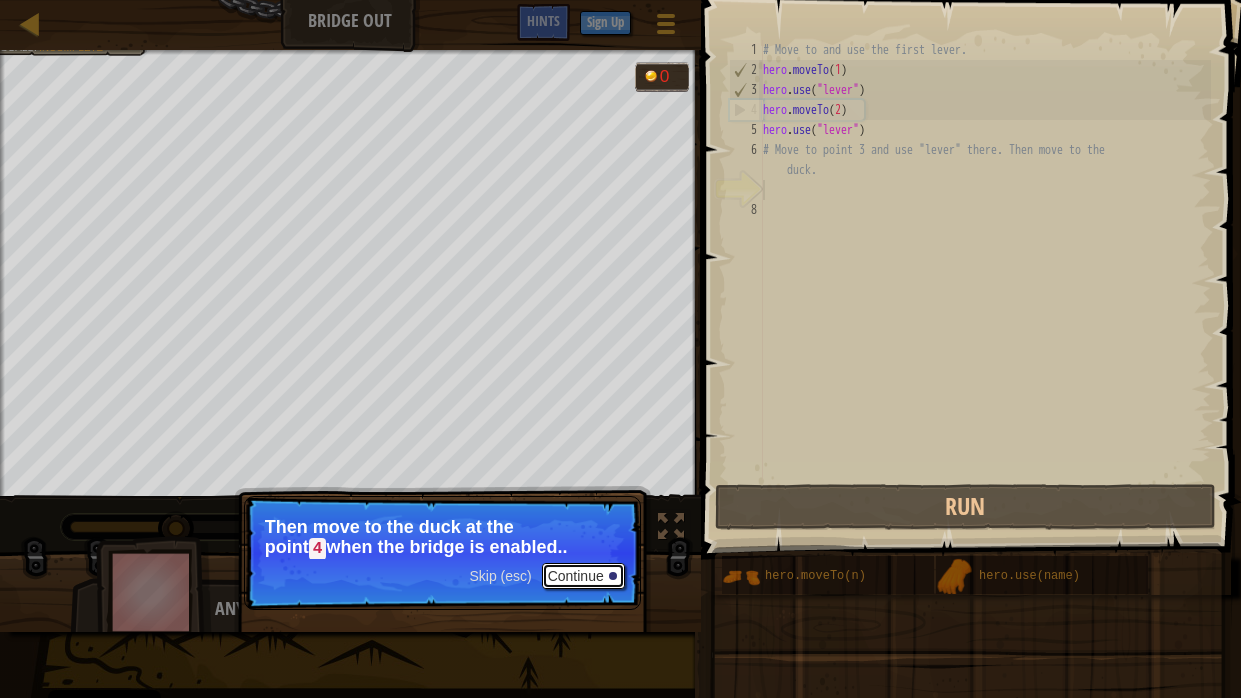 click on "Continue" at bounding box center [583, 576] 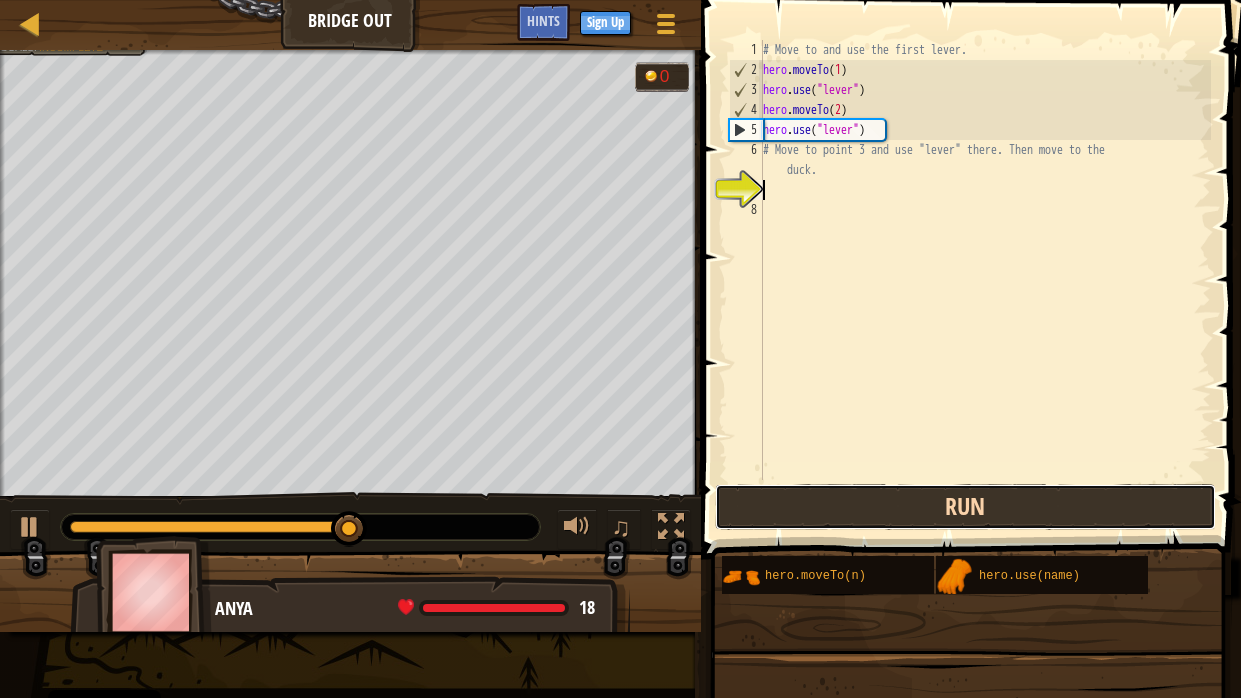 click on "Run" at bounding box center [965, 507] 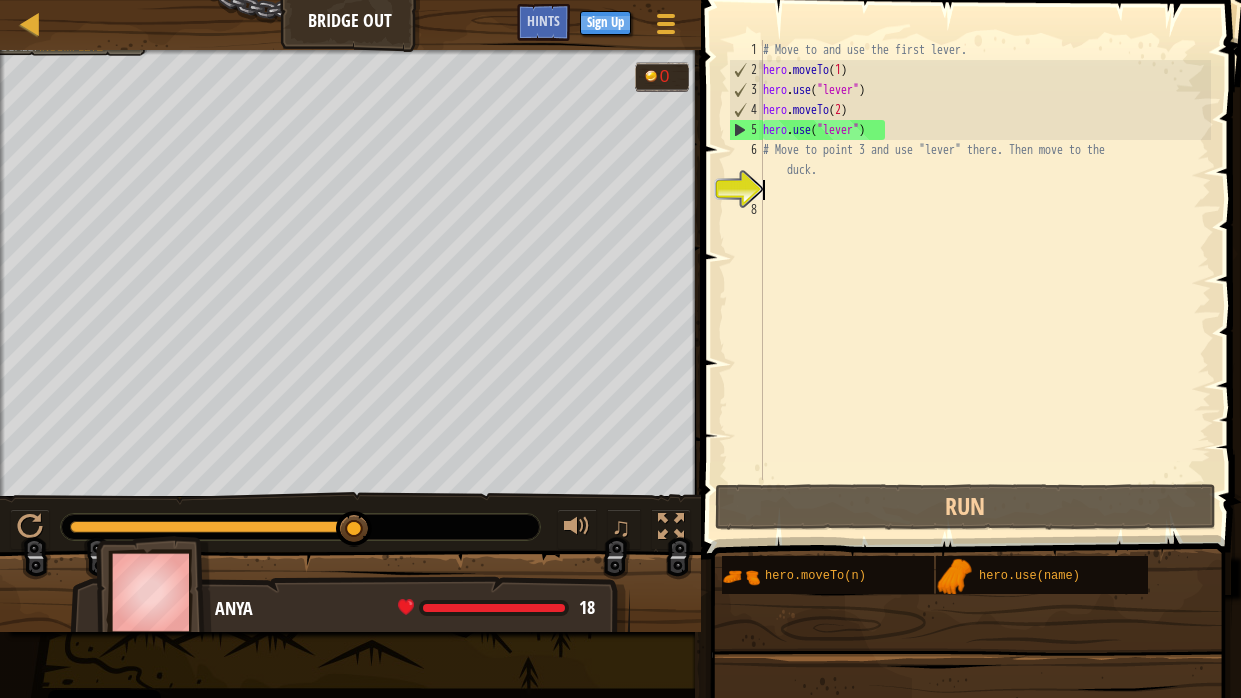 click on "# Move to and use the first lever. hero . moveTo ( 1 ) hero . use ( "lever" ) hero . moveTo ( 2 ) hero . use ( "lever" ) # Move to point 3 and use "lever" there. Then move to the       duck." at bounding box center (985, 280) 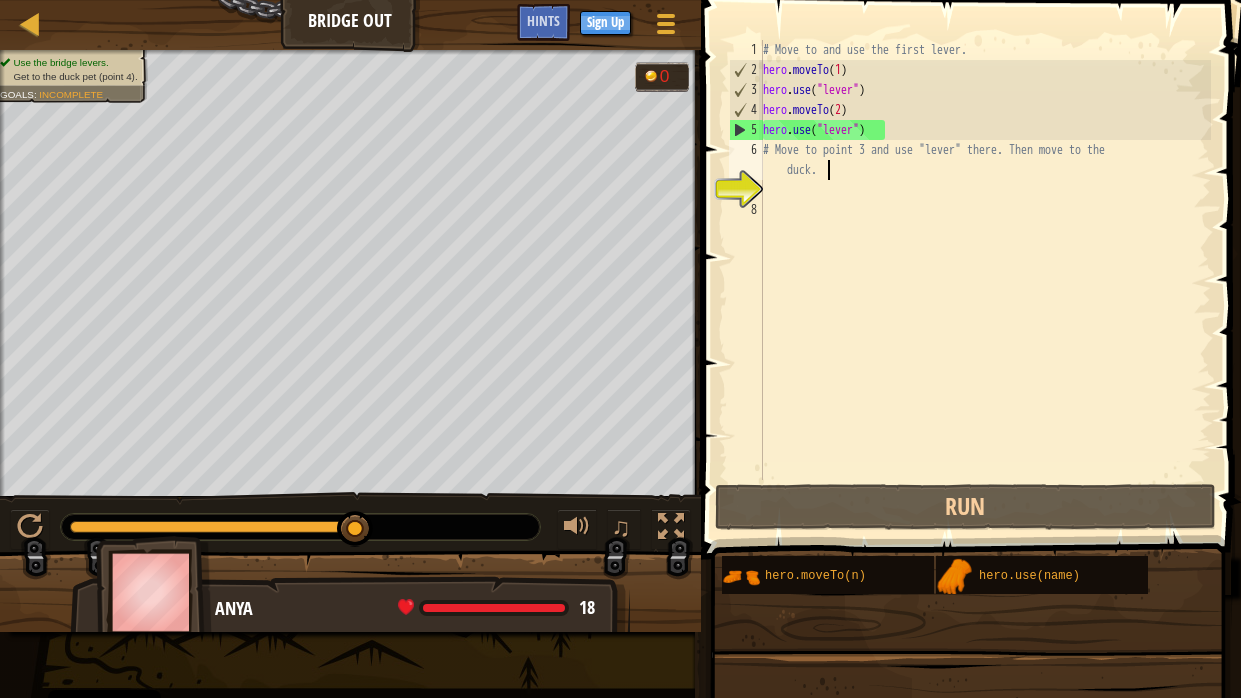 click on "# Move to and use the first lever. hero . moveTo ( 1 ) hero . use ( "lever" ) hero . moveTo ( 2 ) hero . use ( "lever" ) # Move to point 3 and use "lever" there. Then move to the       duck." at bounding box center (985, 280) 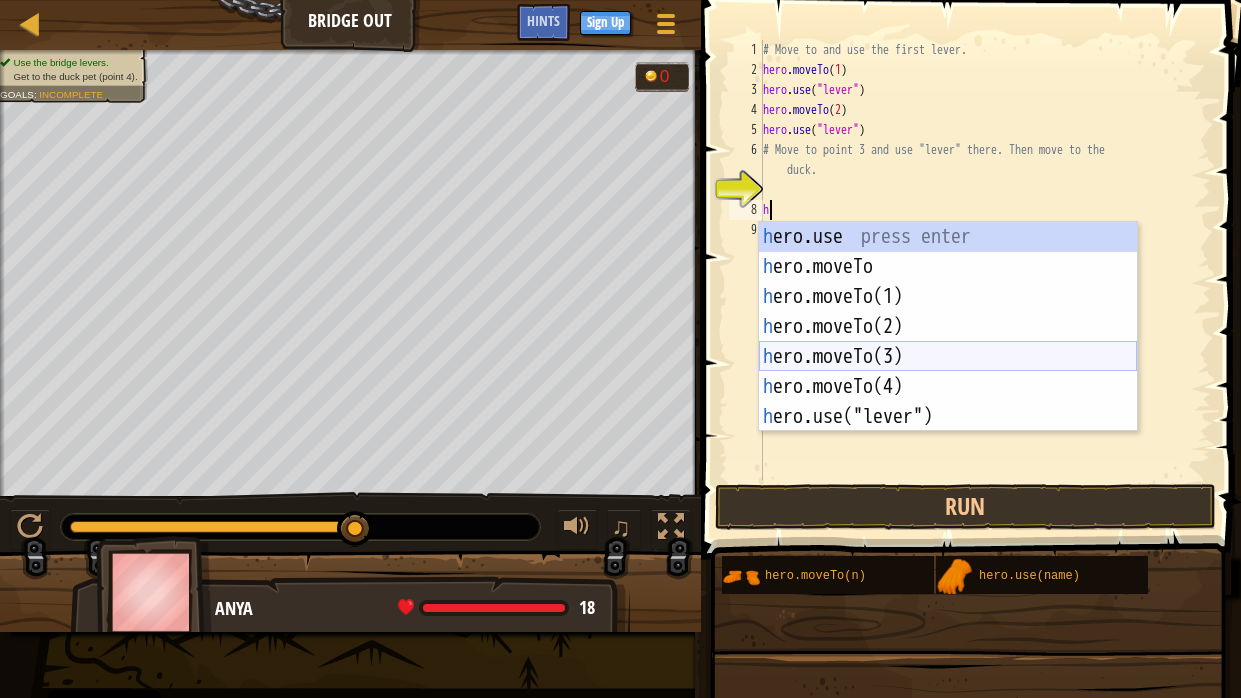 click on "h ero.use press enter h ero.moveTo press enter h ero.moveTo(1) press enter h ero.moveTo(2) press enter h ero.moveTo(3) press enter h ero.moveTo(4) press enter h ero.use("lever") press enter" at bounding box center (948, 357) 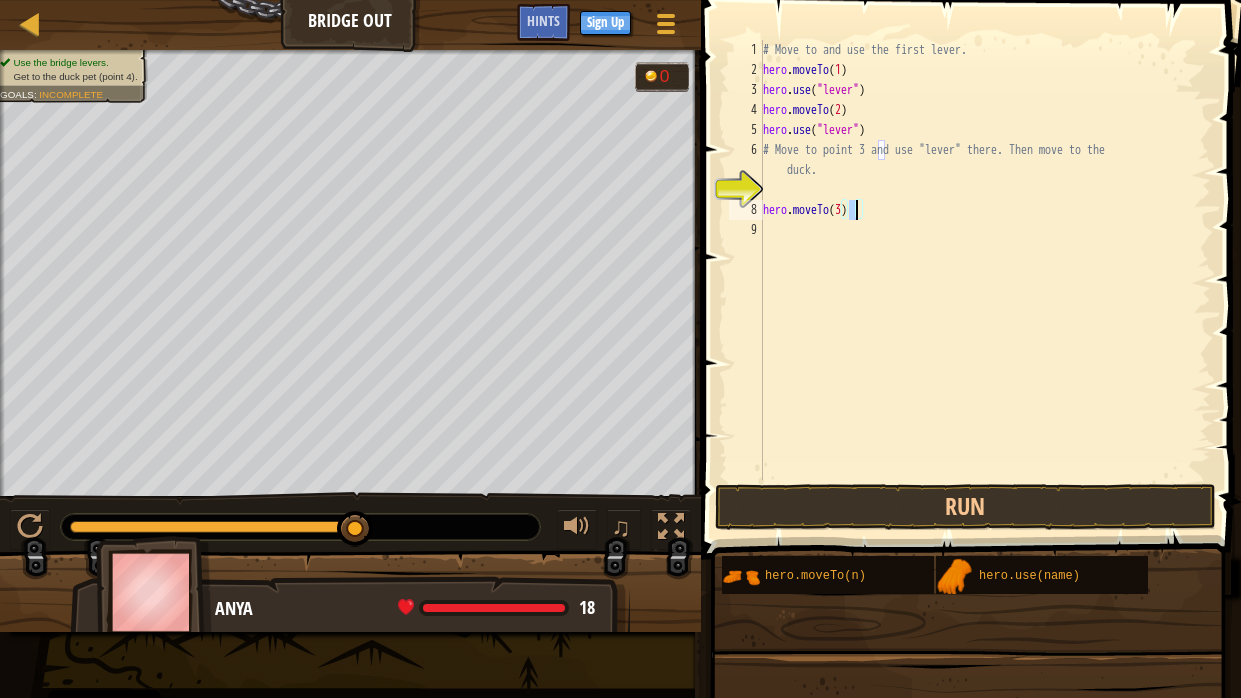 click on "# Move to and use the first lever. hero . moveTo ( 1 ) hero . use ( "lever" ) hero . moveTo ( 2 ) hero . use ( "lever" ) # Move to point 3 and use "lever" there. Then move to the       duck. hero . moveTo ( 3 )" at bounding box center (985, 280) 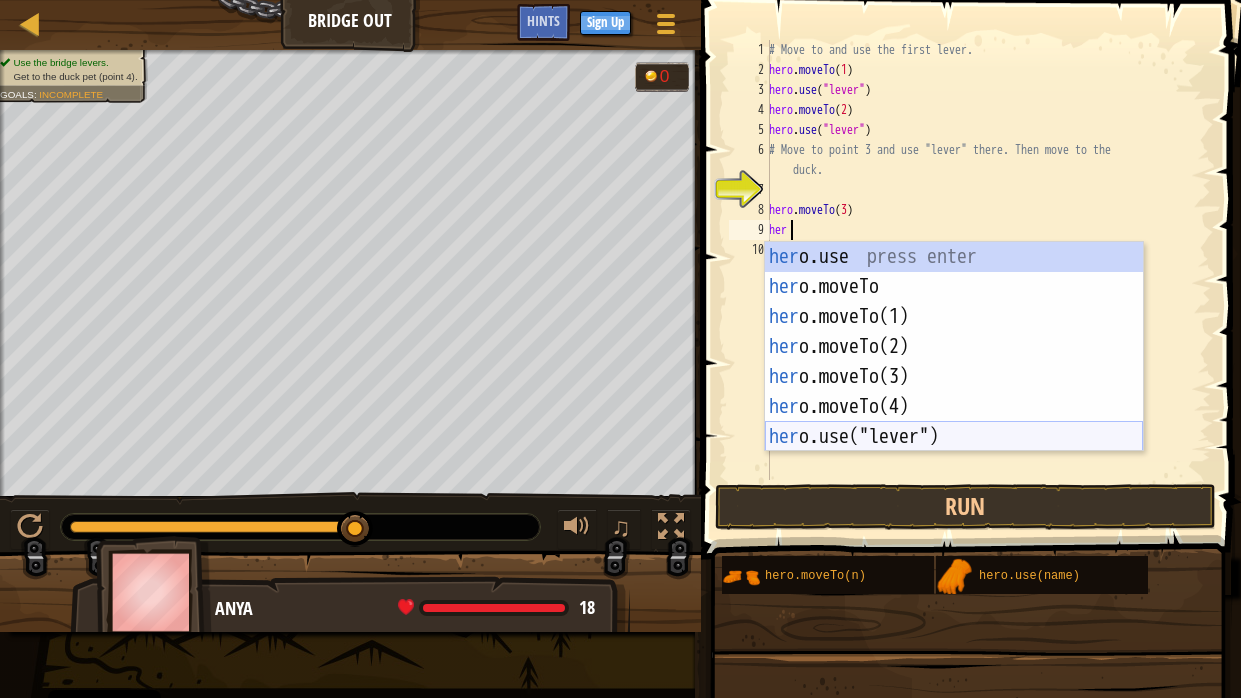 click on "her o.use press enter her o.moveTo press enter her o.moveTo(1) press enter her o.moveTo(2) press enter her o.moveTo(3) press enter her o.moveTo(4) press enter her o.use("lever") press enter" at bounding box center [954, 377] 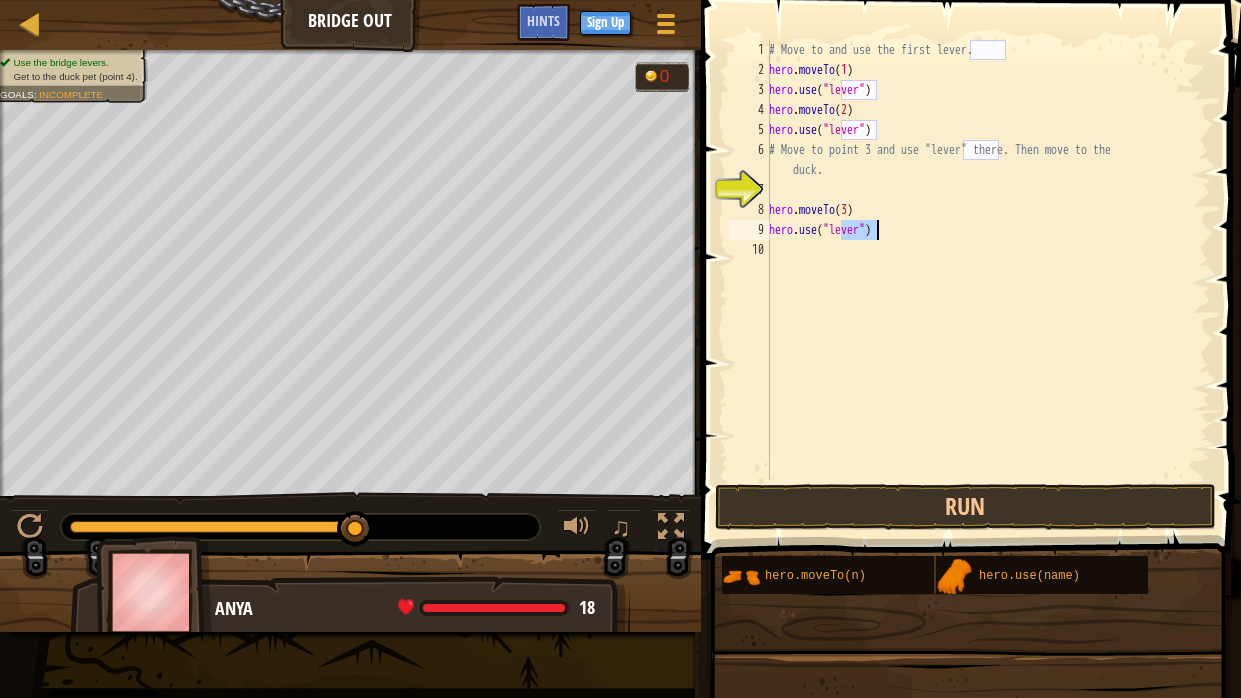 click on "# Move to and use the first lever. hero . moveTo ( 1 ) hero . use ( "lever" ) hero . moveTo ( 2 ) hero . use ( "lever" ) # Move to point 3 and use "lever" there. Then move to the       duck. hero . moveTo ( 3 ) hero . use ( "lever" )" at bounding box center (988, 280) 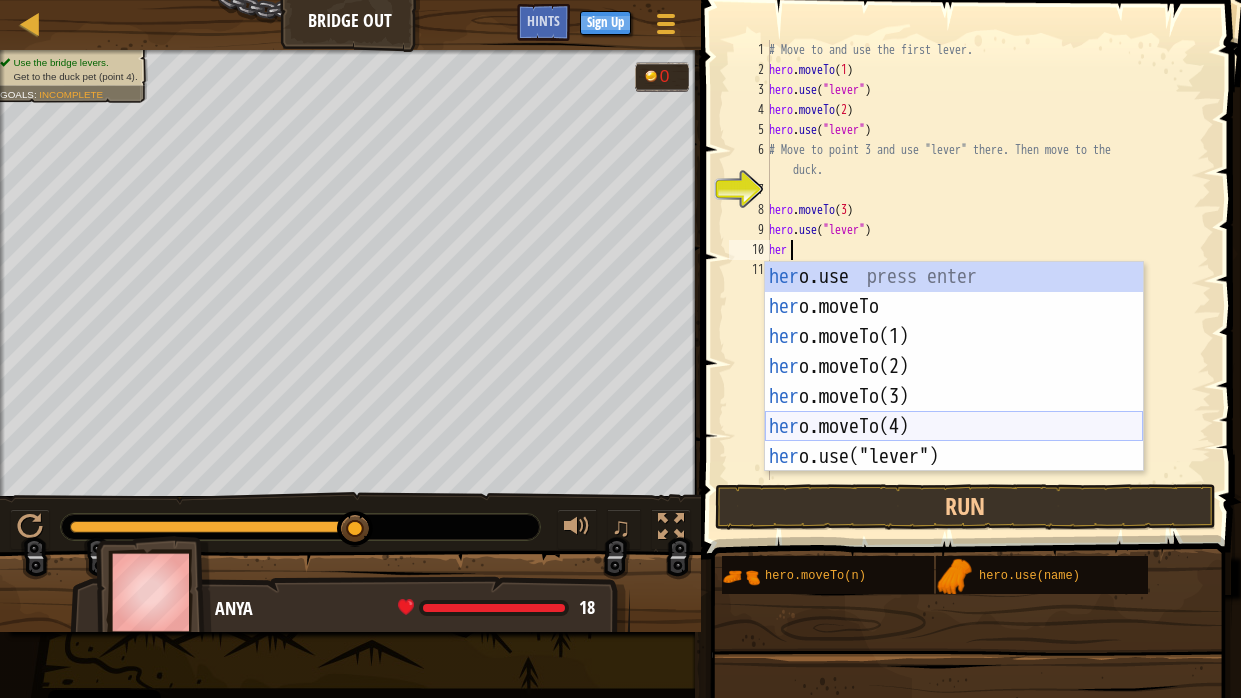 click on "her o.use press enter her o.moveTo press enter her o.moveTo(1) press enter her o.moveTo(2) press enter her o.moveTo(3) press enter her o.moveTo(4) press enter her o.use("lever") press enter" at bounding box center [954, 397] 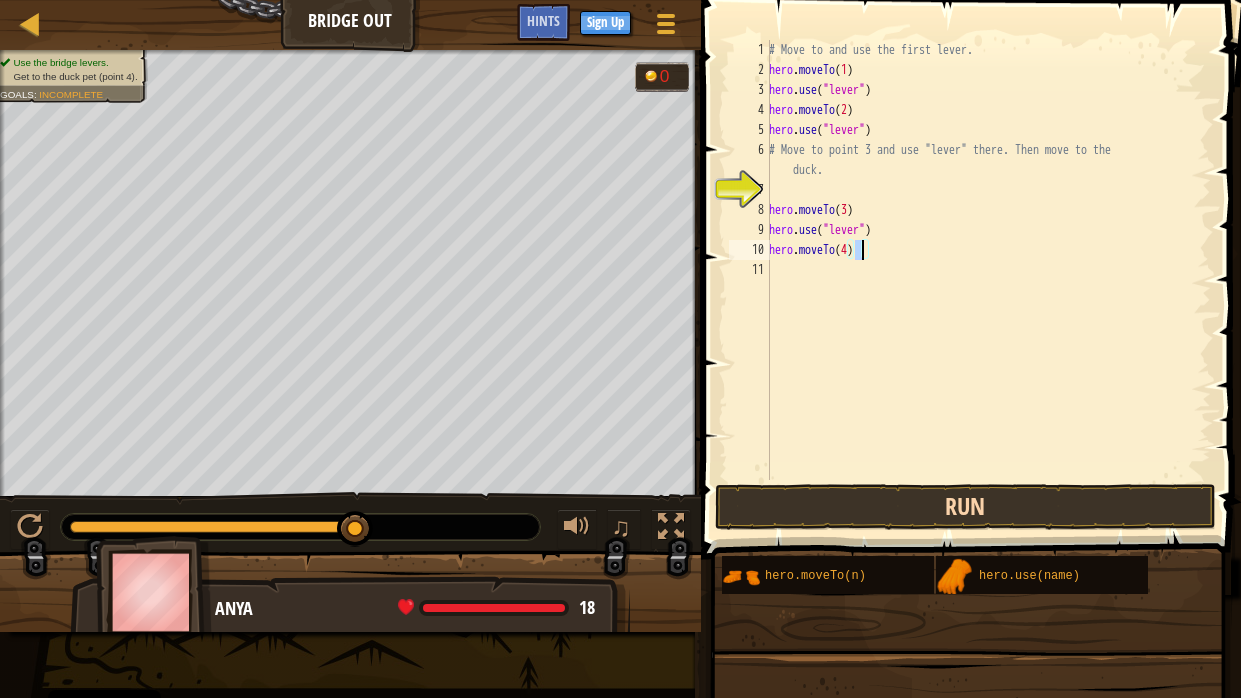 type on "hero.moveTo(4)" 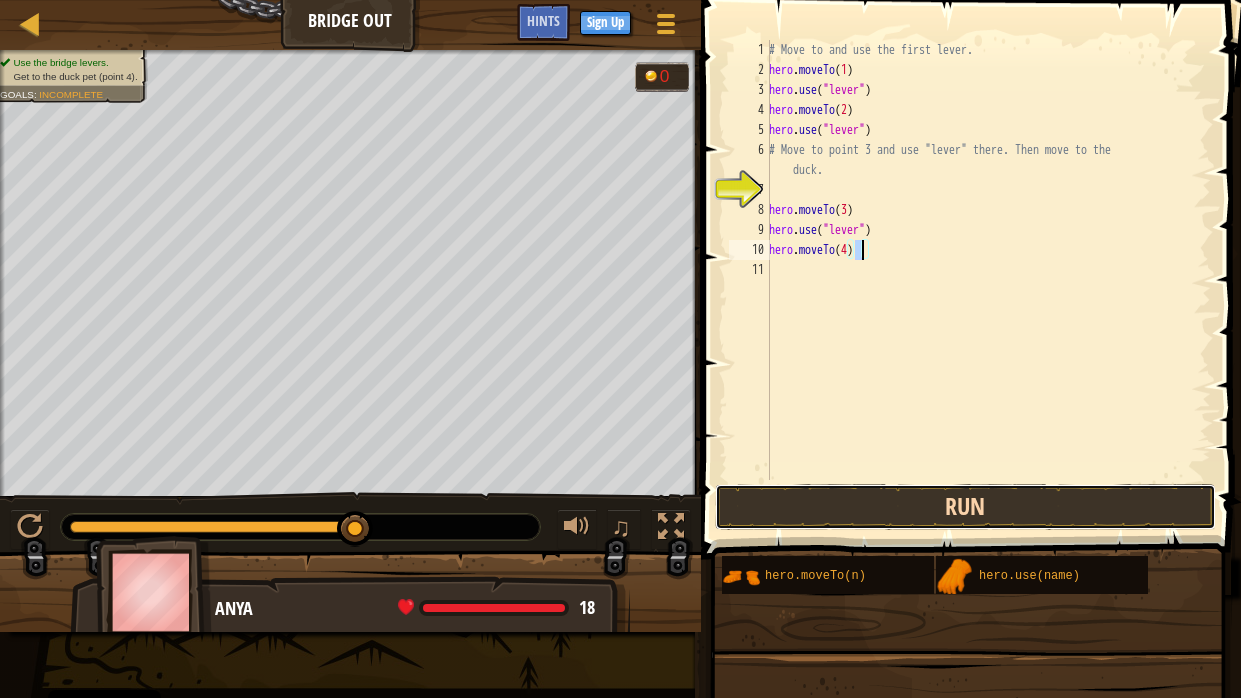 click on "Run" at bounding box center [965, 507] 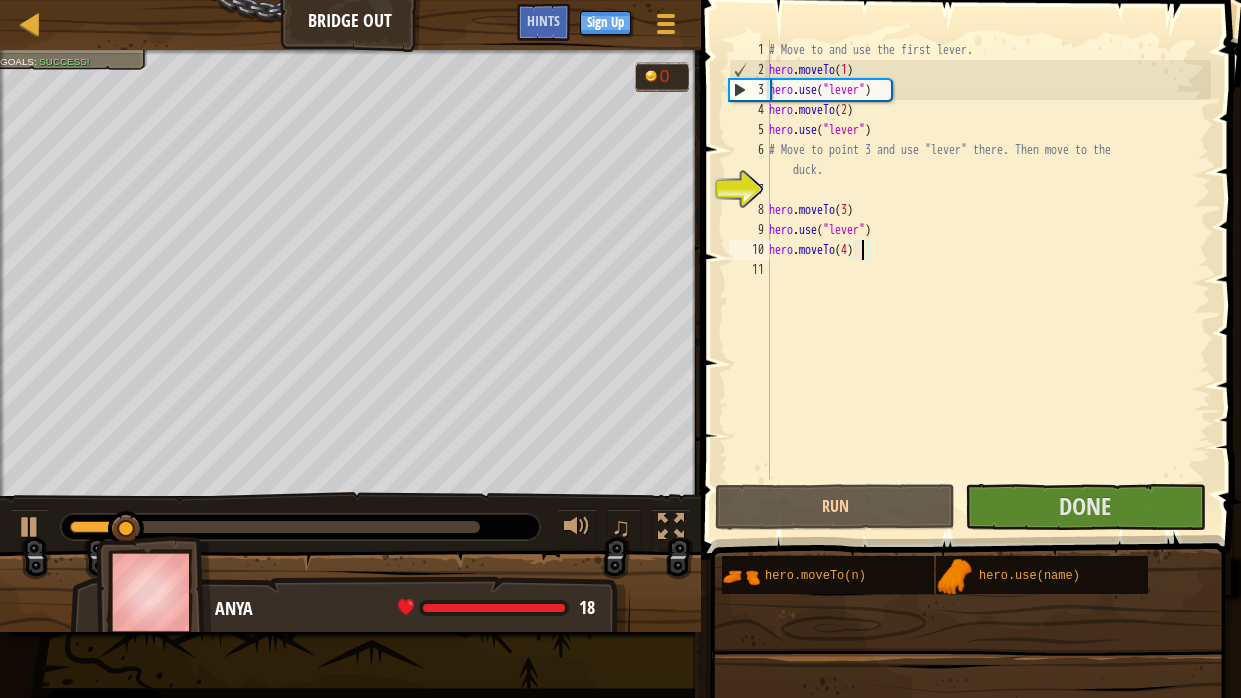 click at bounding box center [275, 527] 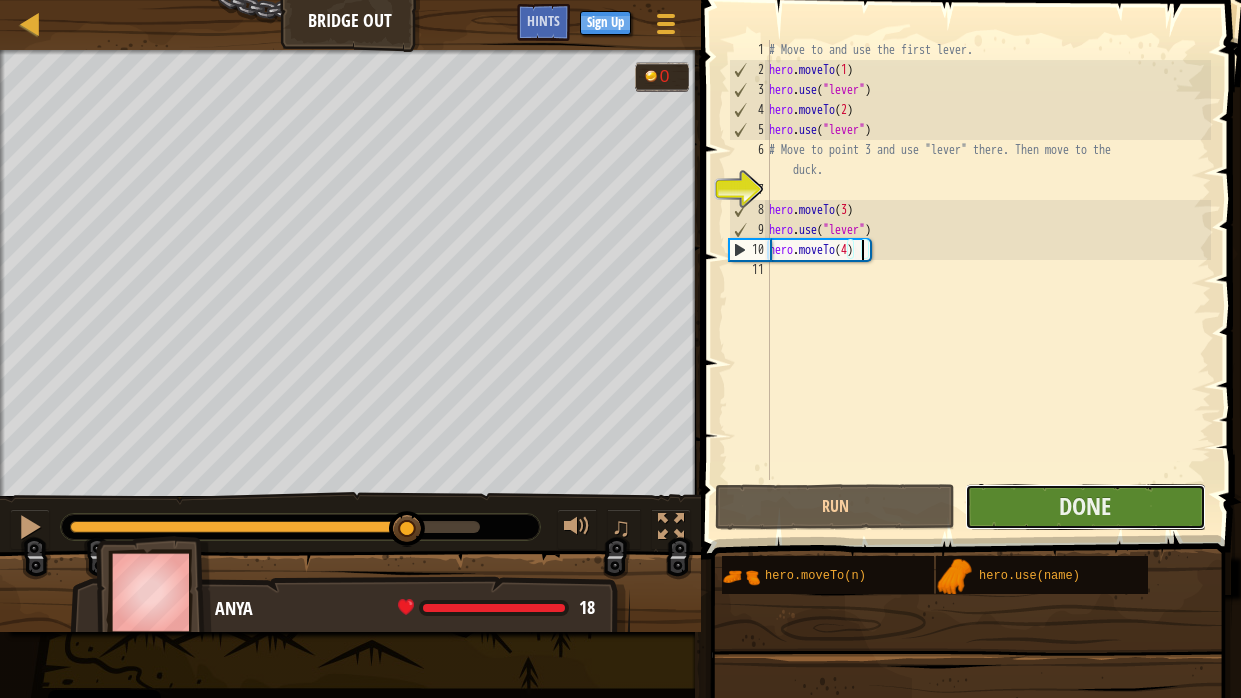 click on "Done" at bounding box center (1085, 507) 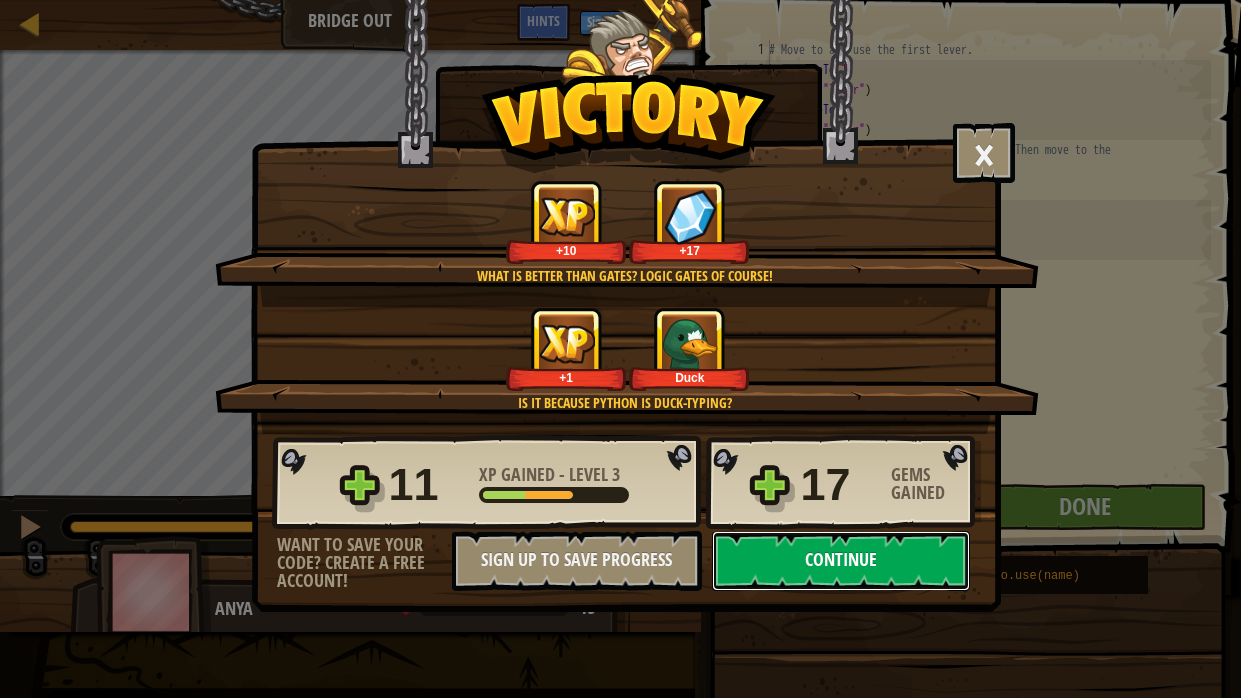 click on "Continue" at bounding box center (841, 561) 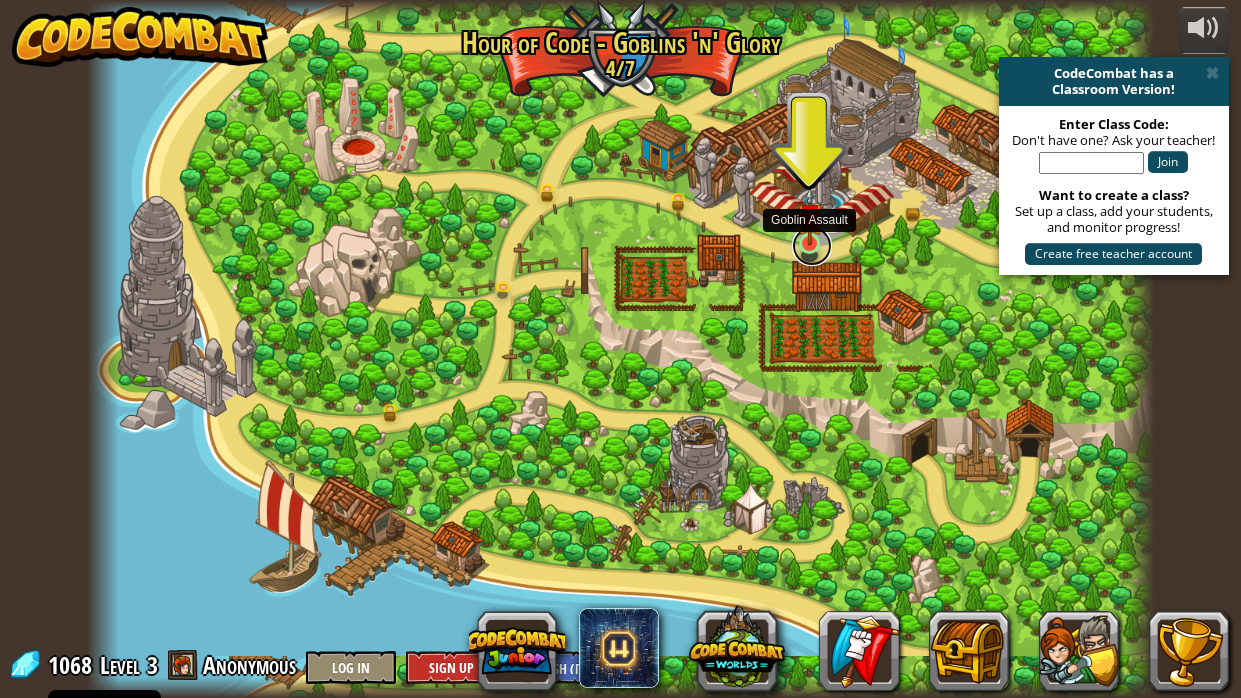 click at bounding box center (812, 246) 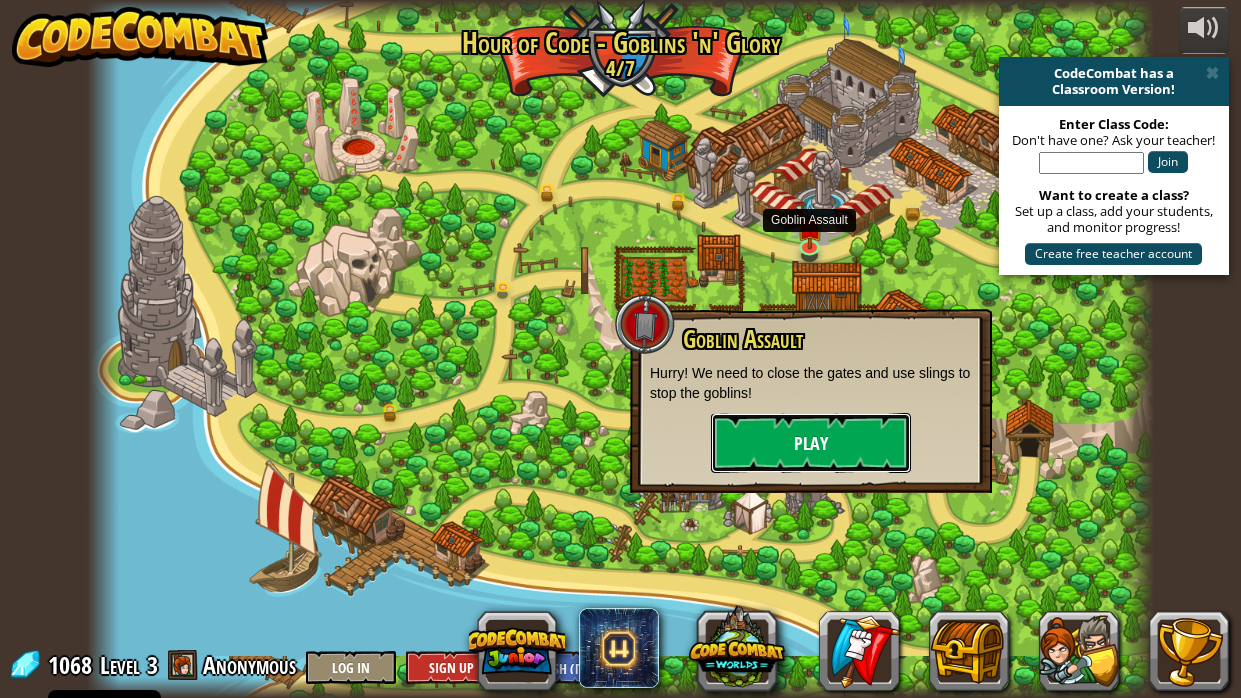 click on "Play" at bounding box center (811, 443) 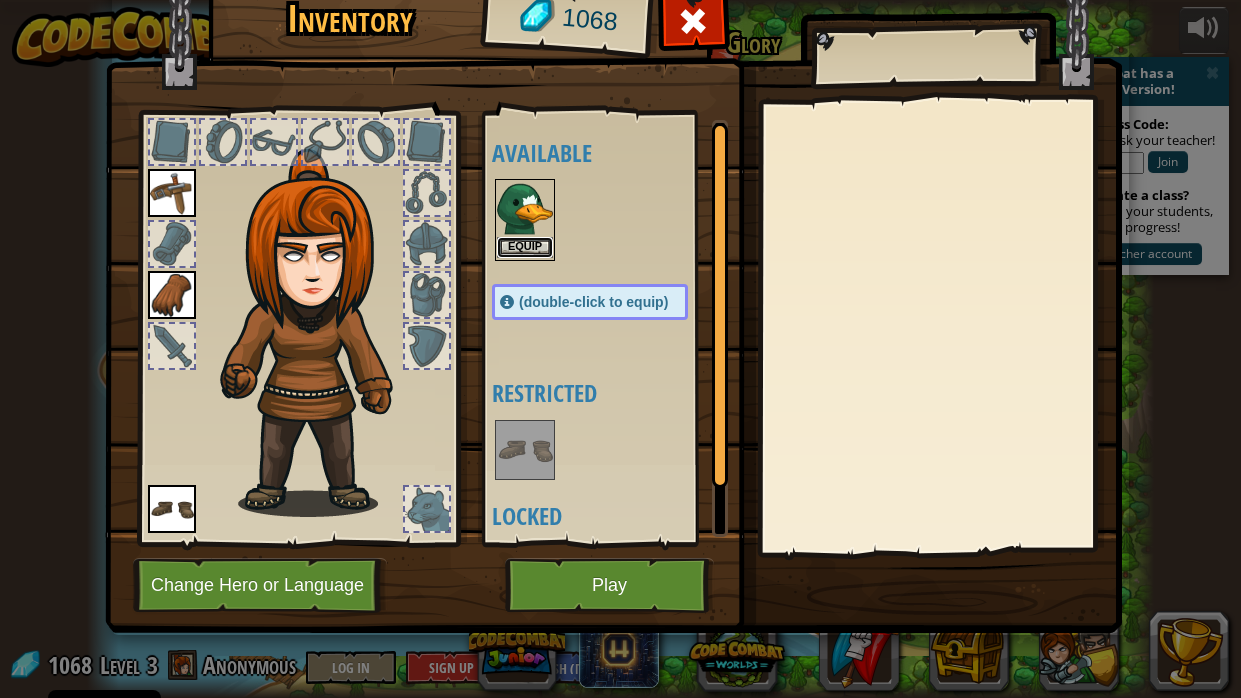 click on "Equip" at bounding box center [525, 247] 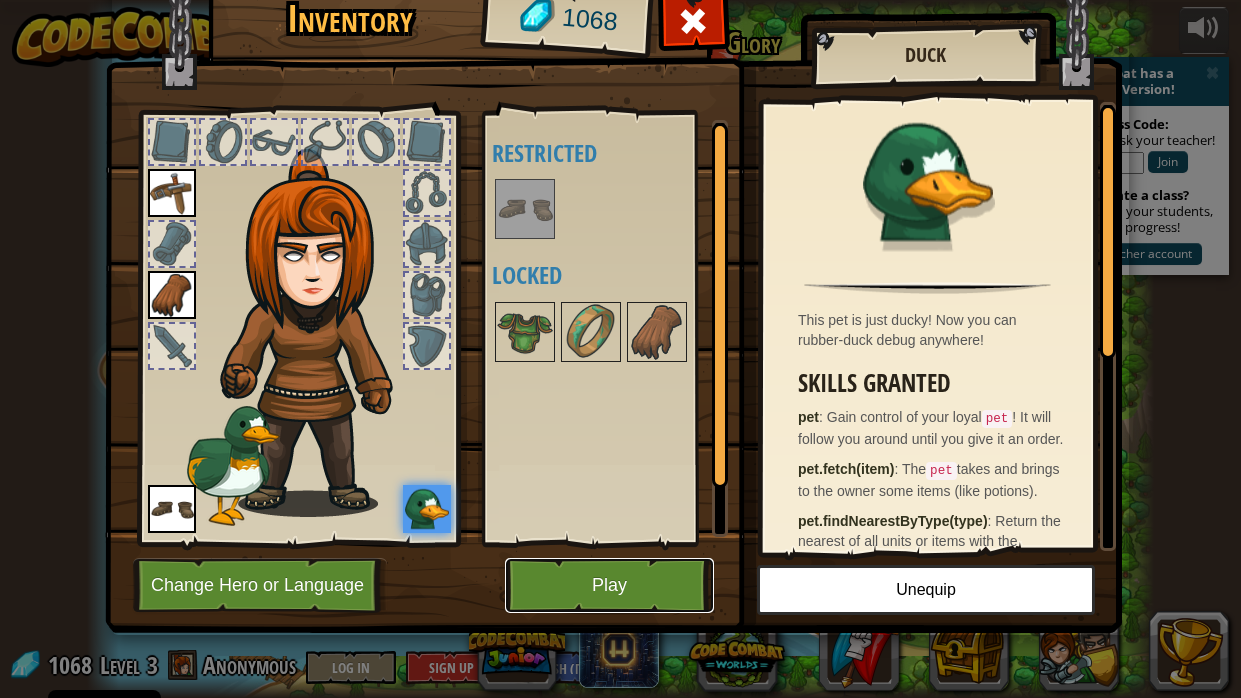 click on "Play" at bounding box center (609, 585) 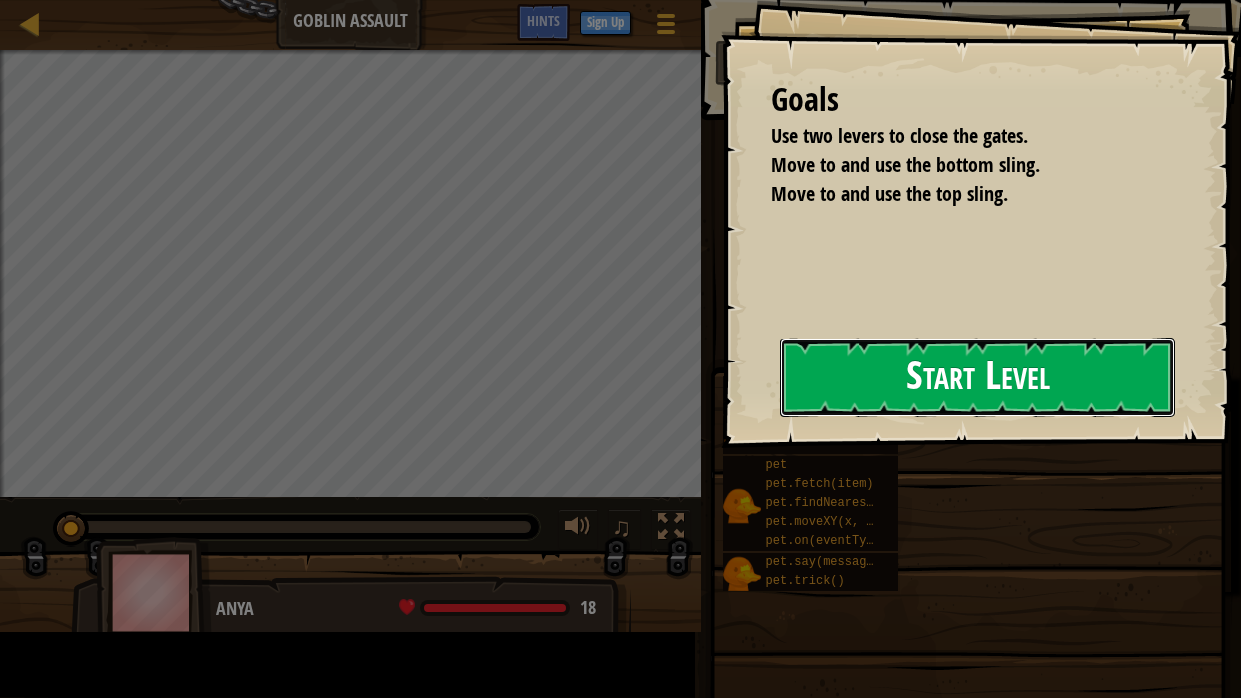 click on "Start Level" at bounding box center (977, 377) 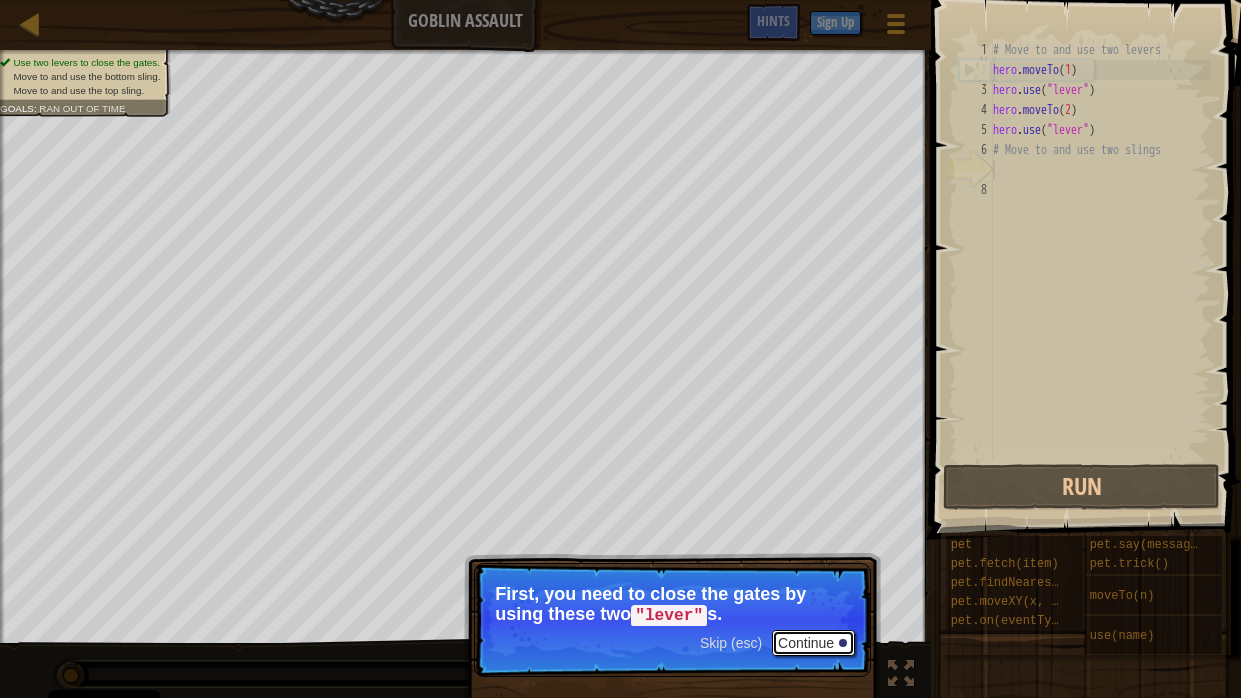 click at bounding box center [843, 643] 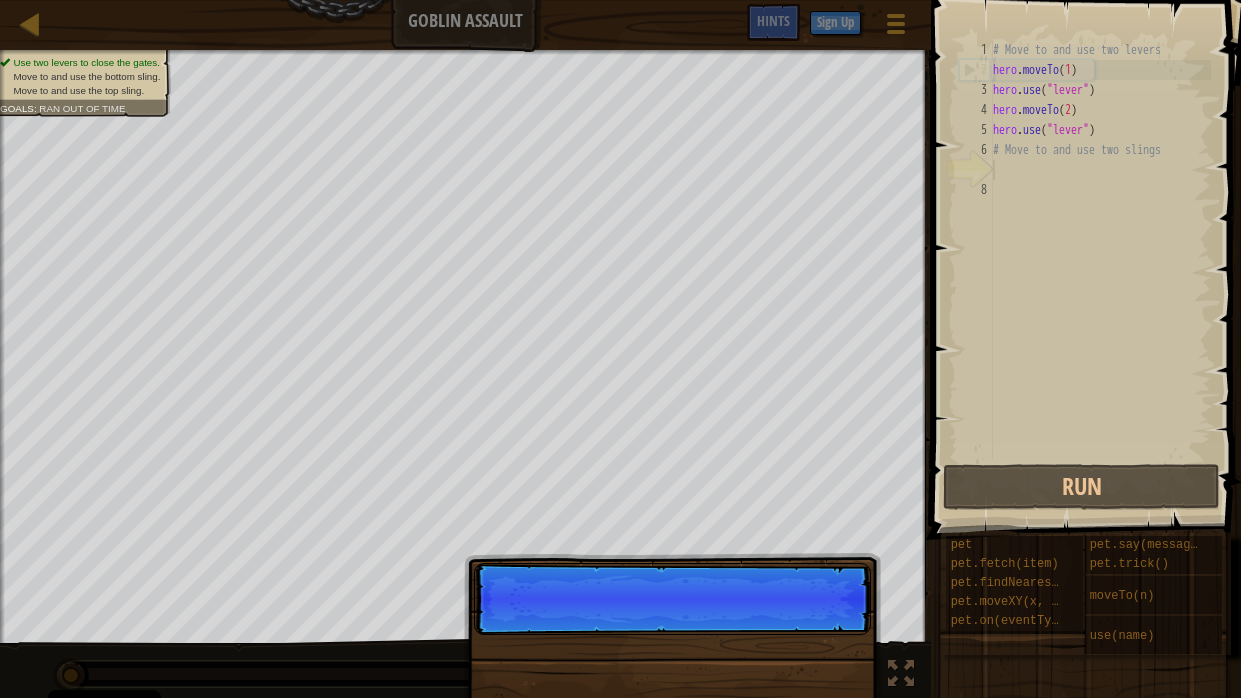 scroll, scrollTop: 9, scrollLeft: 0, axis: vertical 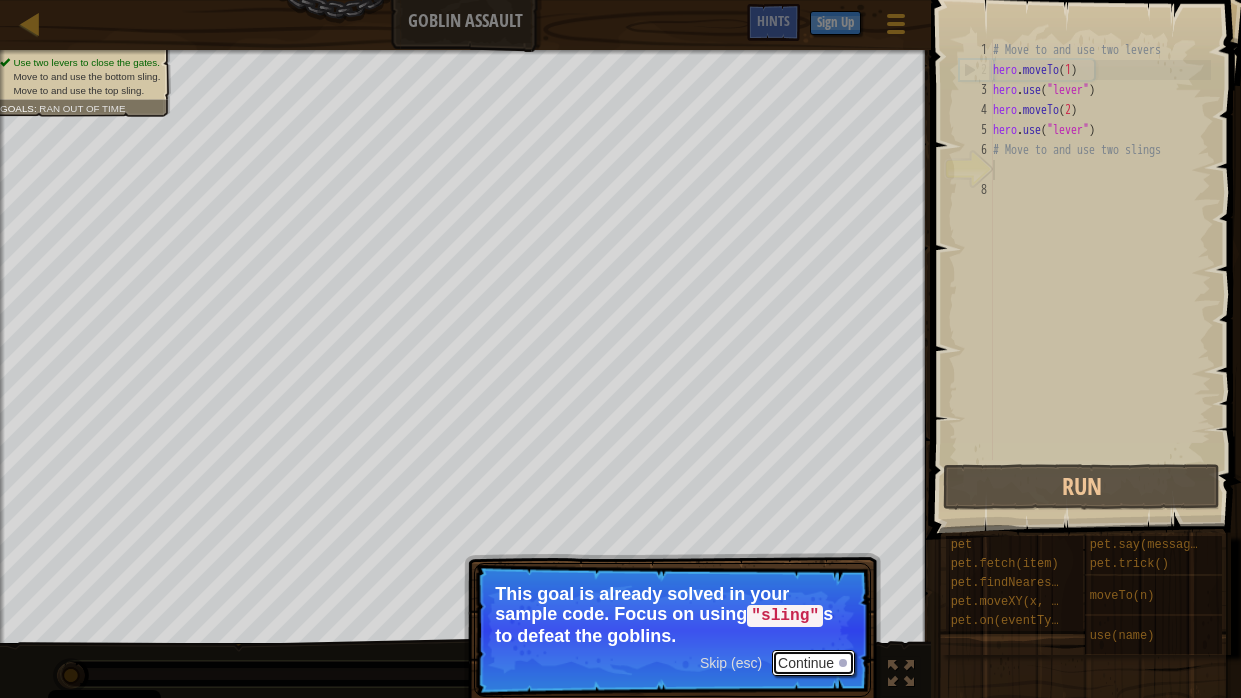 click on "Continue" at bounding box center (813, 663) 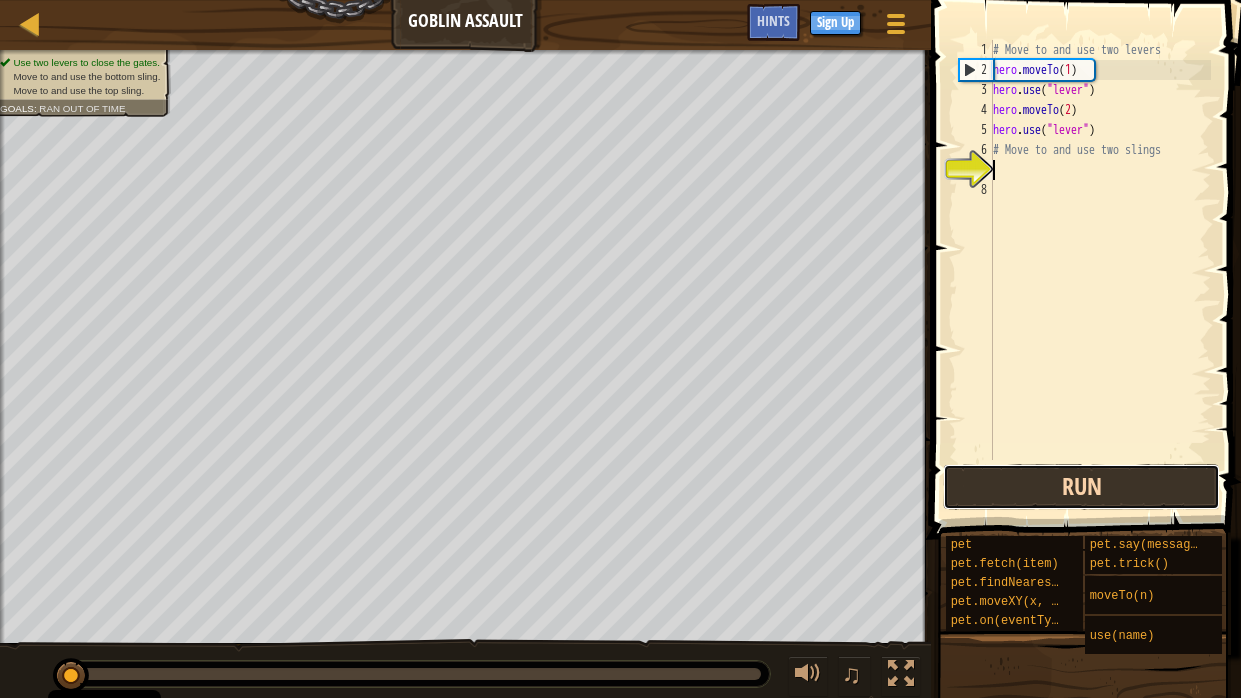 click on "Run" at bounding box center [1081, 487] 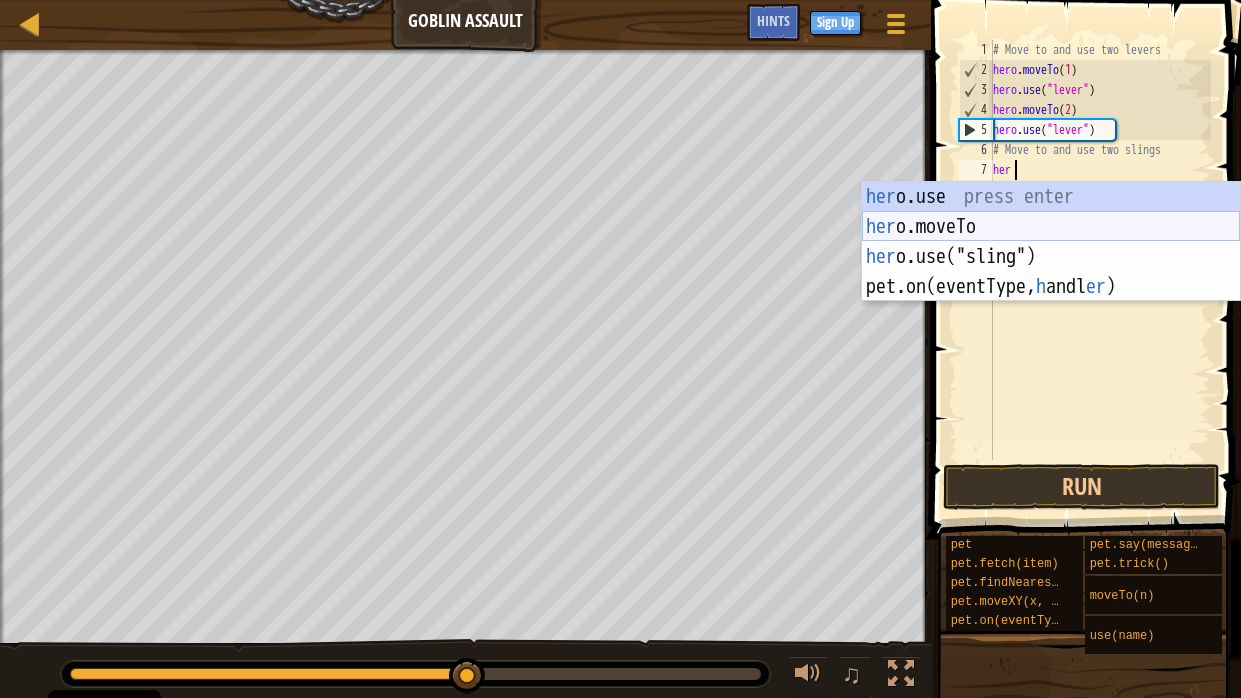 click on "her o.use press enter her o.moveTo press enter her o.use("sling") press enter pet.on(eventType,  h andl er ) press enter" at bounding box center [1051, 272] 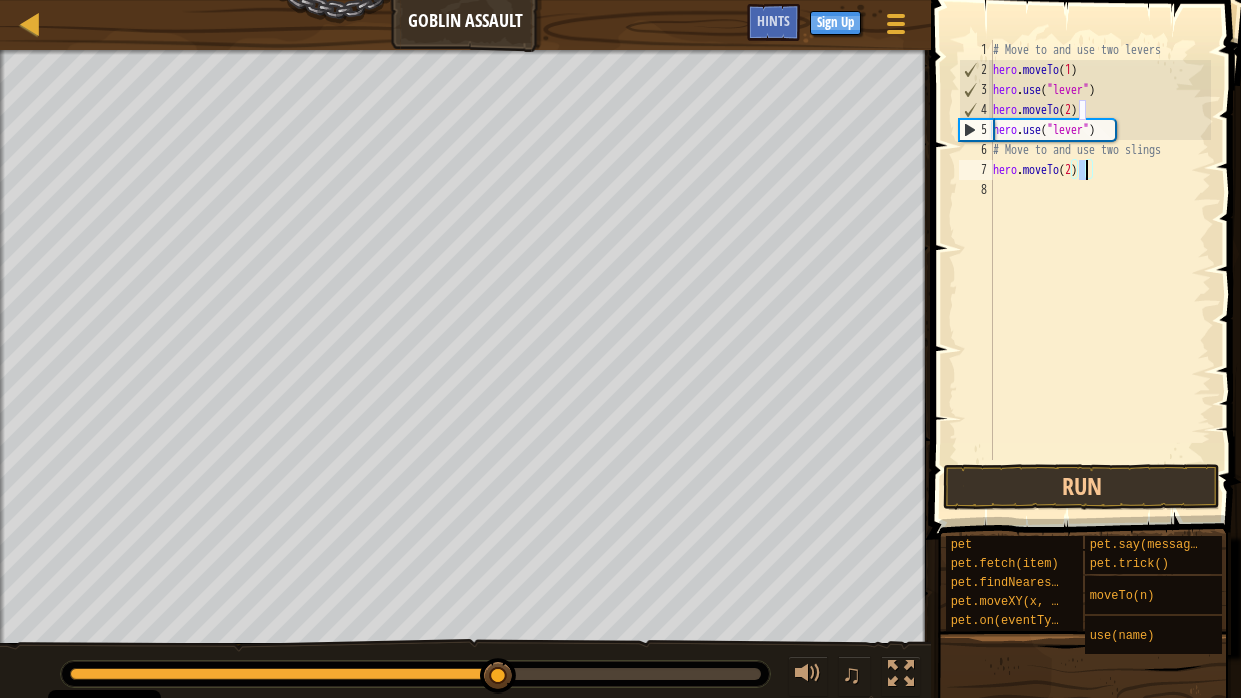 type on "hero.moveTo(4)" 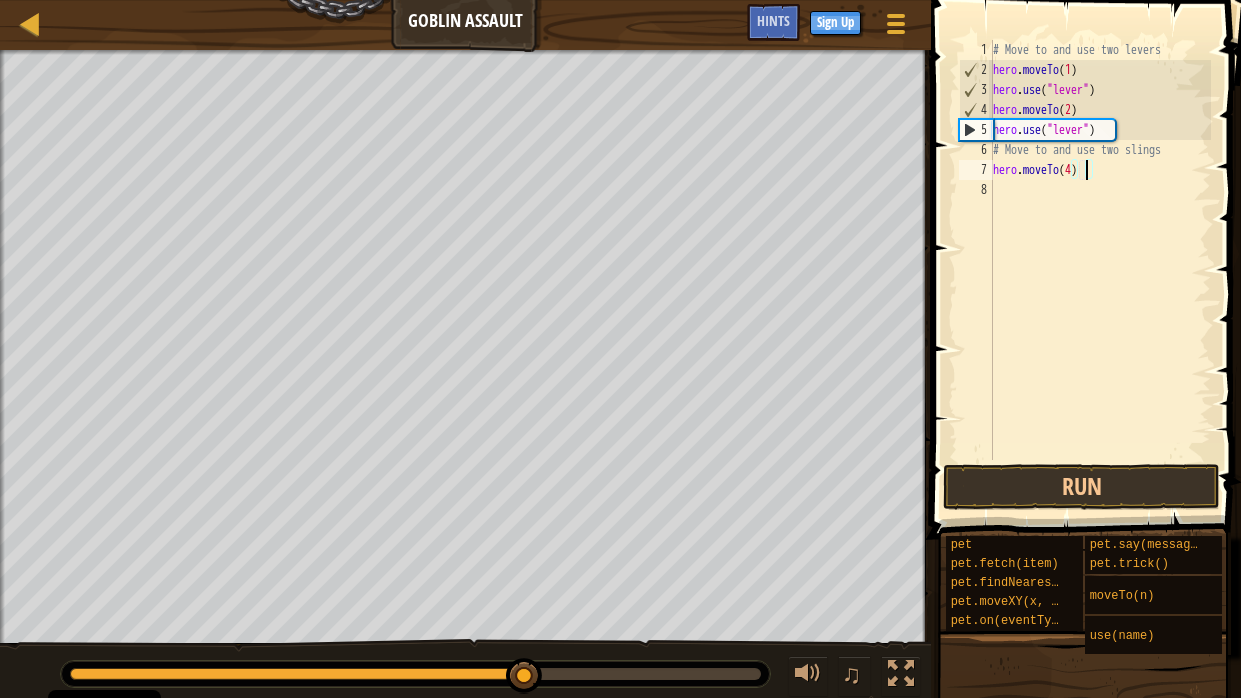 click on "# Move to and use two levers hero . moveTo ( 1 ) hero . use ( "lever" ) hero . moveTo ( 2 ) hero . use ( "lever" ) # Move to and use two slings hero . moveTo ( 4 )" at bounding box center (1100, 270) 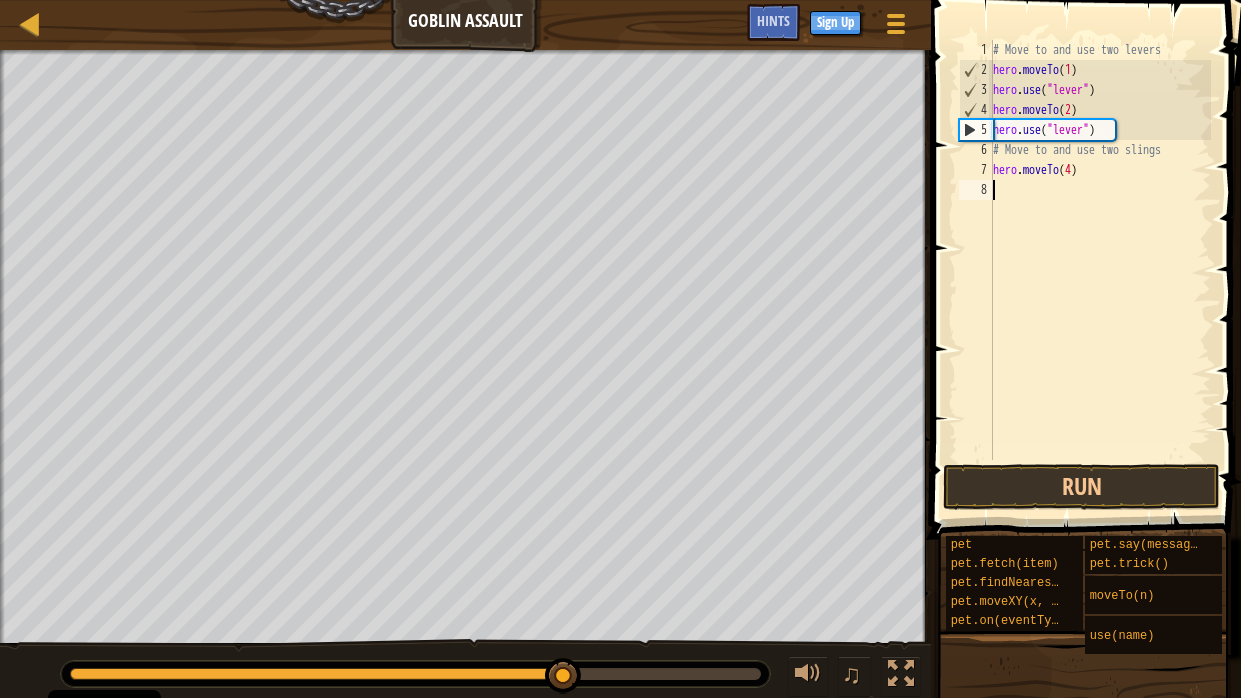 type on "u" 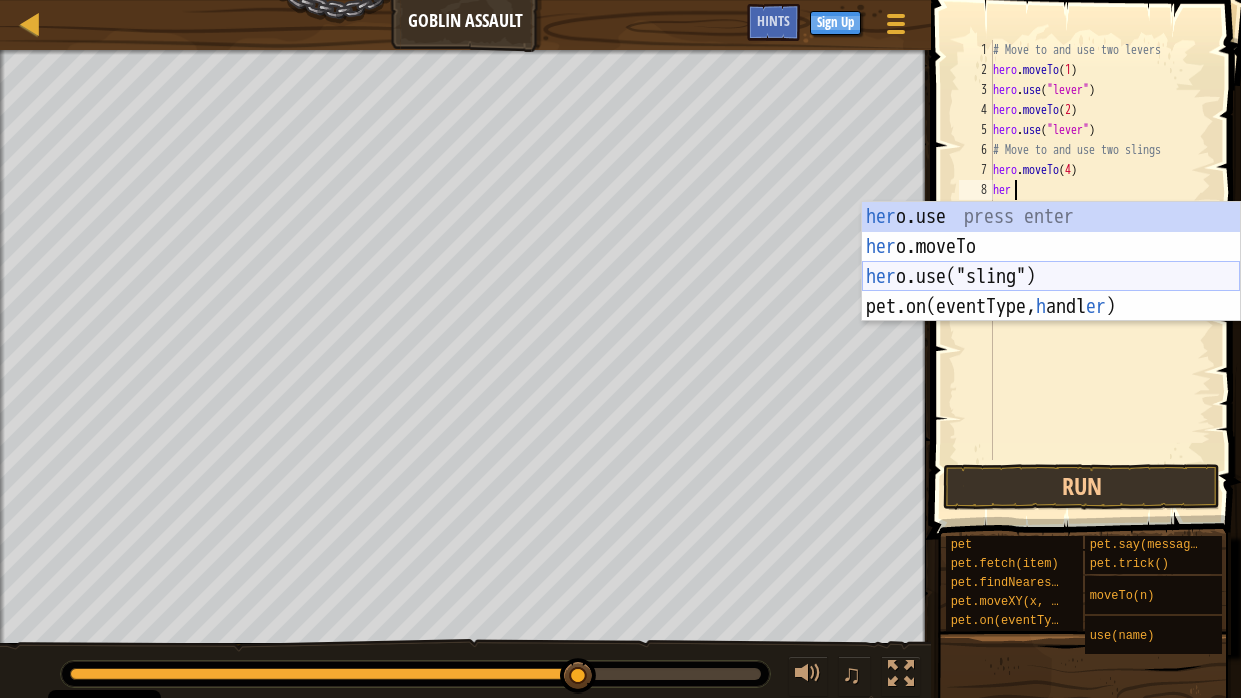 click on "her o.use press enter her o.moveTo press enter her o.use("sling") press enter pet.on(eventType,  h andl er ) press enter" at bounding box center (1051, 292) 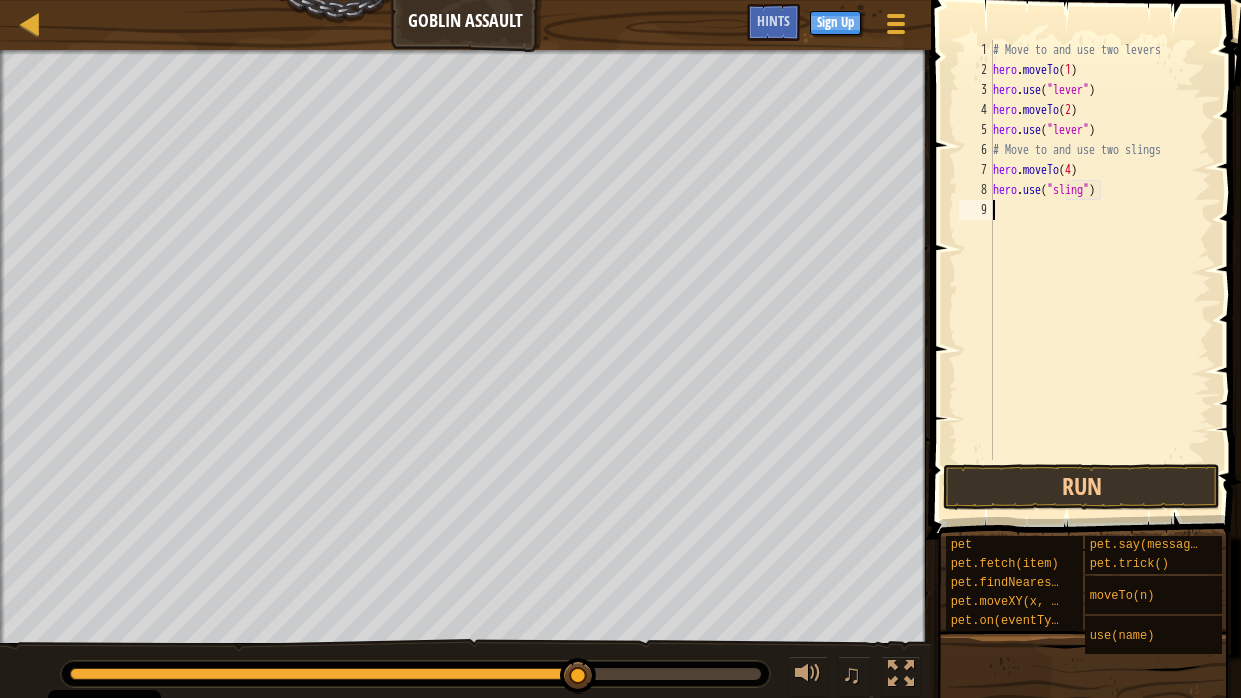 click on "# Move to and use two levers hero . moveTo ( 1 ) hero . use ( "lever" ) hero . moveTo ( 2 ) hero . use ( "lever" ) # Move to and use two slings hero . moveTo ( 4 ) hero . use ( "sling" )" at bounding box center (1100, 270) 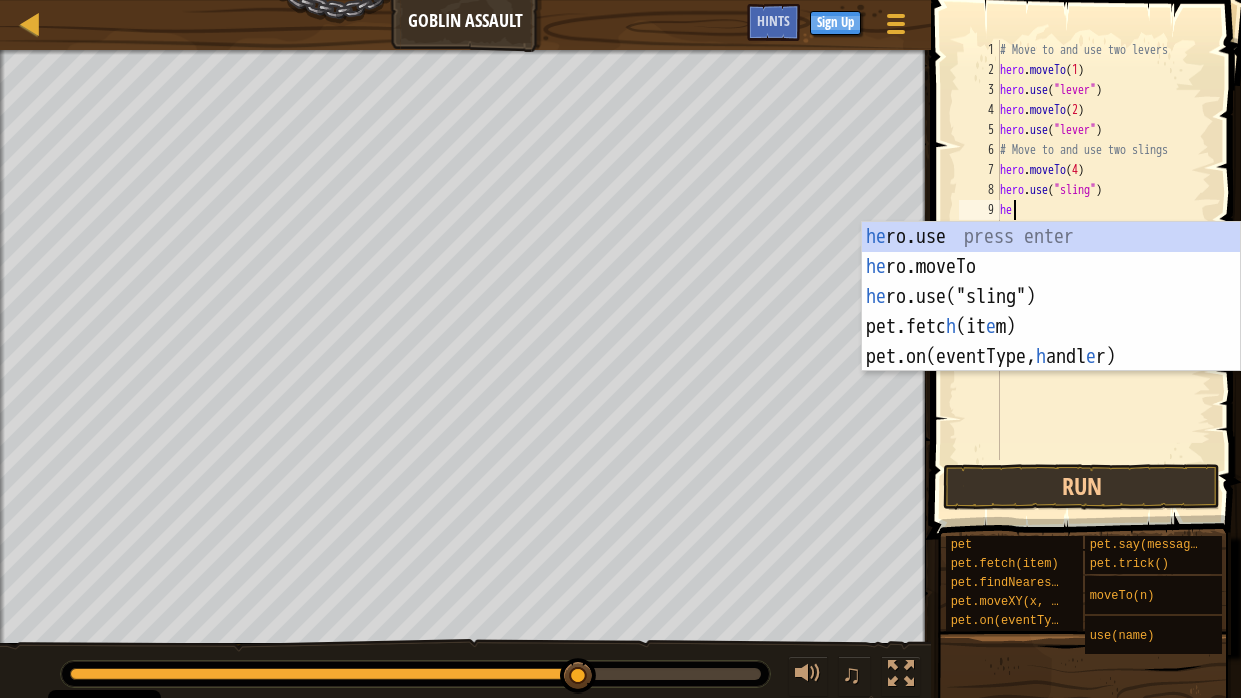 scroll, scrollTop: 9, scrollLeft: 0, axis: vertical 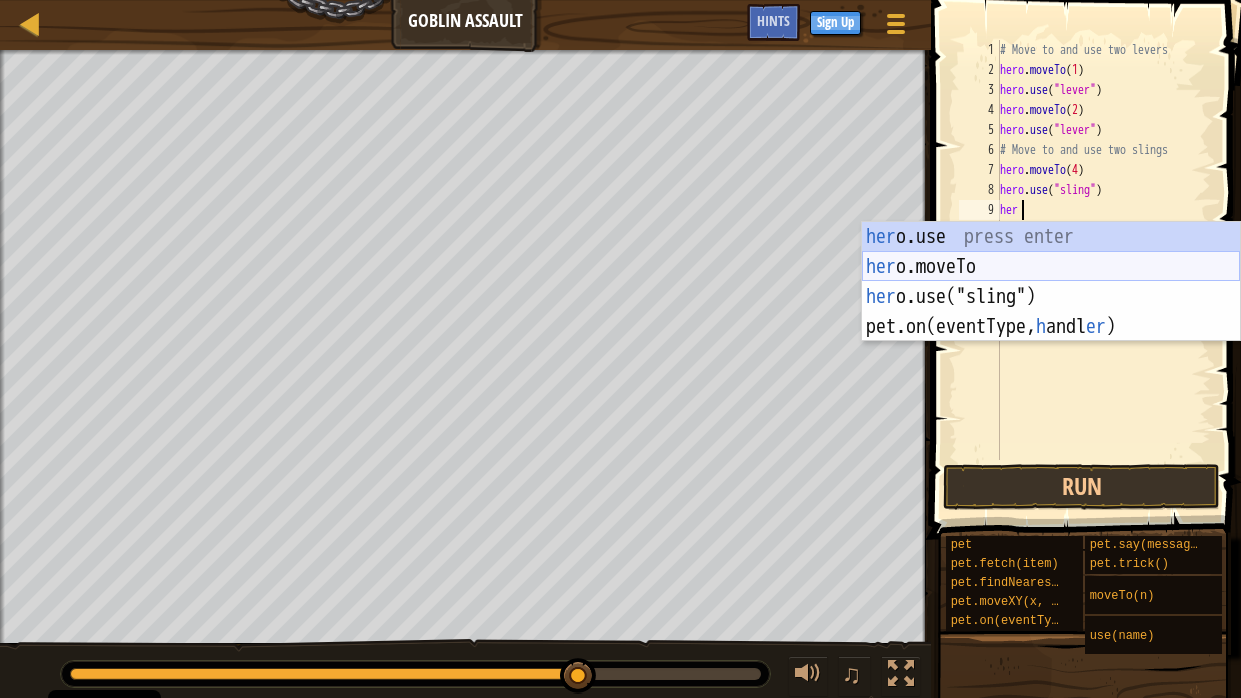 click on "her o.use press enter her o.moveTo press enter her o.use("sling") press enter pet.on(eventType,  h andl er ) press enter" at bounding box center (1051, 312) 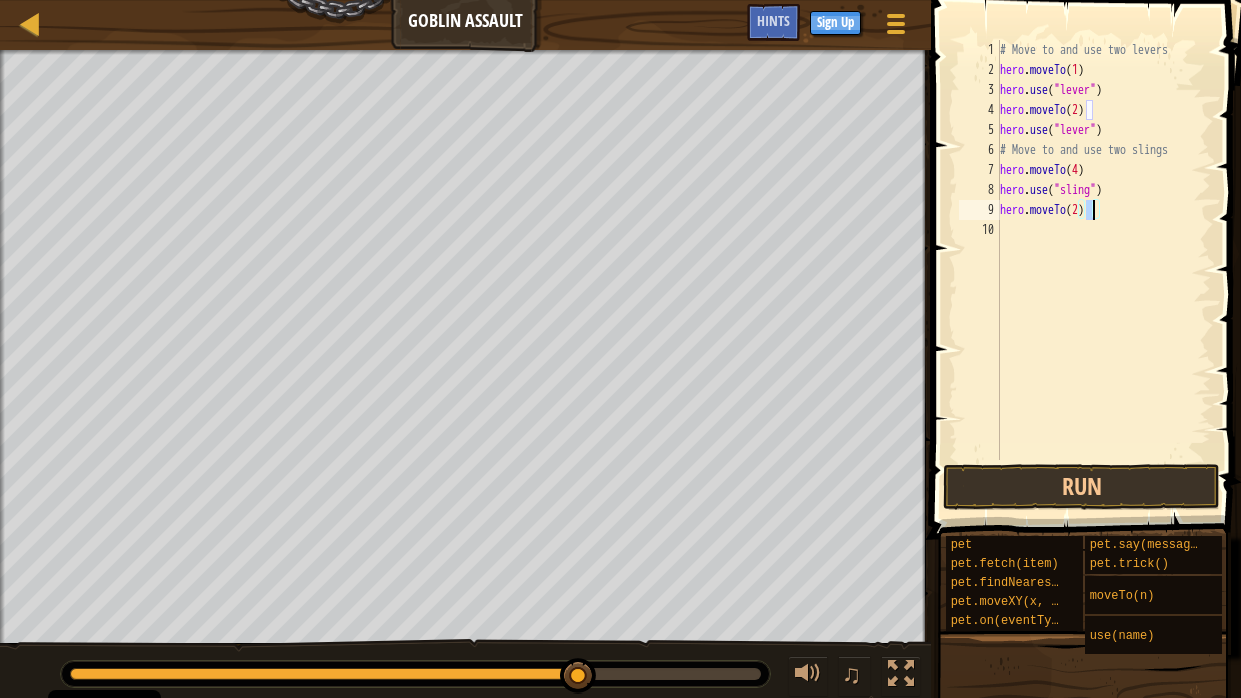 type on "hero.moveTo(3)" 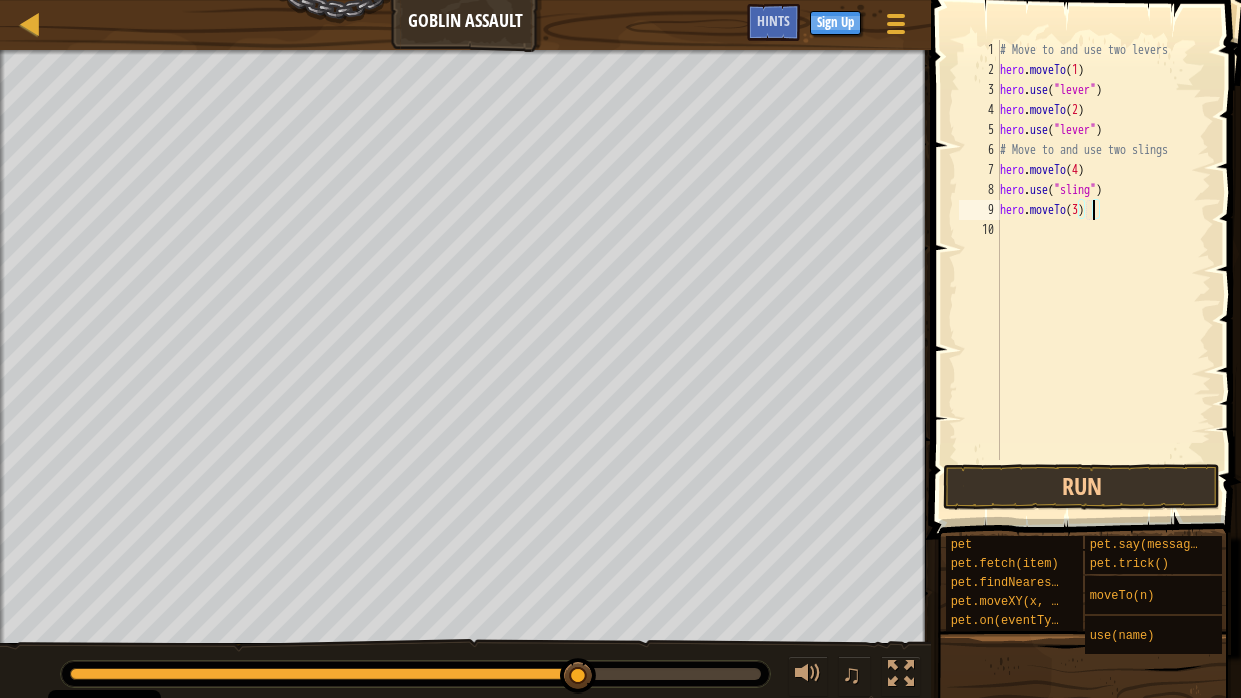 click on "# Move to and use two levers hero . moveTo ( 1 ) hero . use ( "lever" ) hero . moveTo ( 2 ) hero . use ( "lever" ) # Move to and use two slings hero . moveTo ( 4 ) hero . use ( "sling" ) hero . moveTo ( 3 )" at bounding box center [1104, 270] 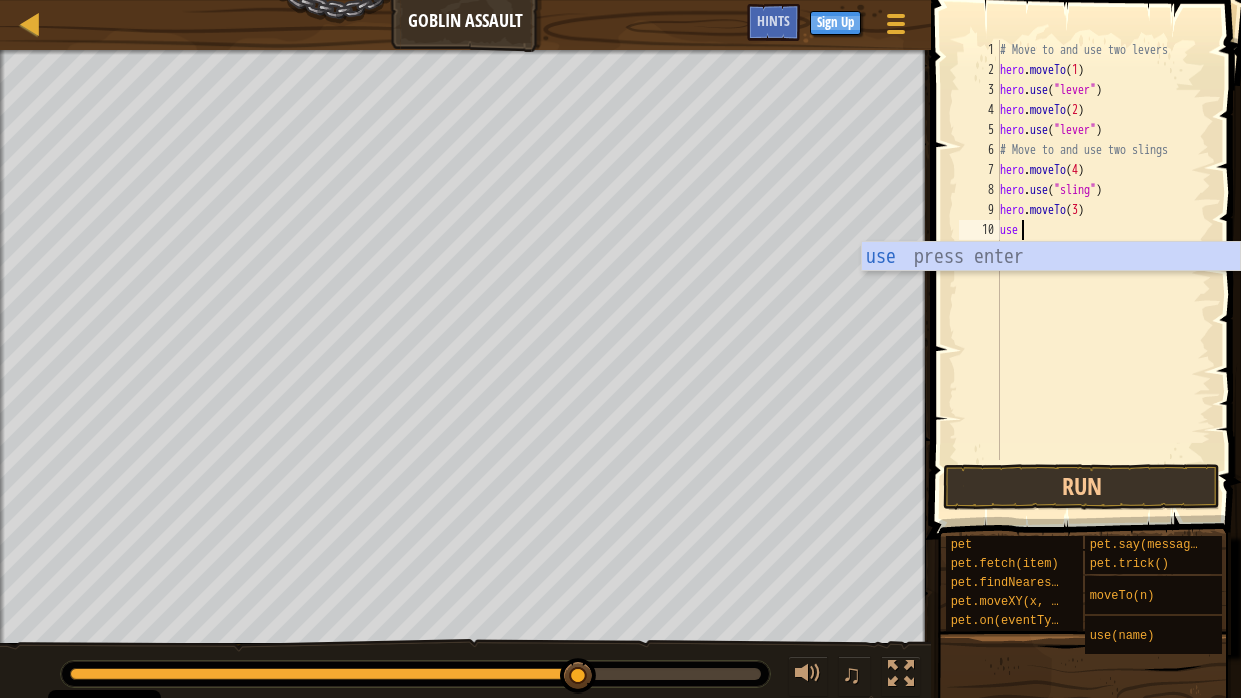 scroll, scrollTop: 9, scrollLeft: 0, axis: vertical 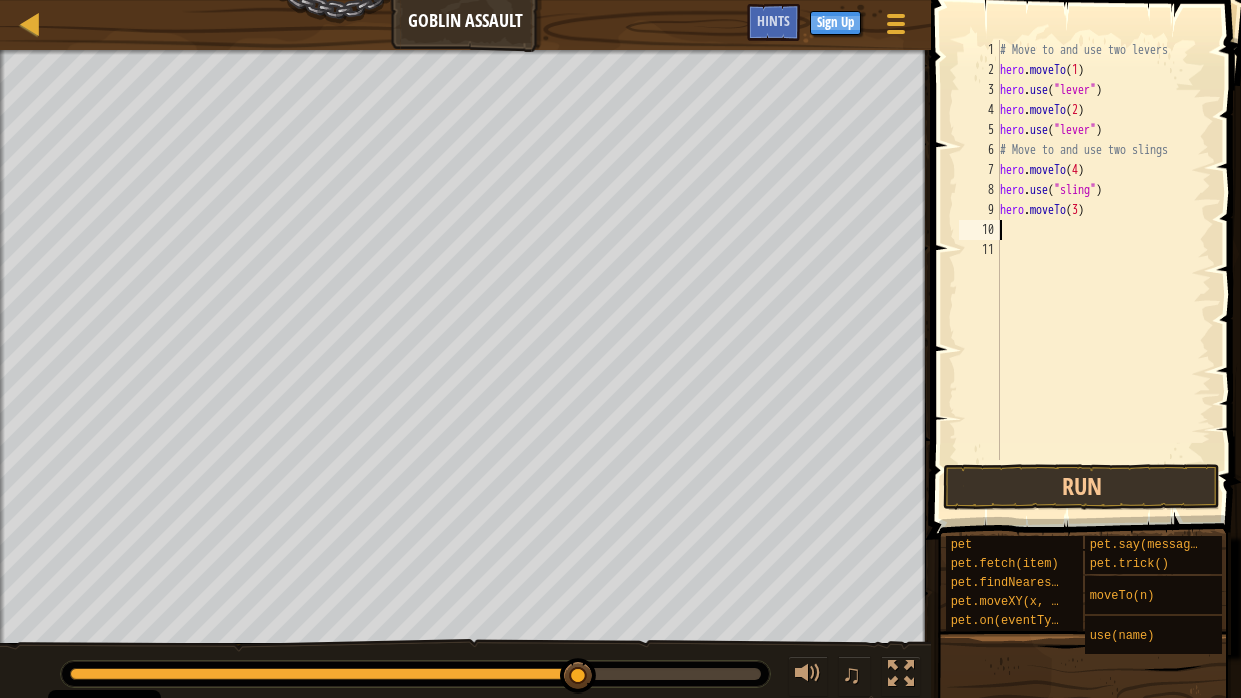 type on "j" 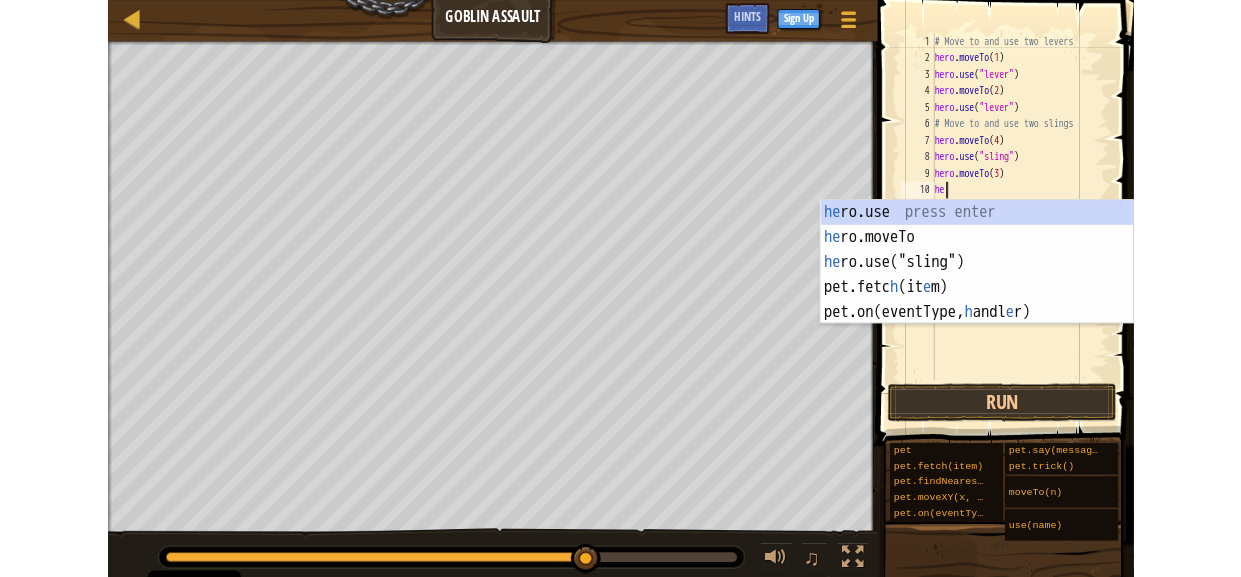 scroll, scrollTop: 9, scrollLeft: 0, axis: vertical 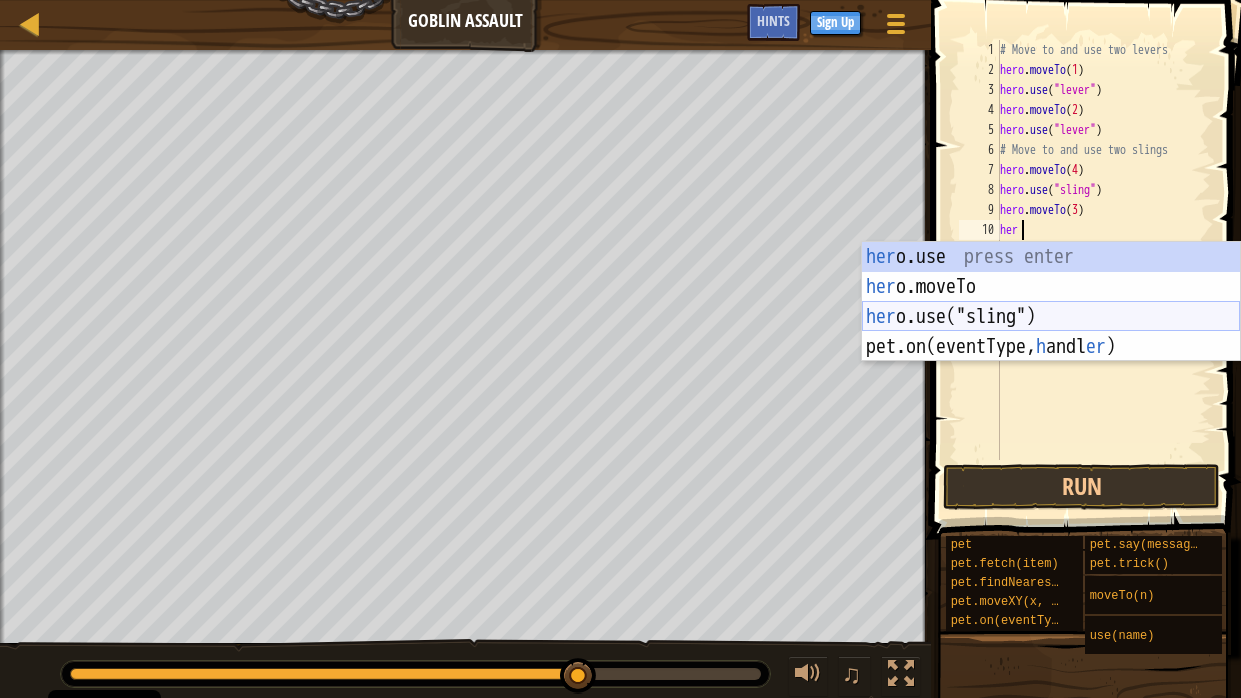 click on "her o.use press enter her o.moveTo press enter her o.use("sling") press enter pet.on(eventType,  h andl er ) press enter" at bounding box center (1051, 332) 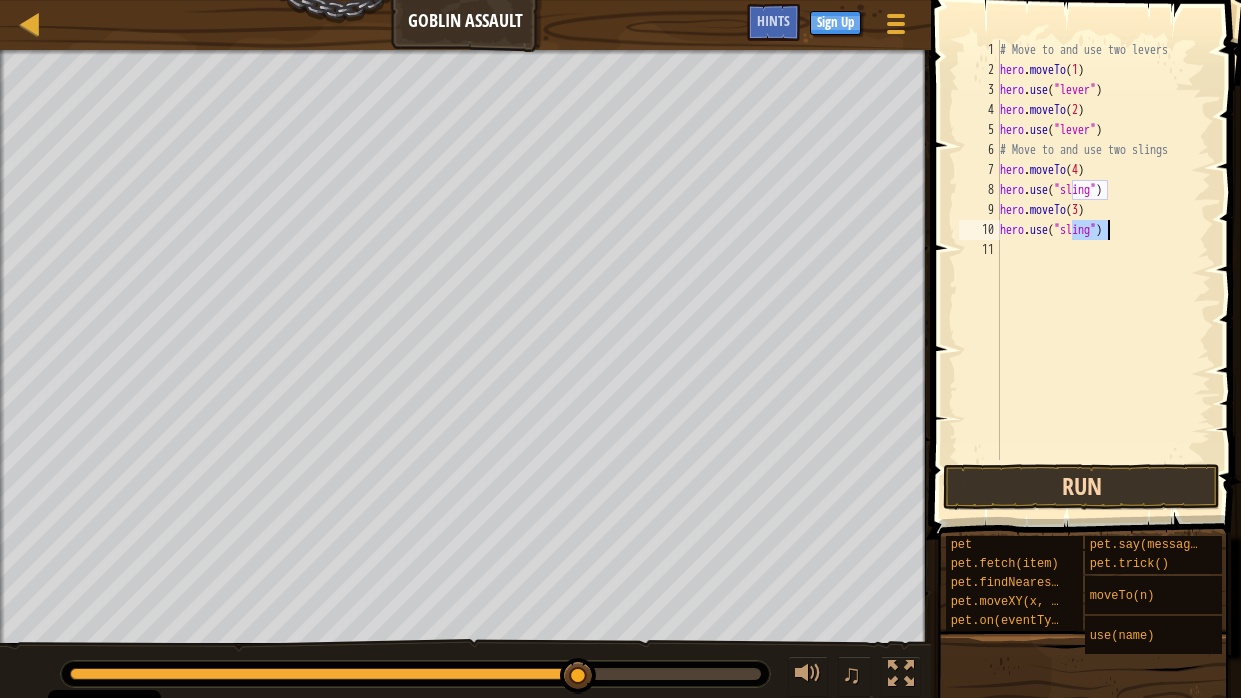 type on "hero.use("sling")" 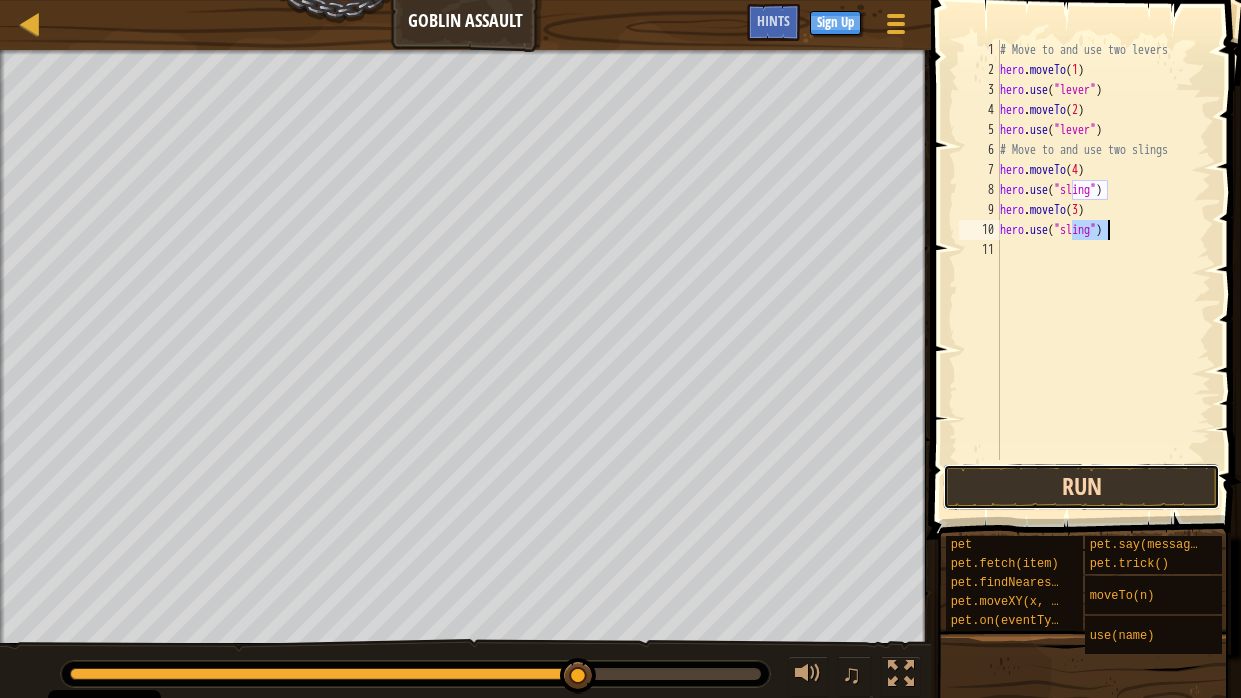 click on "Run" at bounding box center [1081, 487] 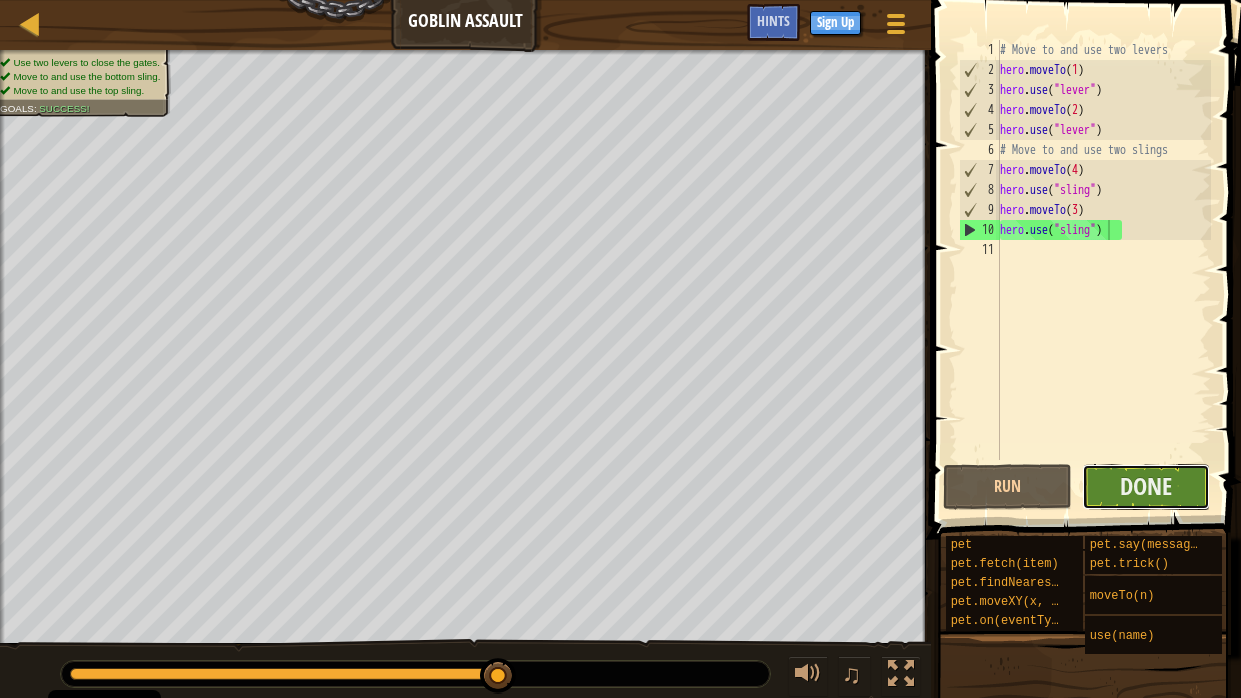 click on "Done" at bounding box center (1146, 487) 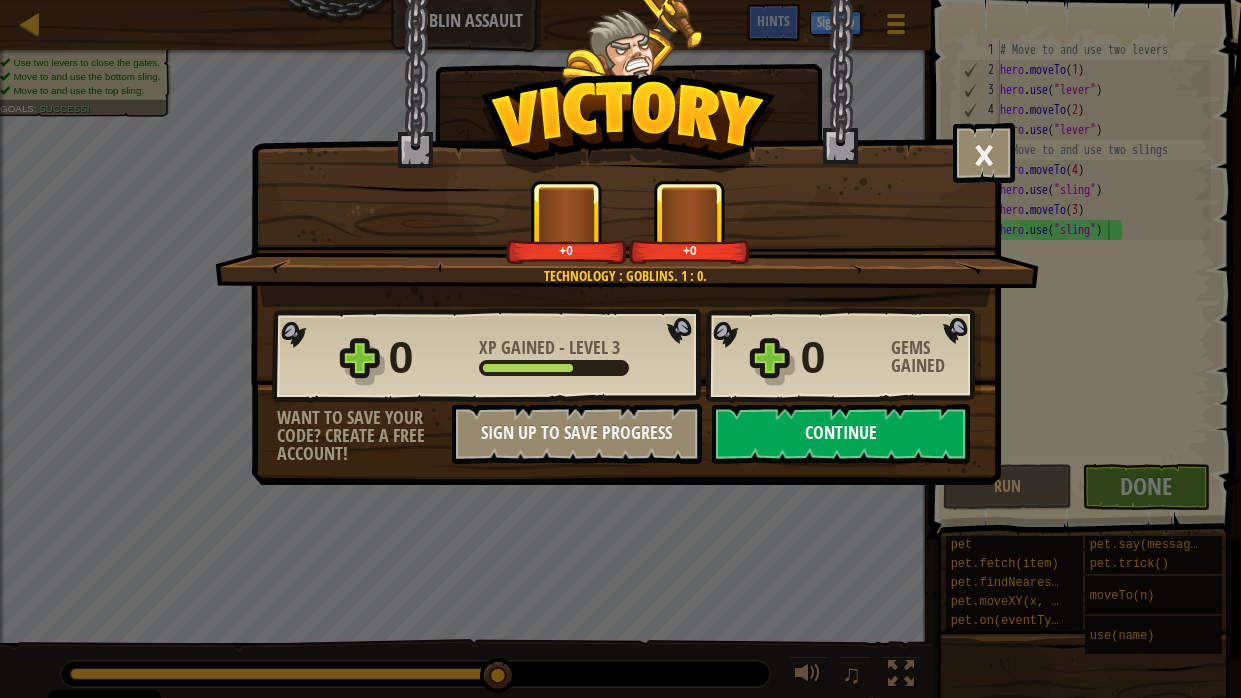 click on "Continue" at bounding box center (841, 434) 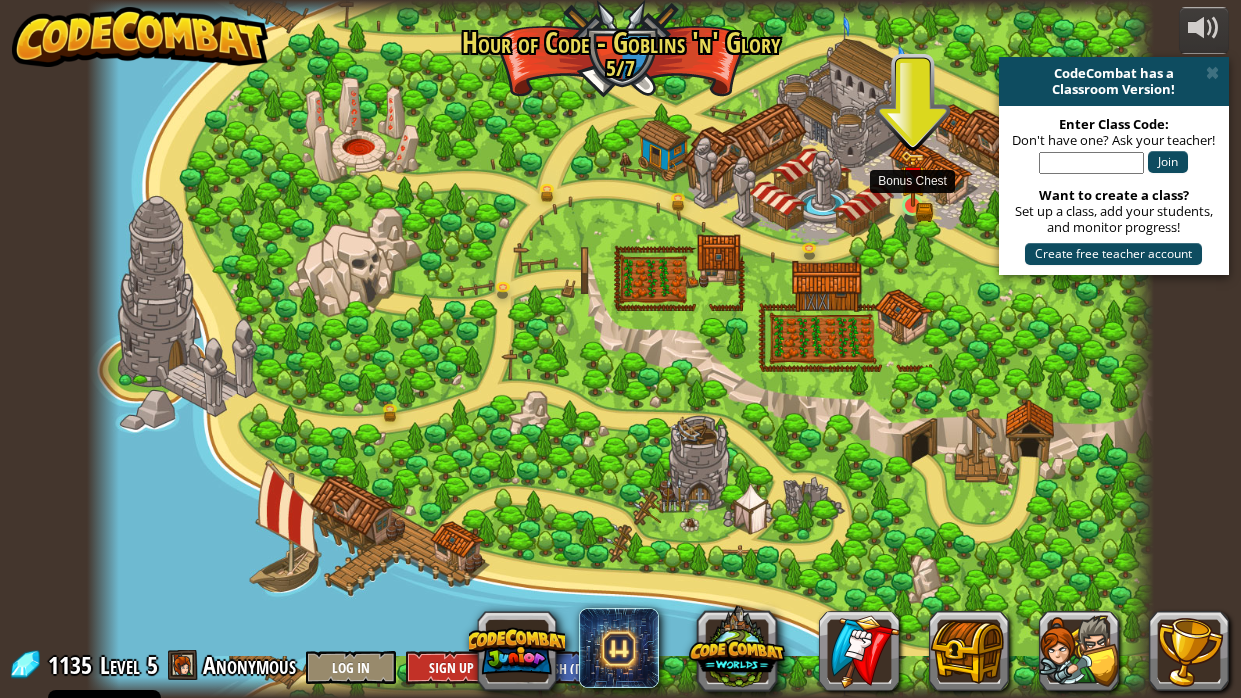 click at bounding box center [913, 178] 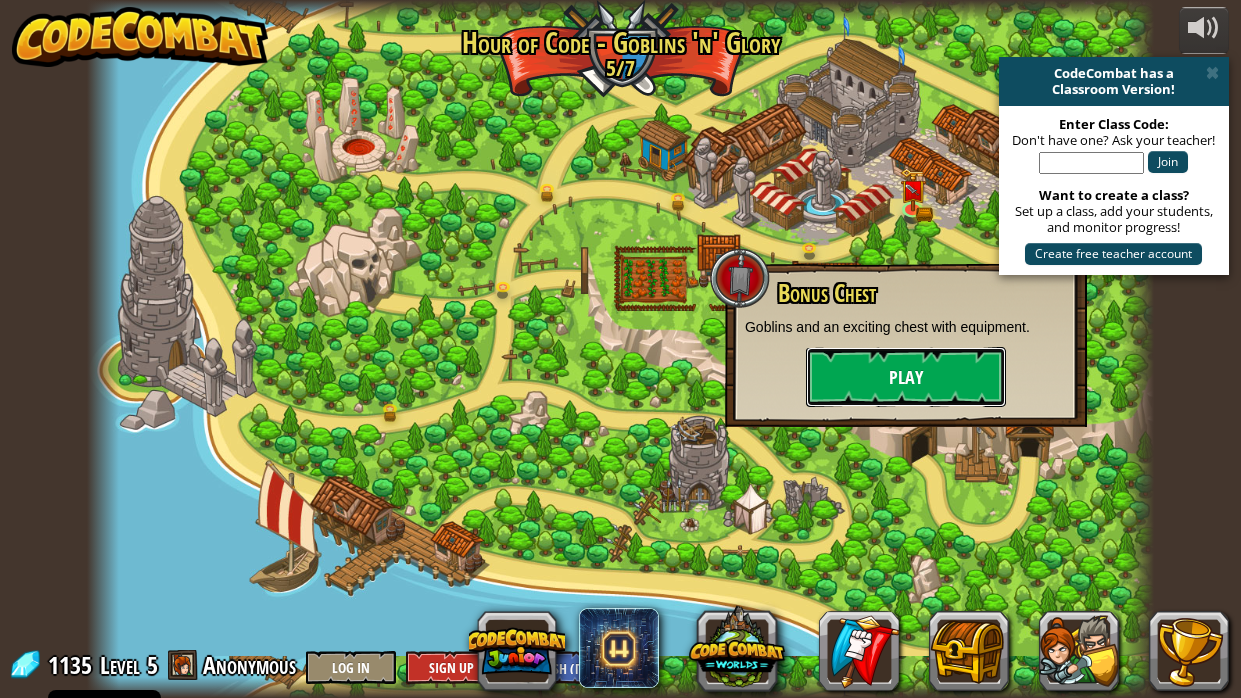 click on "Play" at bounding box center (906, 377) 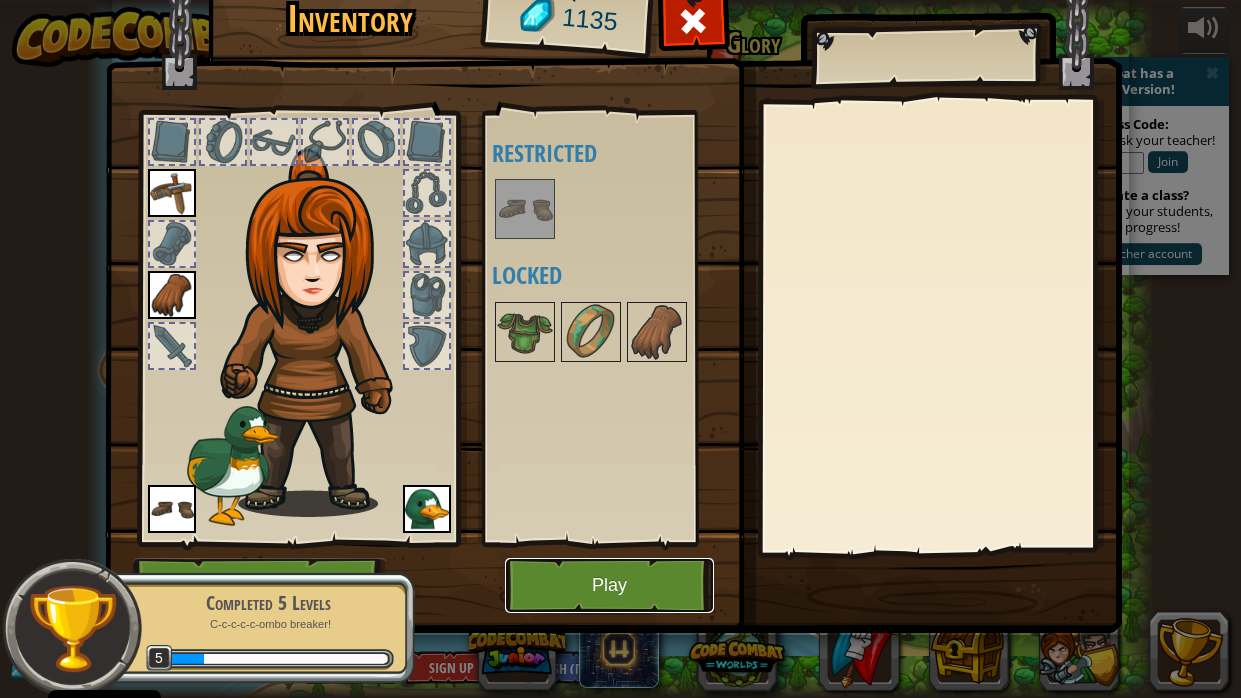 click on "Play" at bounding box center [609, 585] 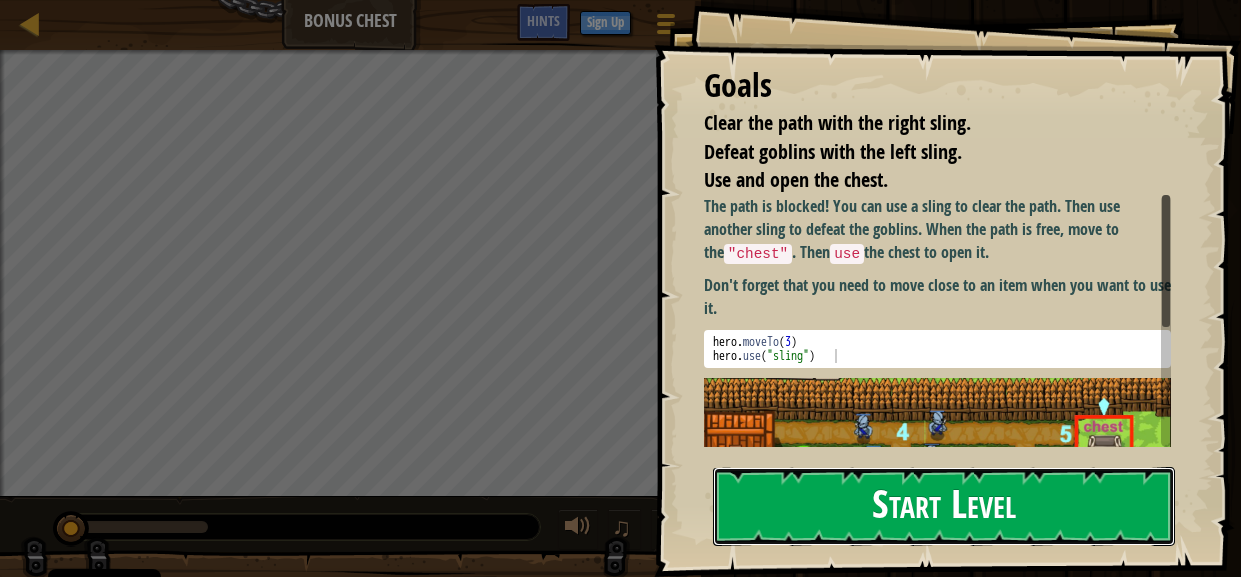 click on "Start Level" at bounding box center [944, 506] 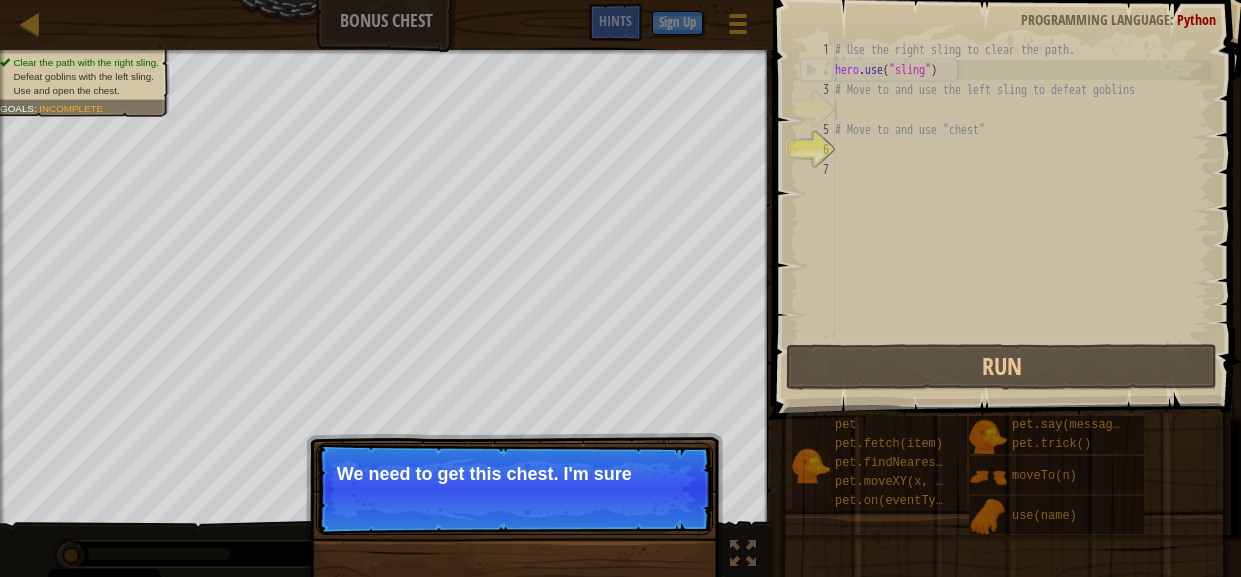 click on "Skip (esc) Continue  We need to get this chest. I'm sure" at bounding box center [514, 489] 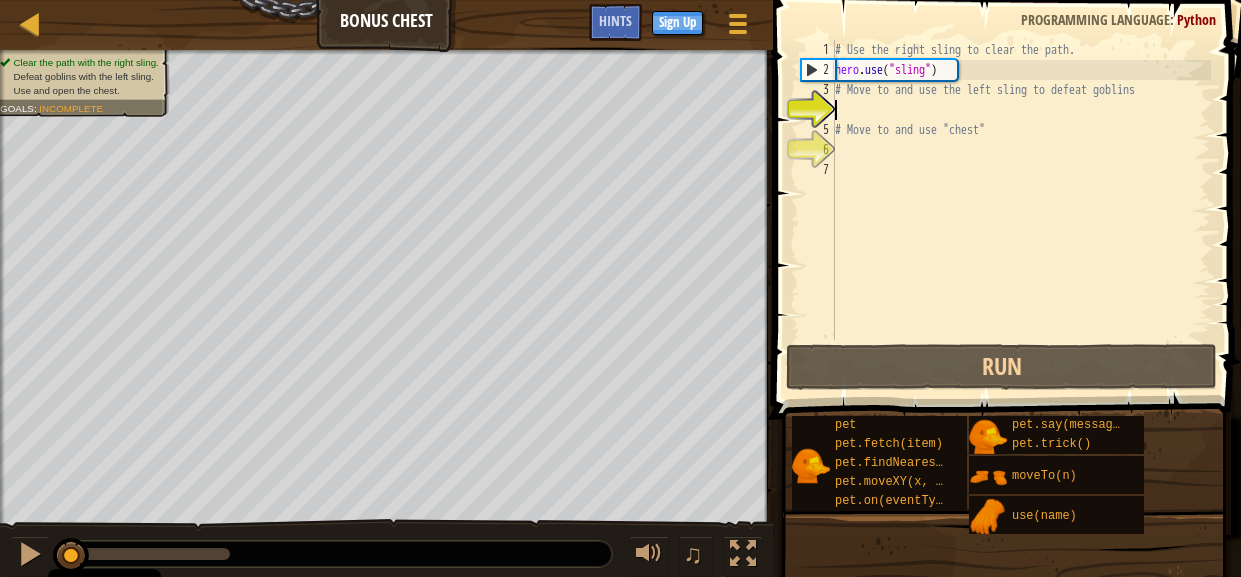 scroll, scrollTop: 9, scrollLeft: 0, axis: vertical 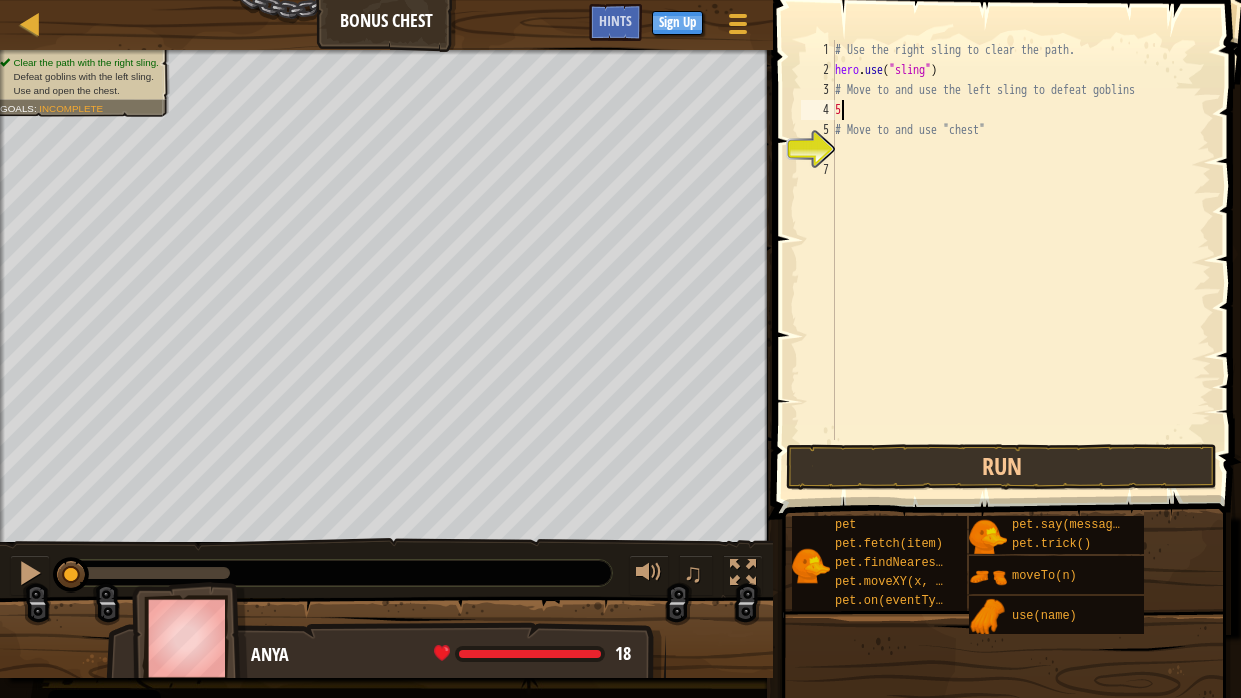 type 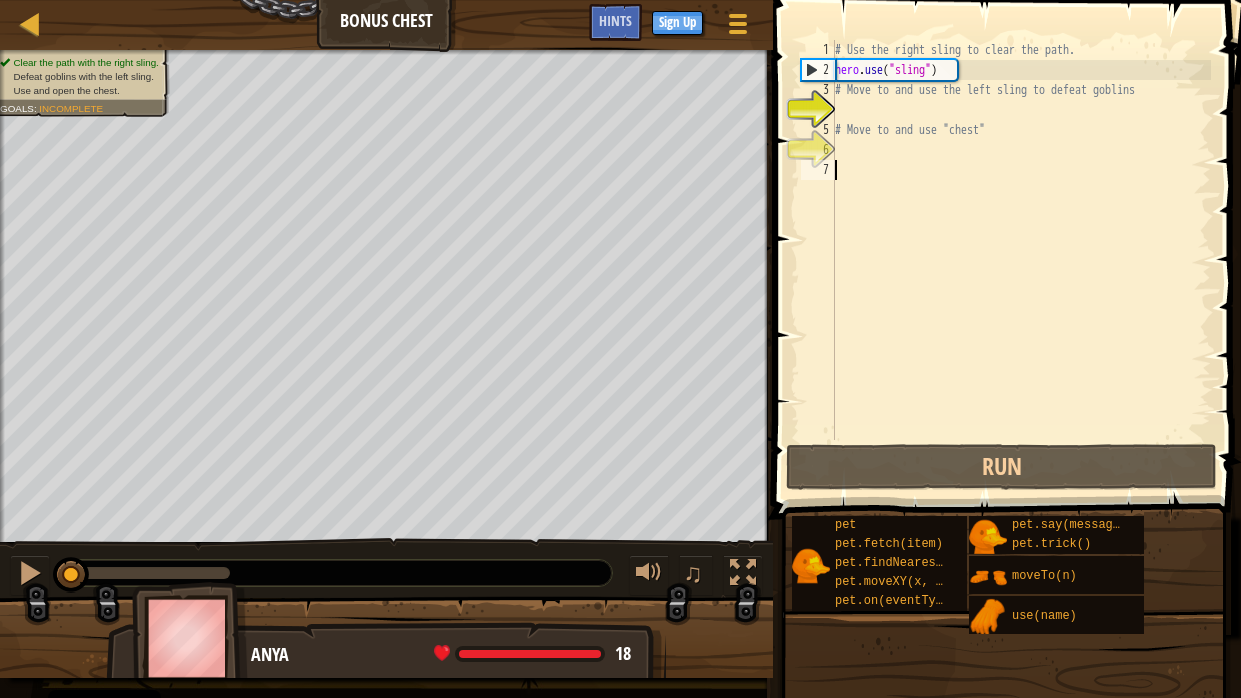 click on "# Use the right sling to clear the path. hero . use ( "sling" ) # Move to and use the left sling to defeat goblins # Move to and use "chest"" at bounding box center (1021, 260) 